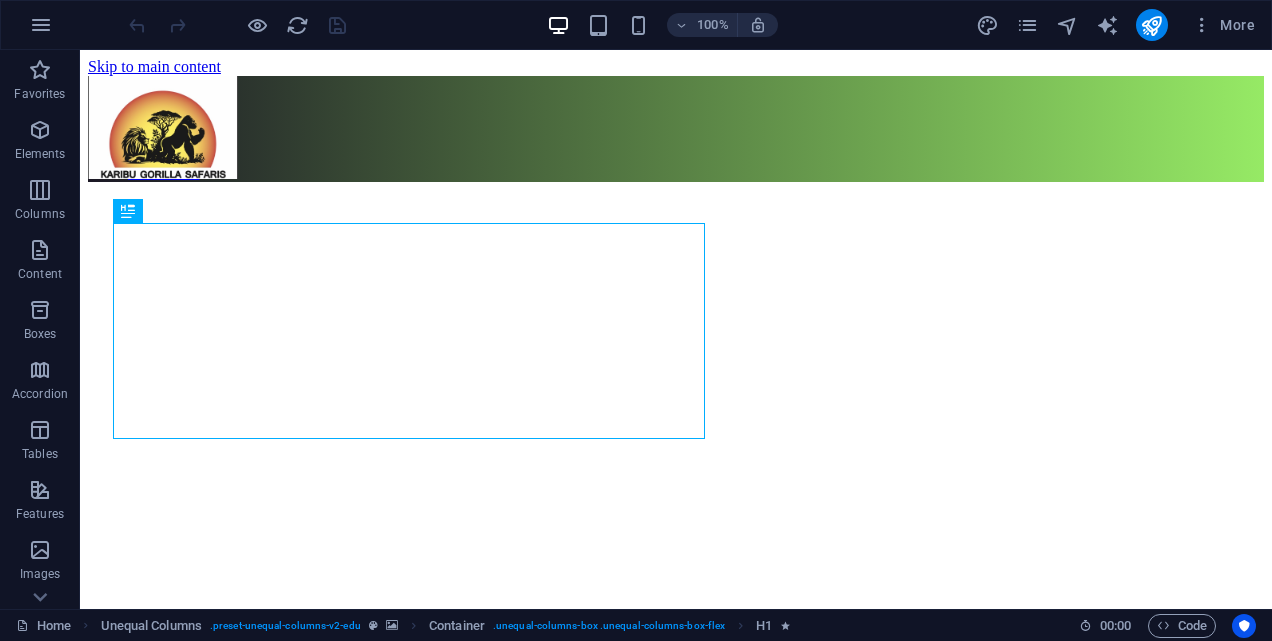 scroll, scrollTop: 0, scrollLeft: 0, axis: both 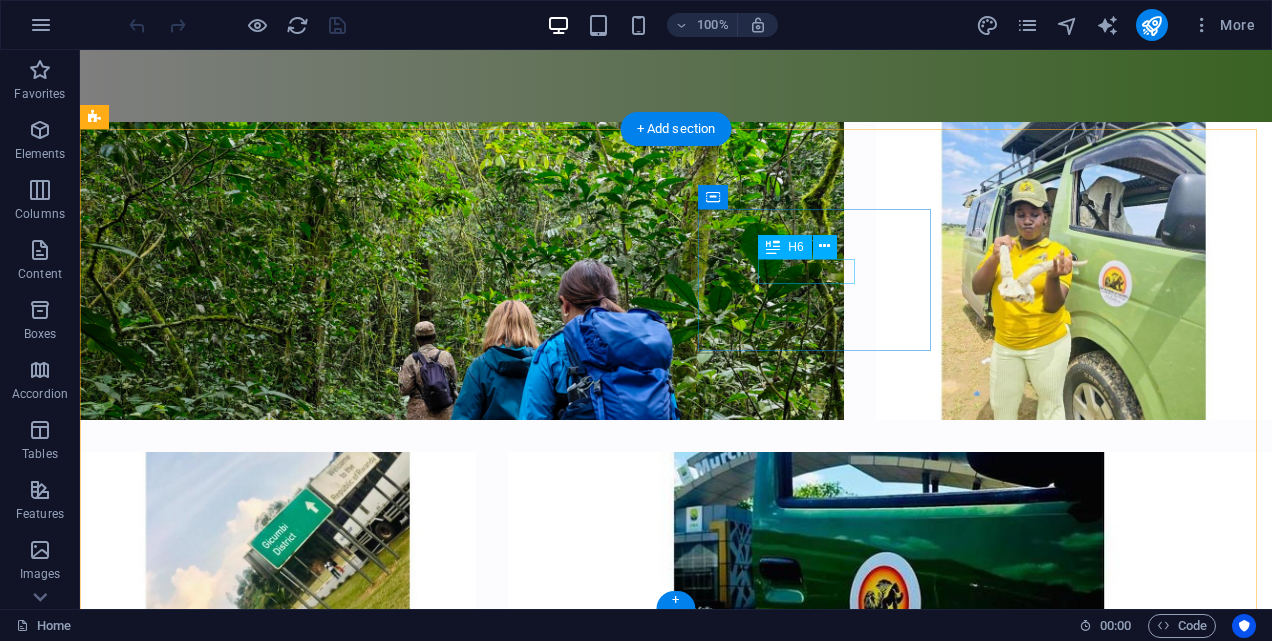 click on "Legal Notice" at bounding box center (250, 3842) 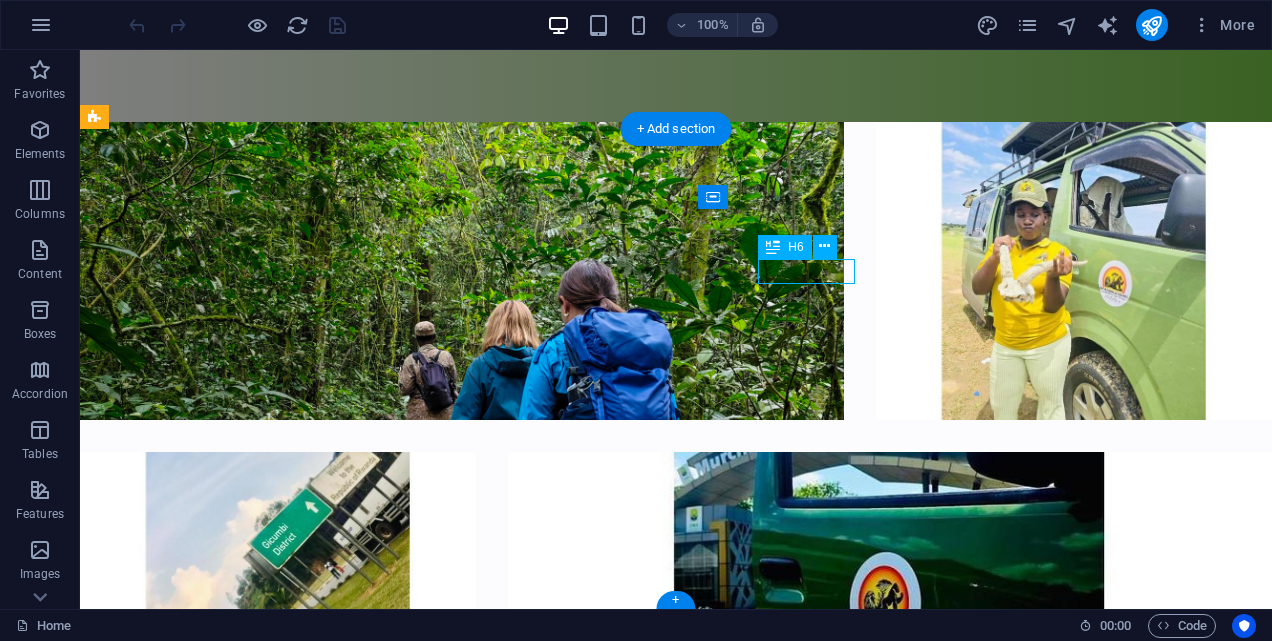 click on "Legal Notice" at bounding box center (250, 3842) 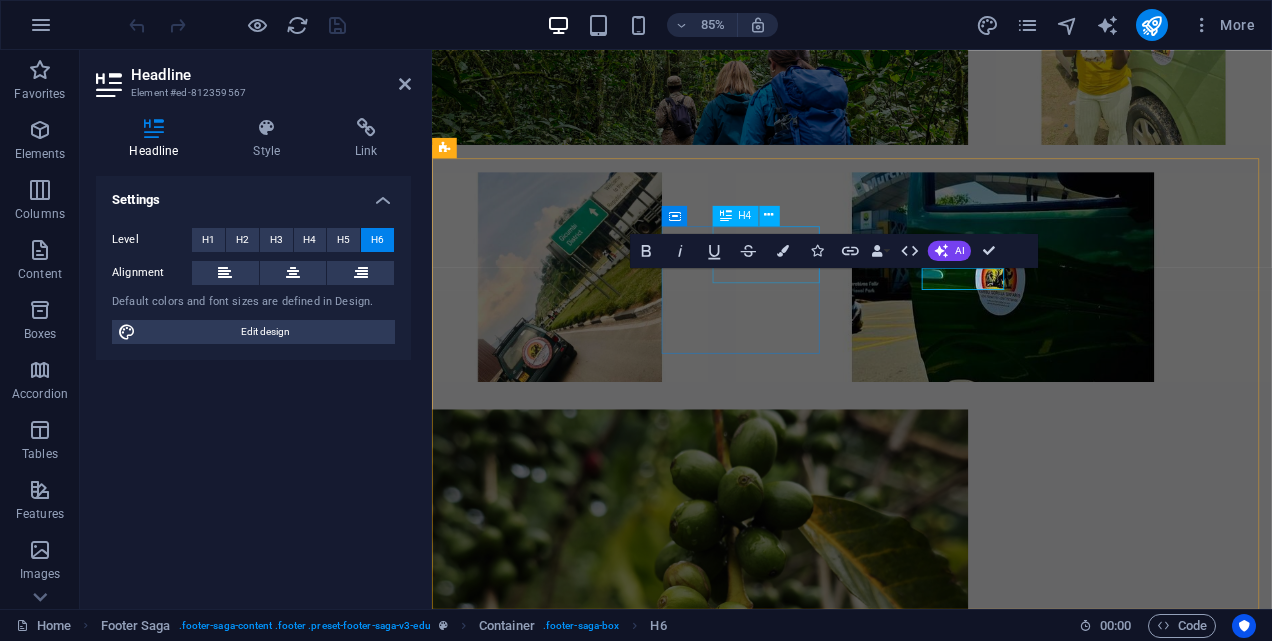 scroll, scrollTop: 3756, scrollLeft: 0, axis: vertical 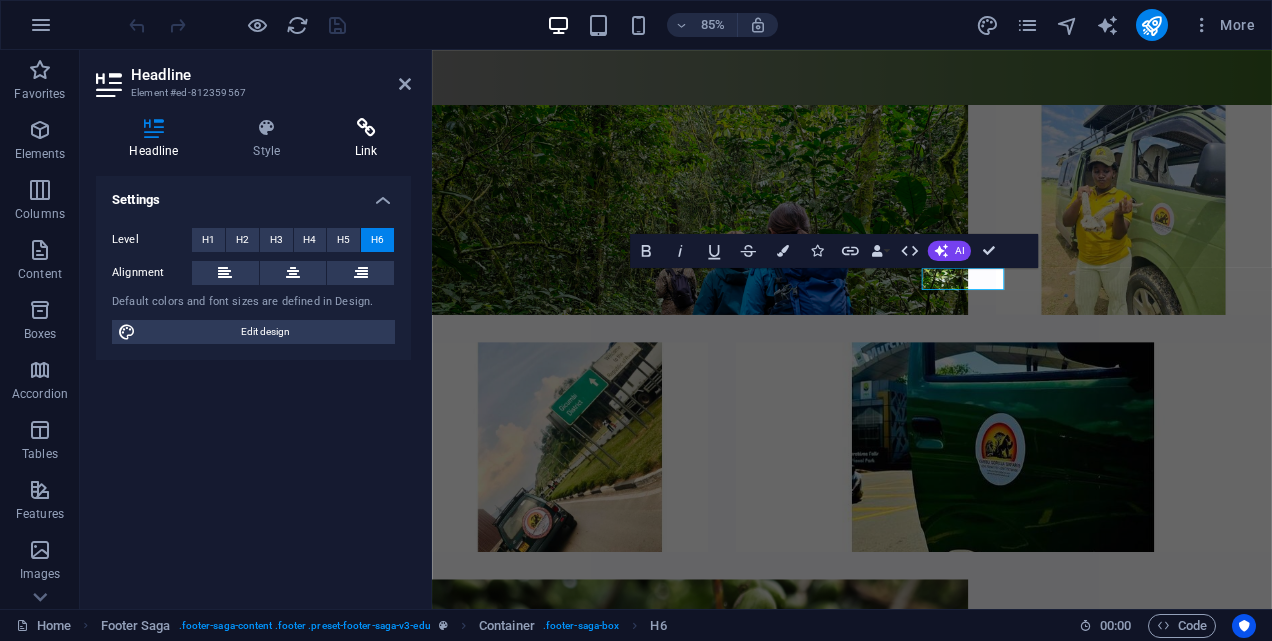 click at bounding box center [366, 128] 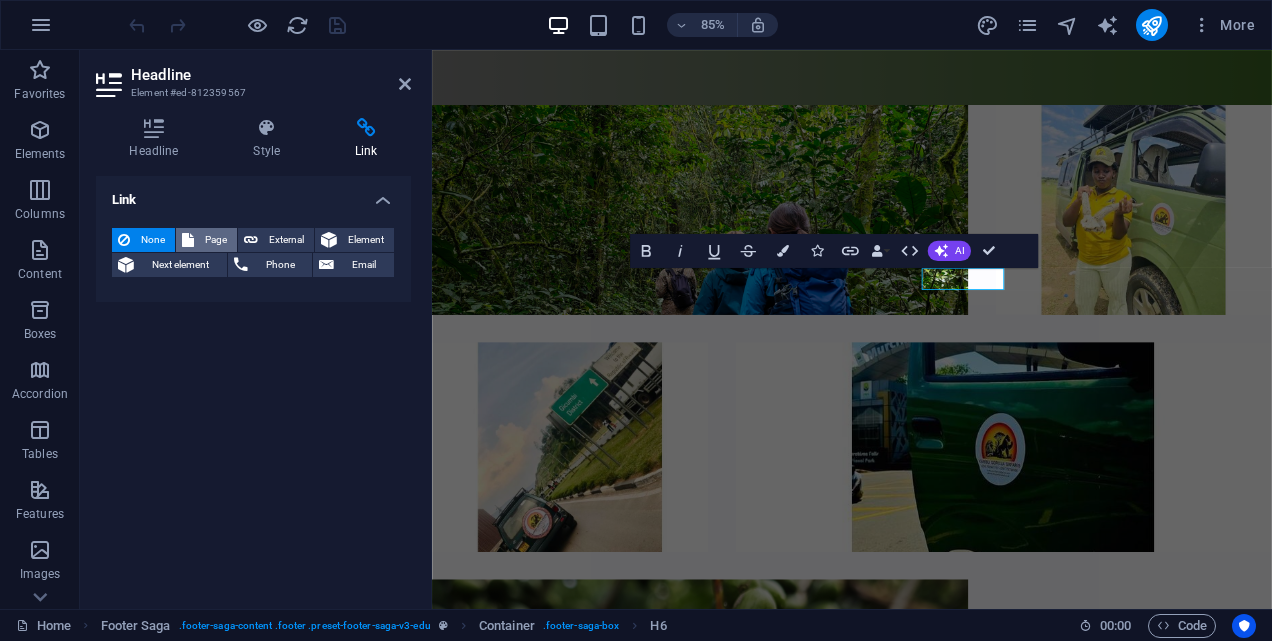 click on "Page" at bounding box center [206, 240] 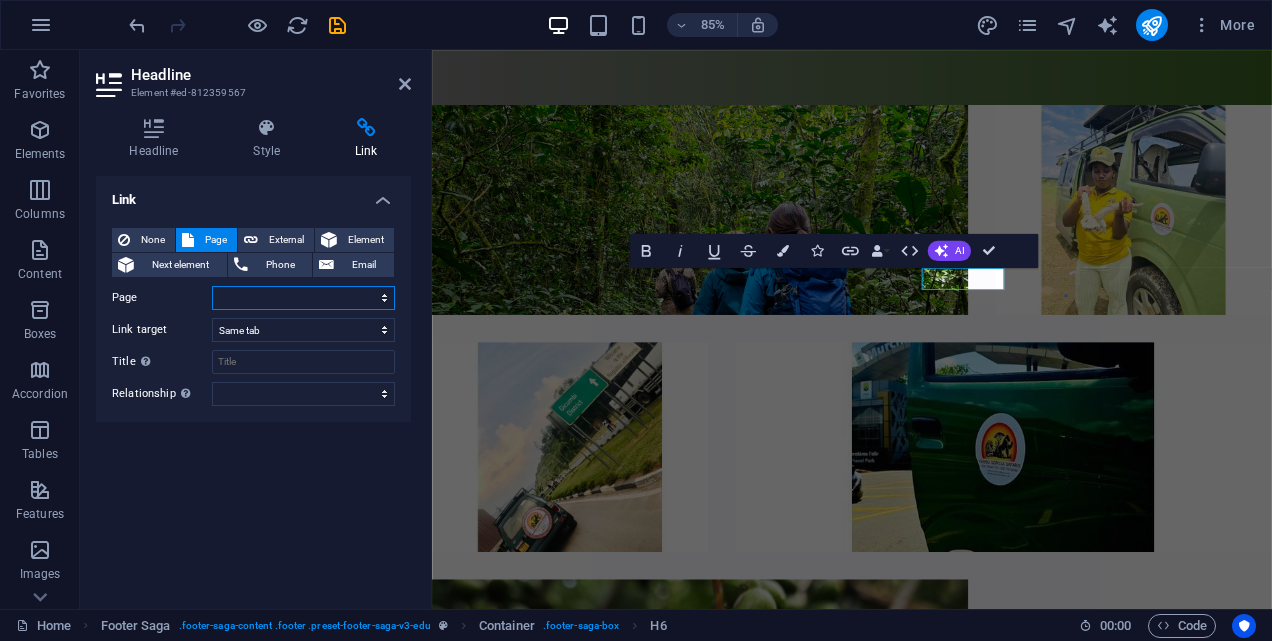 click on "Home Safaris About Blog Contact Us Legal Notice Privacy" at bounding box center (303, 298) 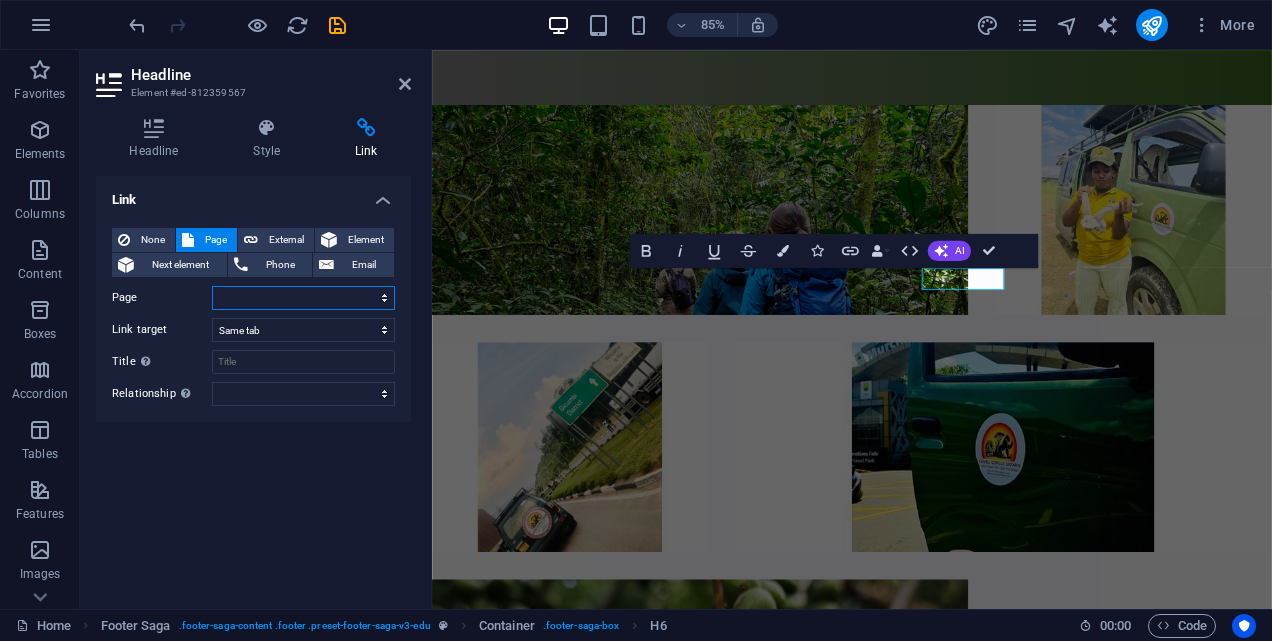 select on "5" 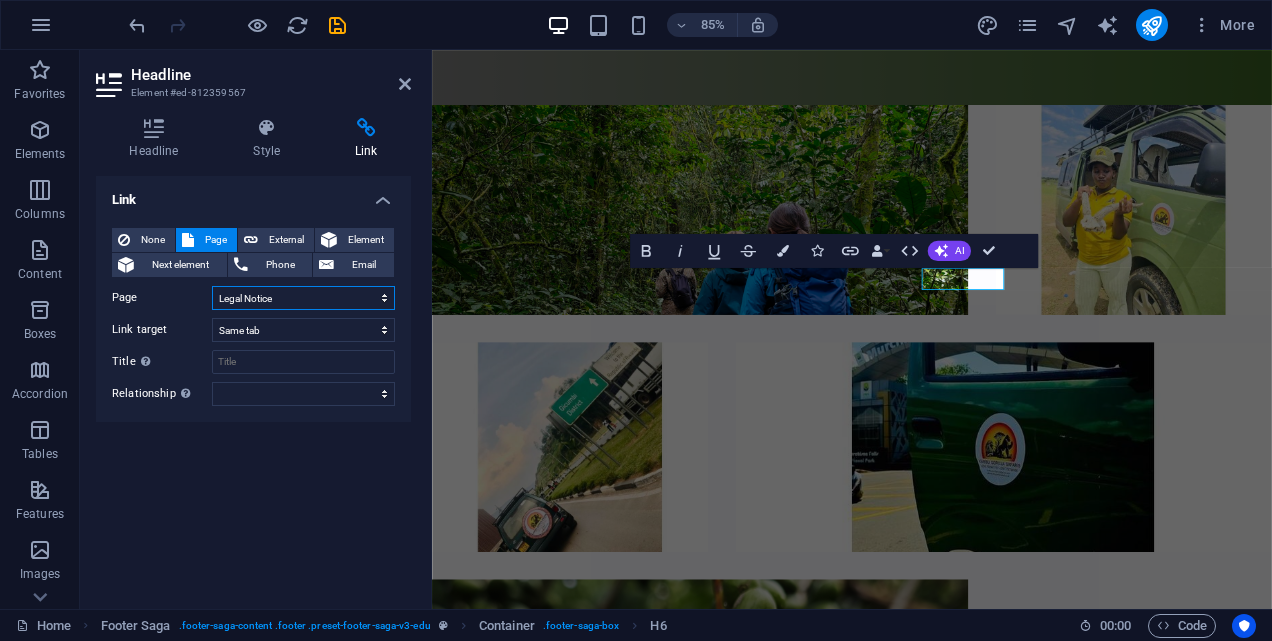 click on "Home Safaris About Blog Contact Us Legal Notice Privacy" at bounding box center (303, 298) 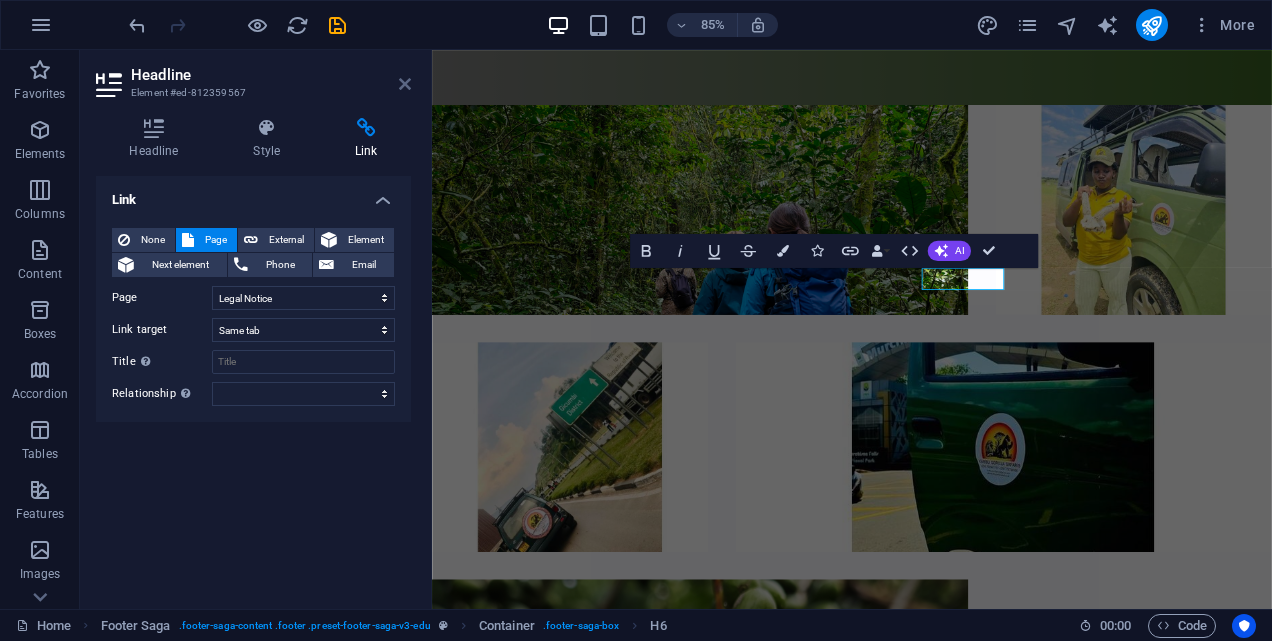 click at bounding box center (405, 84) 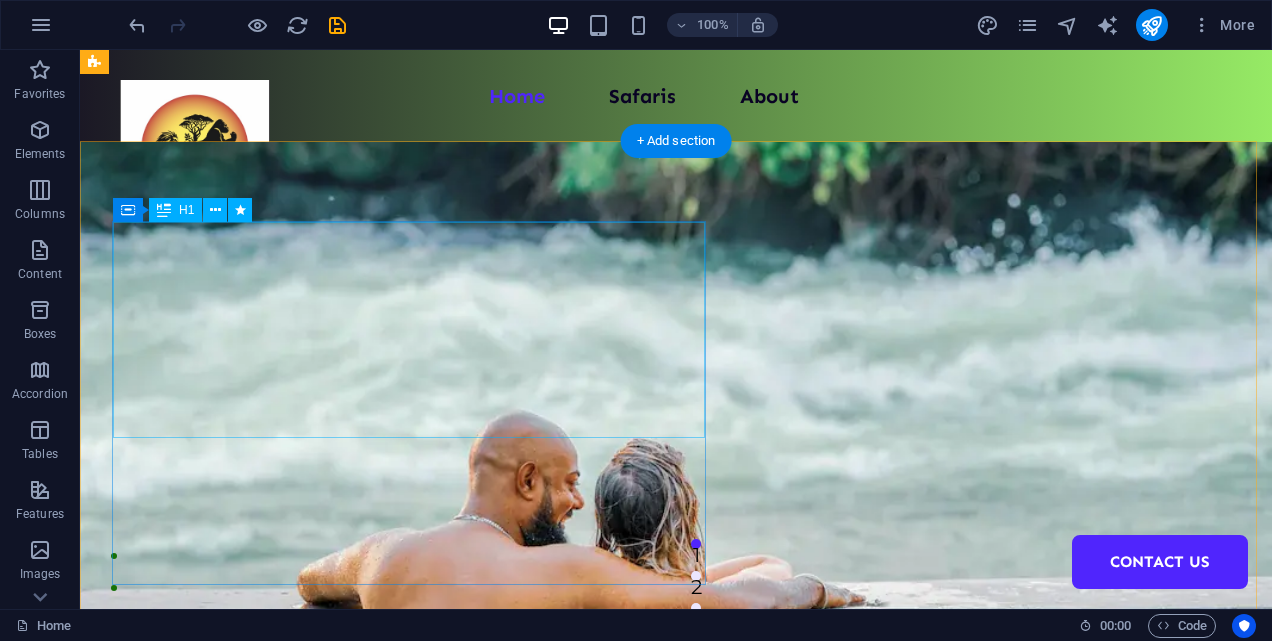 scroll, scrollTop: 0, scrollLeft: 0, axis: both 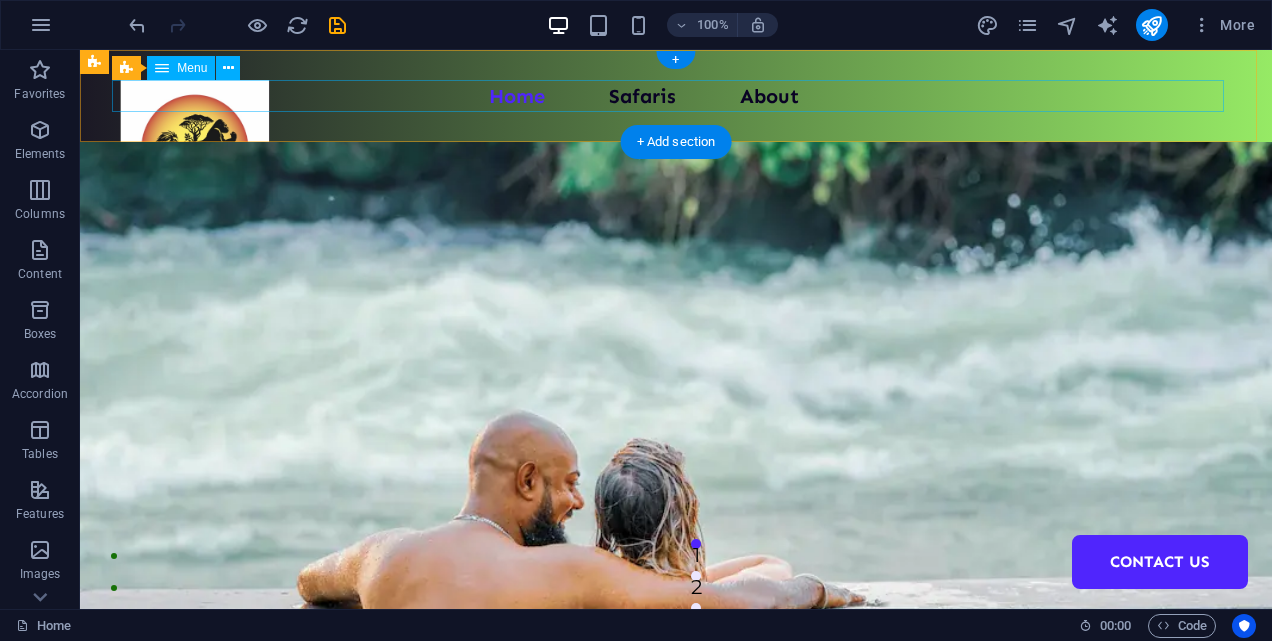 click on "Home Safaris About Contact Us" at bounding box center [676, 96] 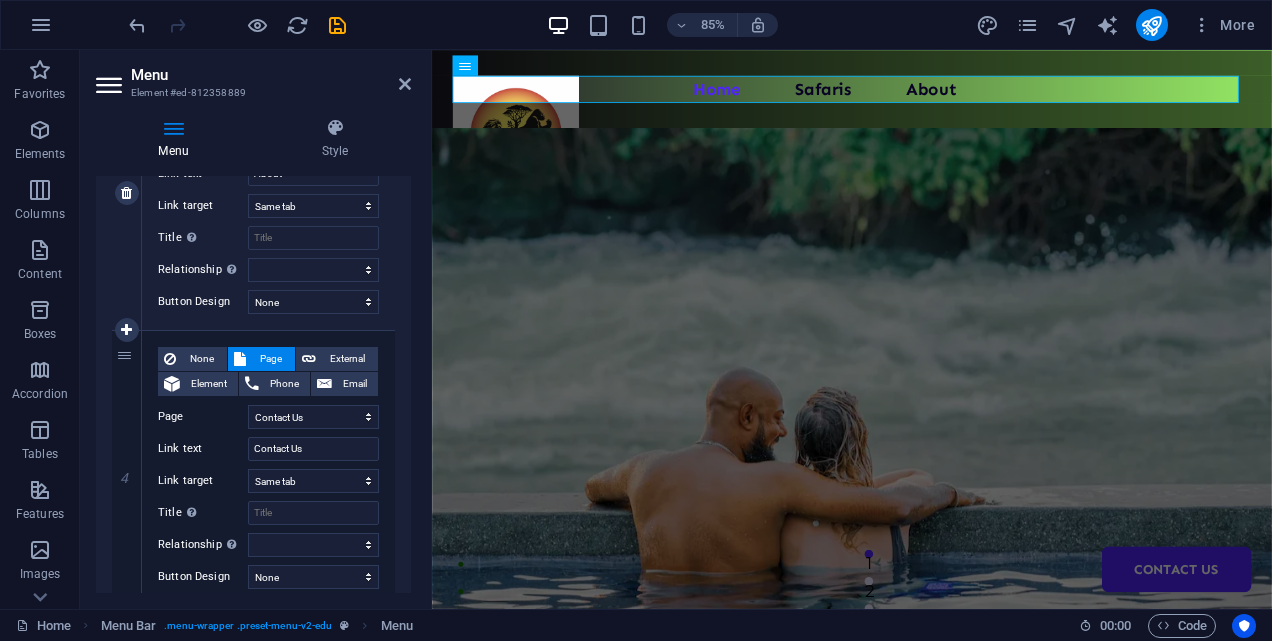 scroll, scrollTop: 926, scrollLeft: 0, axis: vertical 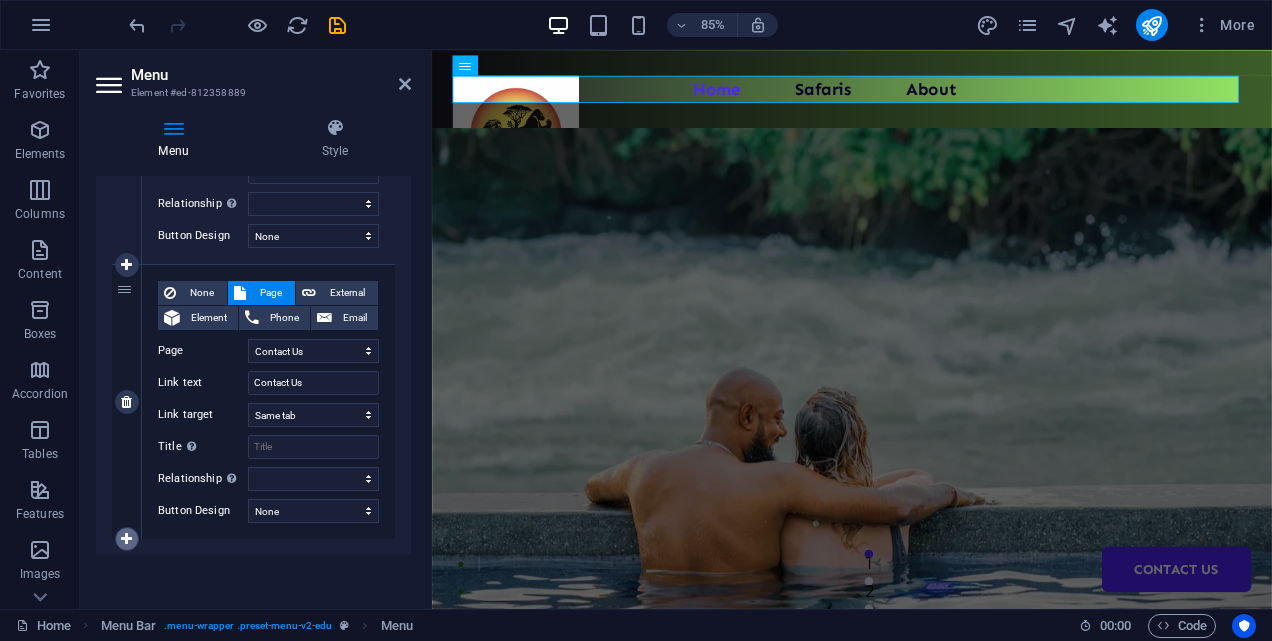 click at bounding box center (126, 539) 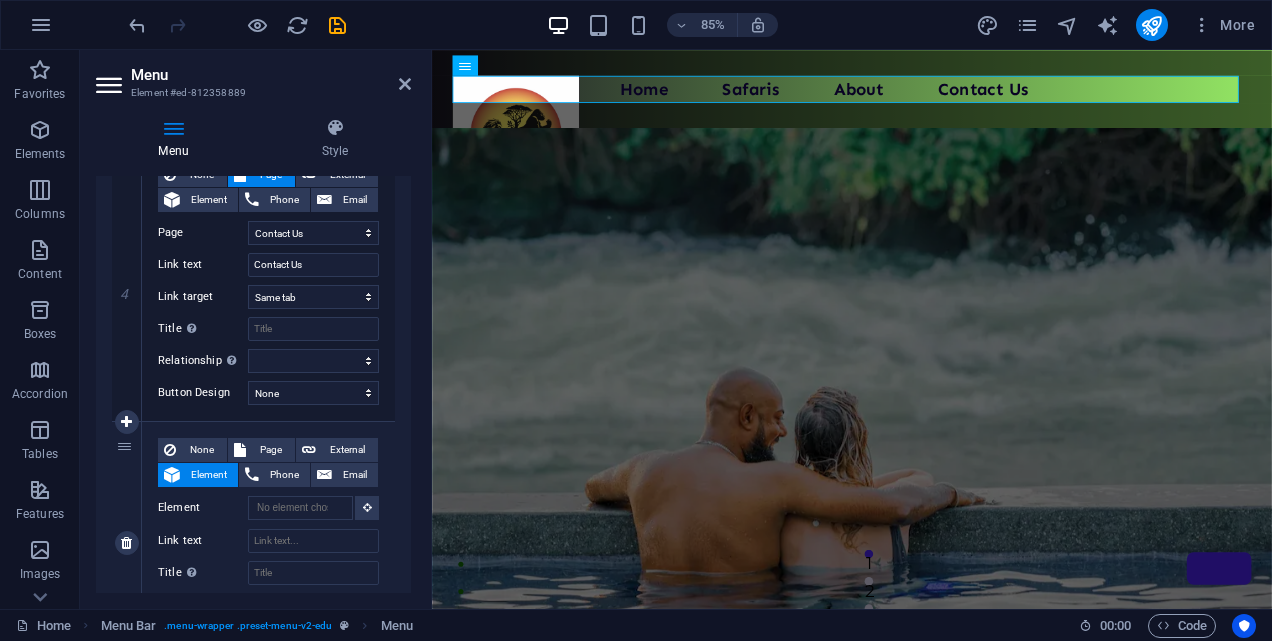 scroll, scrollTop: 1126, scrollLeft: 0, axis: vertical 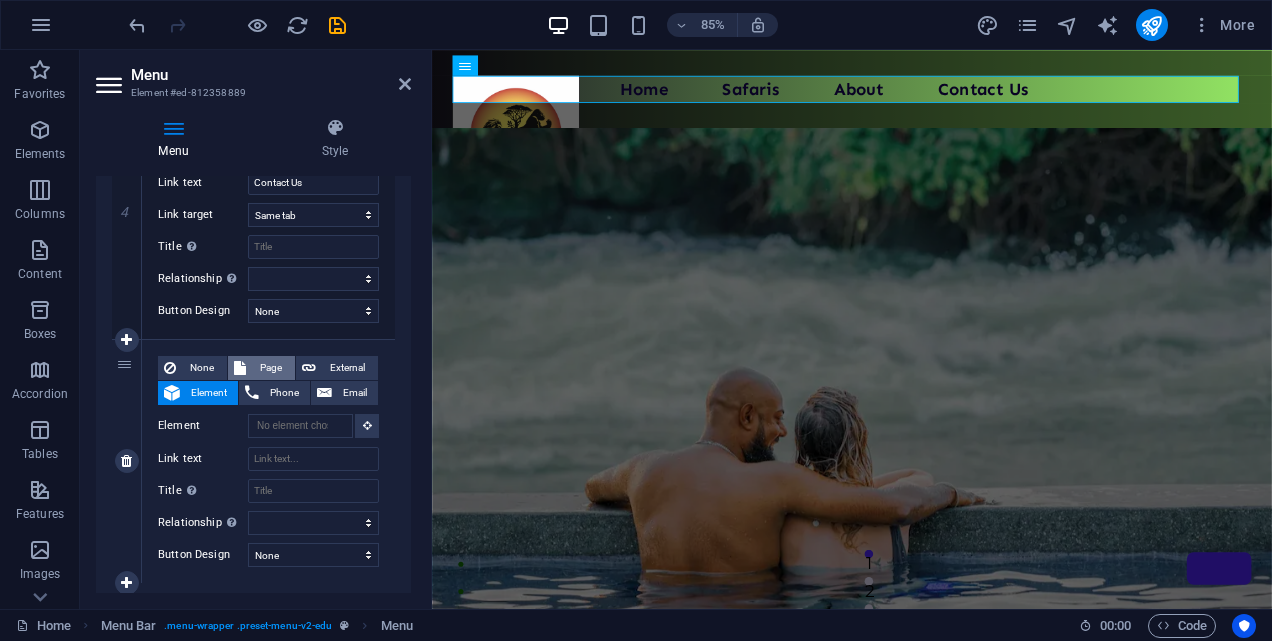 click on "Page" at bounding box center [261, 368] 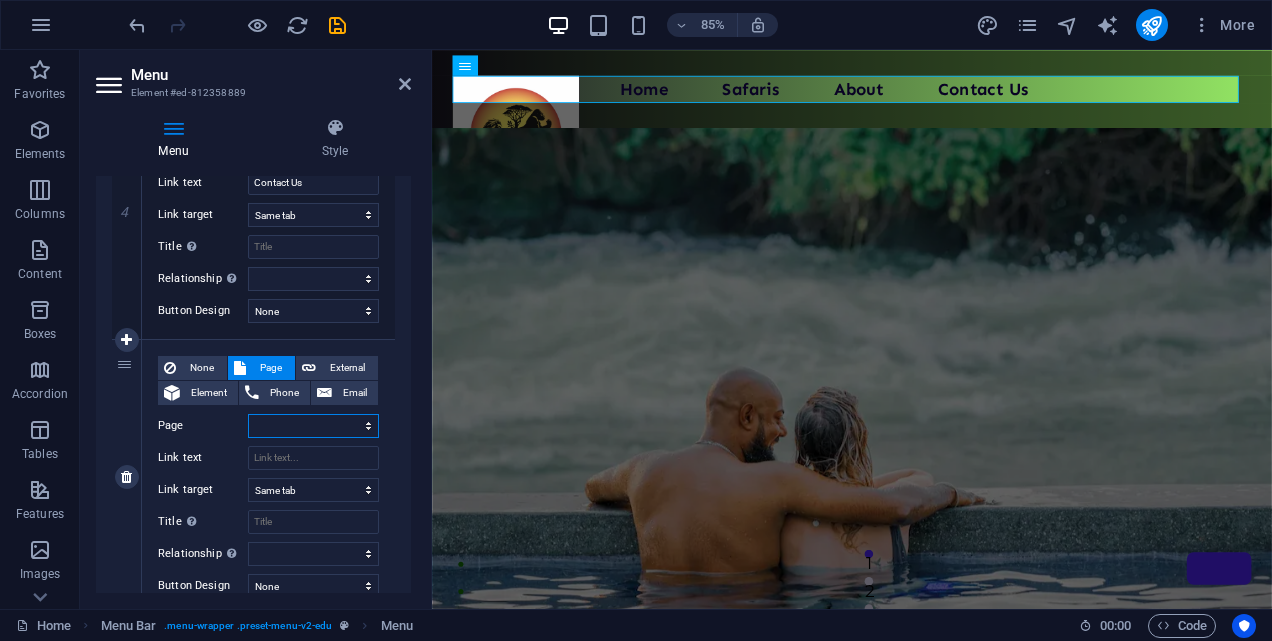 click on "Home Safaris About Blog Contact Us Legal Notice Privacy" at bounding box center (313, 426) 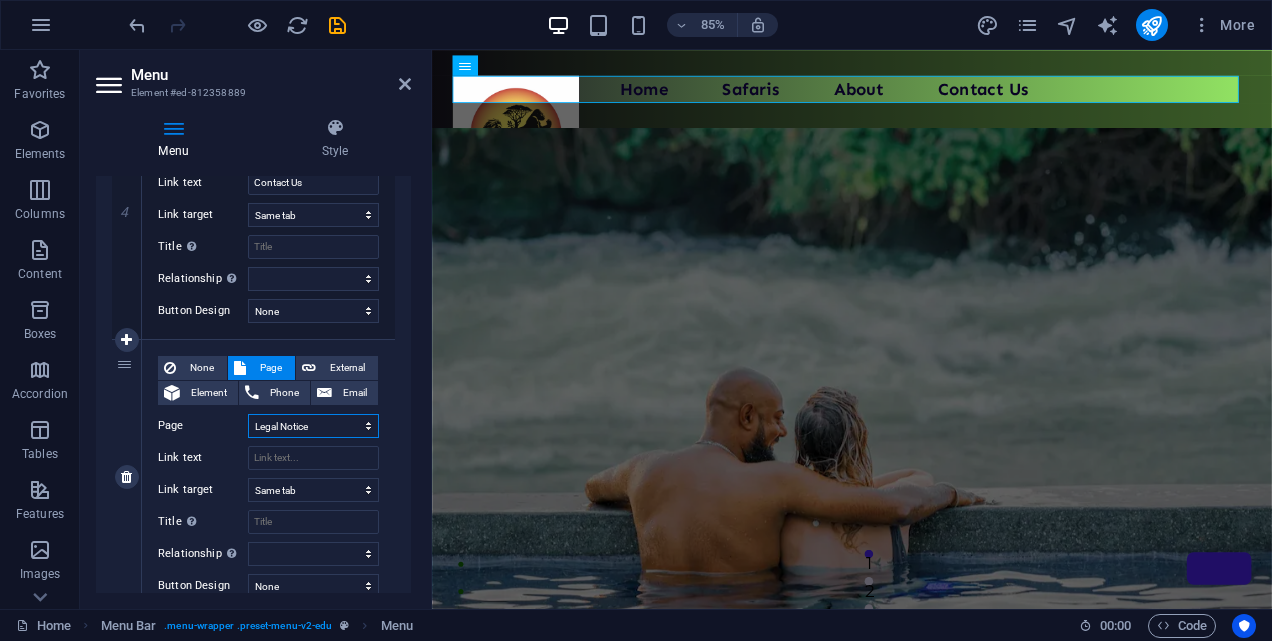 click on "Home Safaris About Blog Contact Us Legal Notice Privacy" at bounding box center (313, 426) 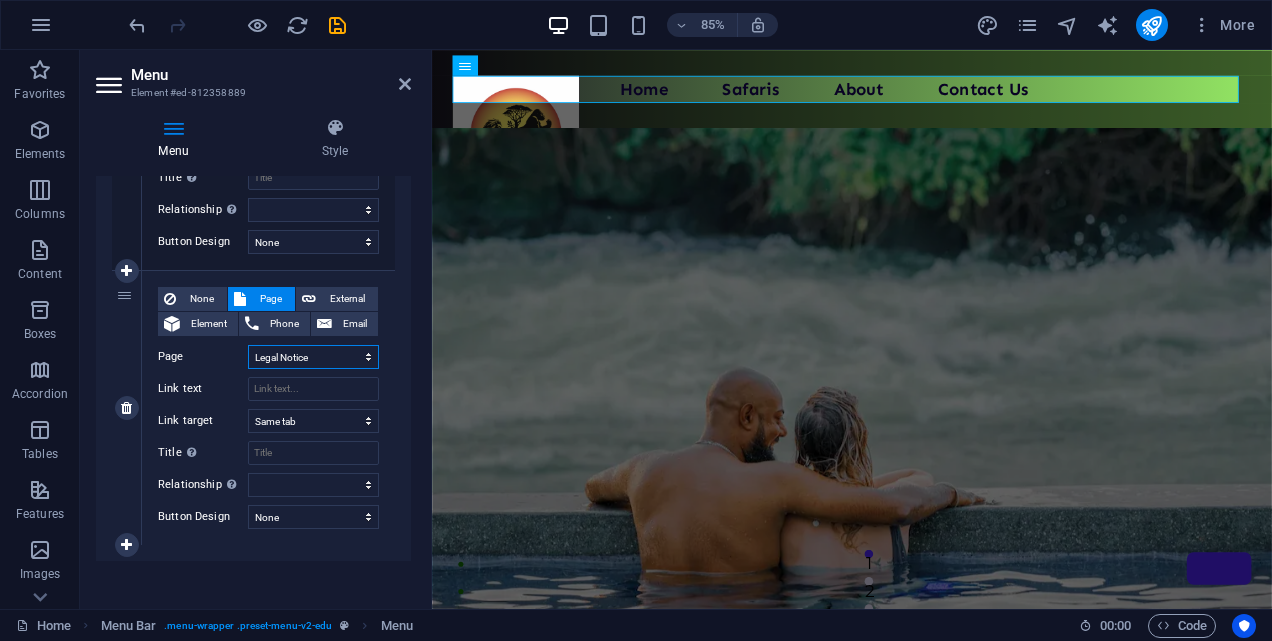 scroll, scrollTop: 1201, scrollLeft: 0, axis: vertical 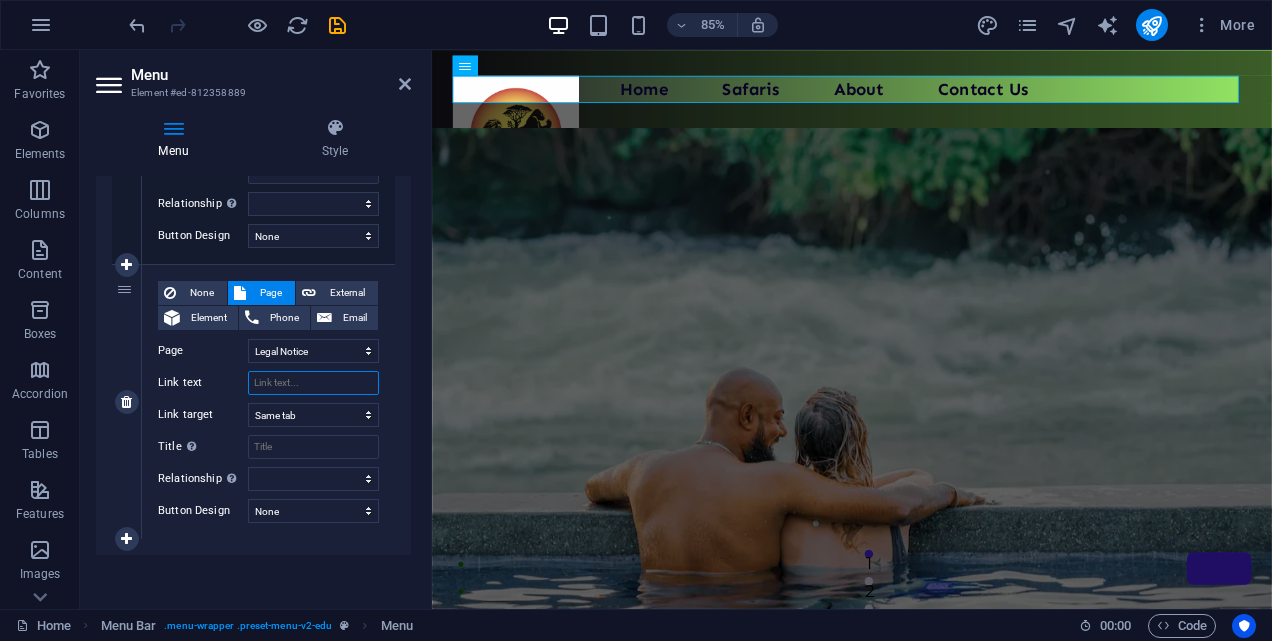 click on "Link text" at bounding box center [313, 383] 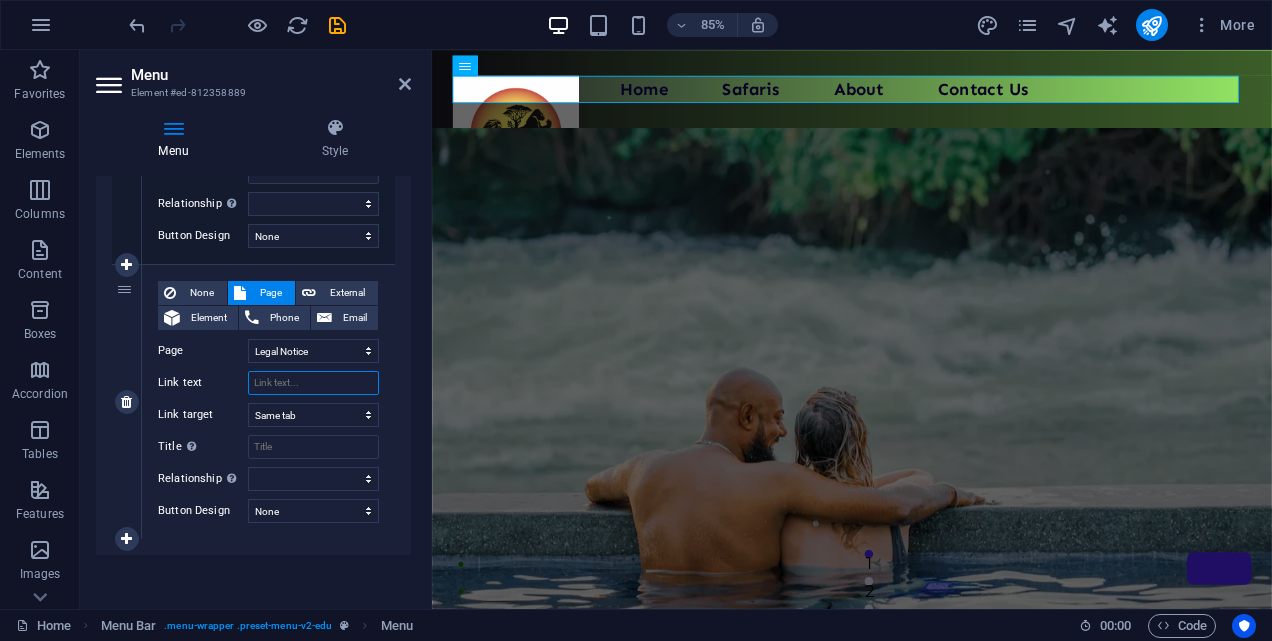 type on "l" 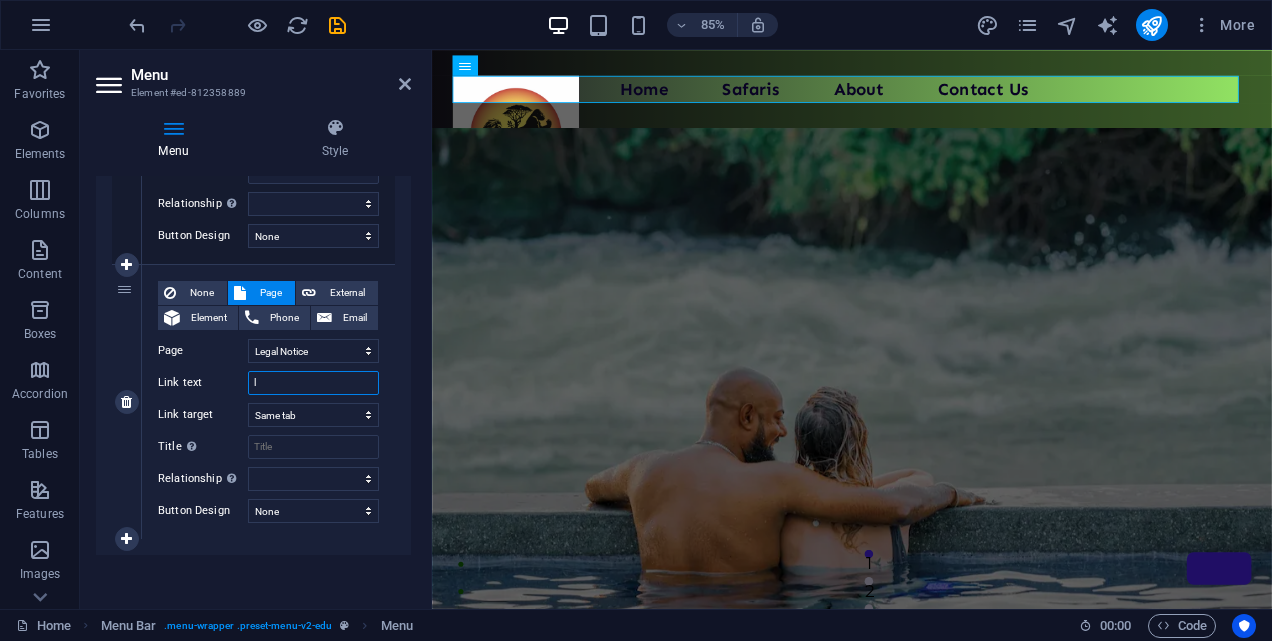 select 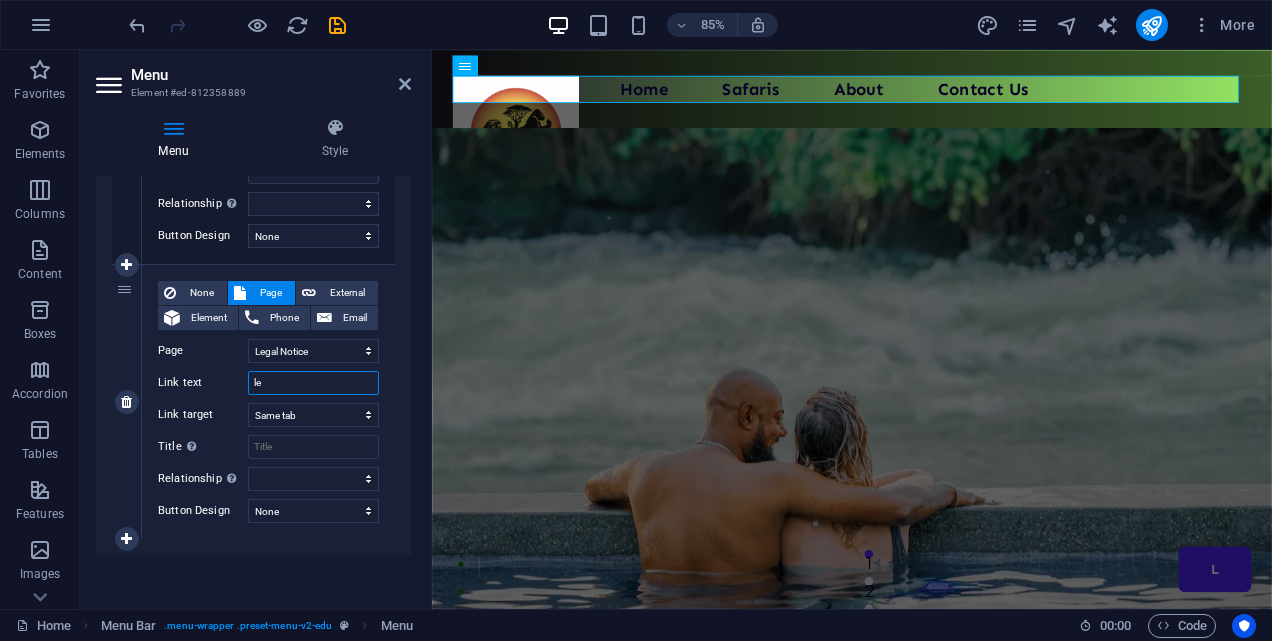 type on "leg" 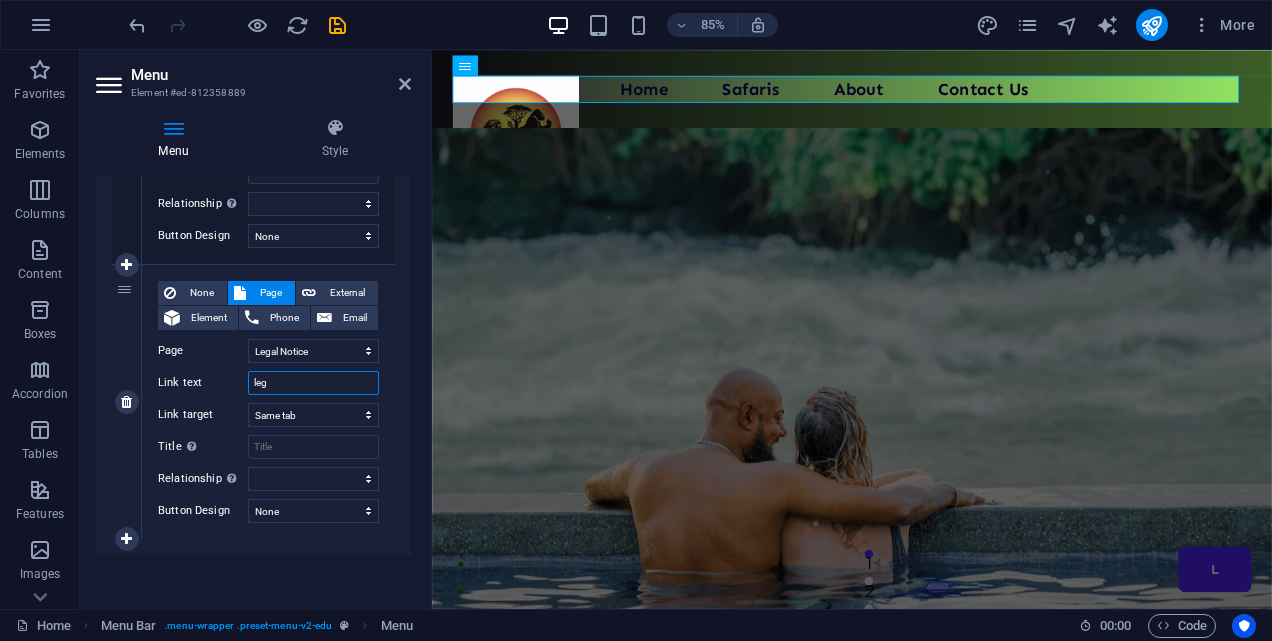 select 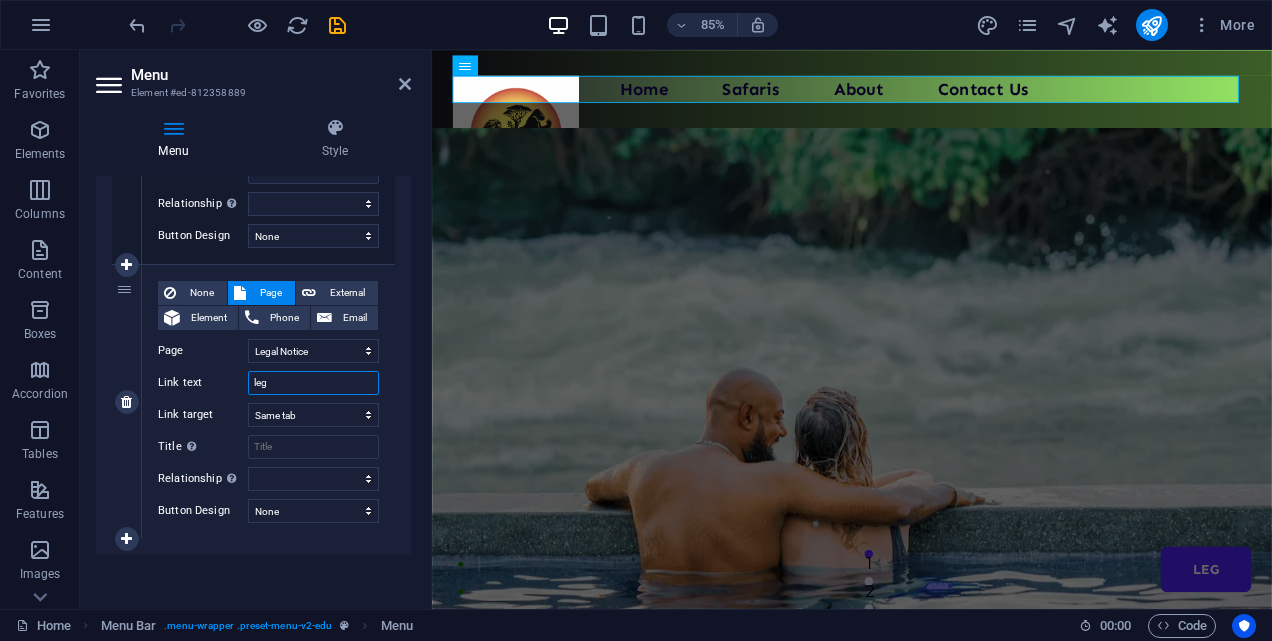 type on "lega" 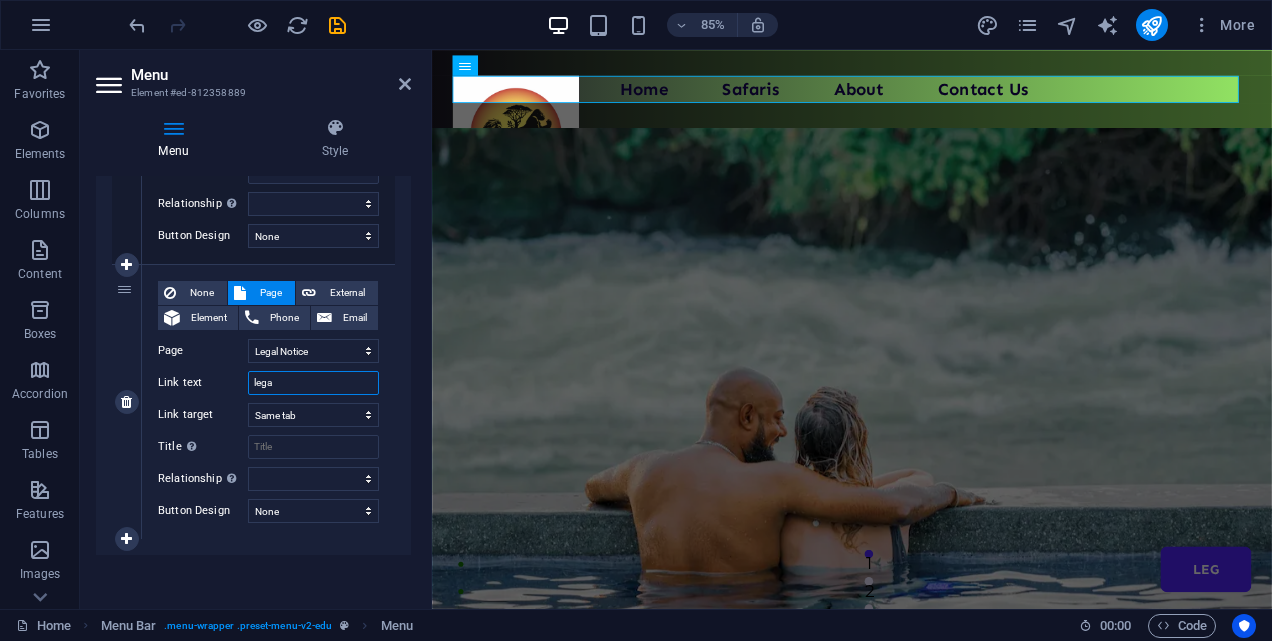 select 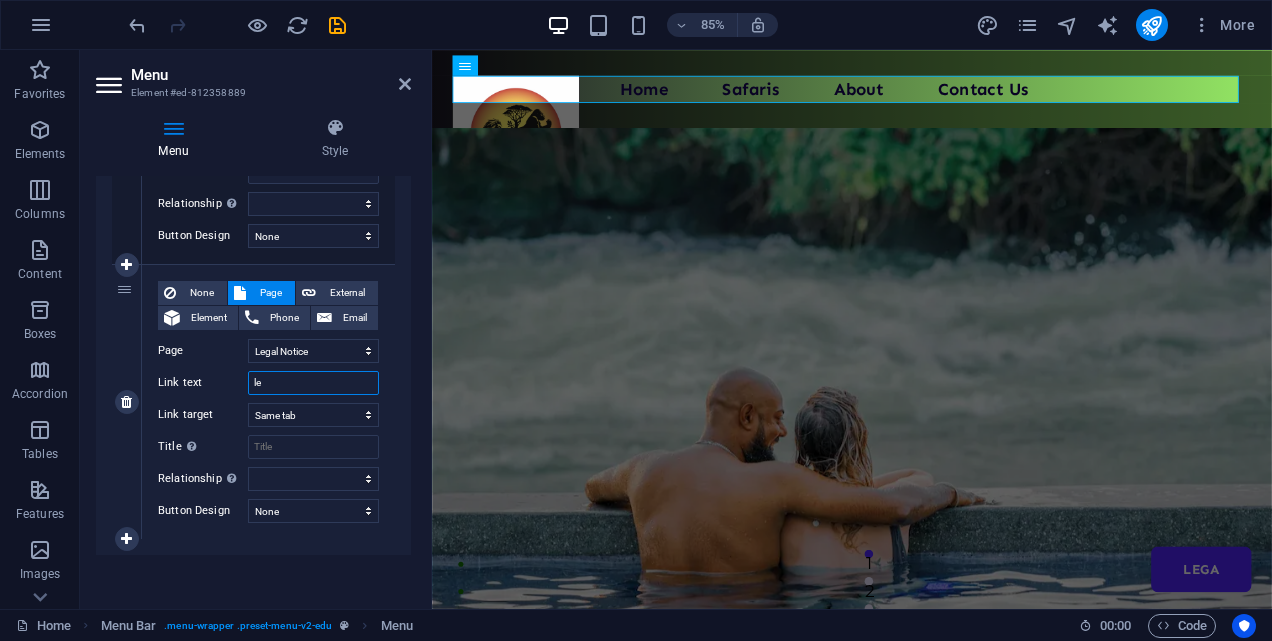 type on "l" 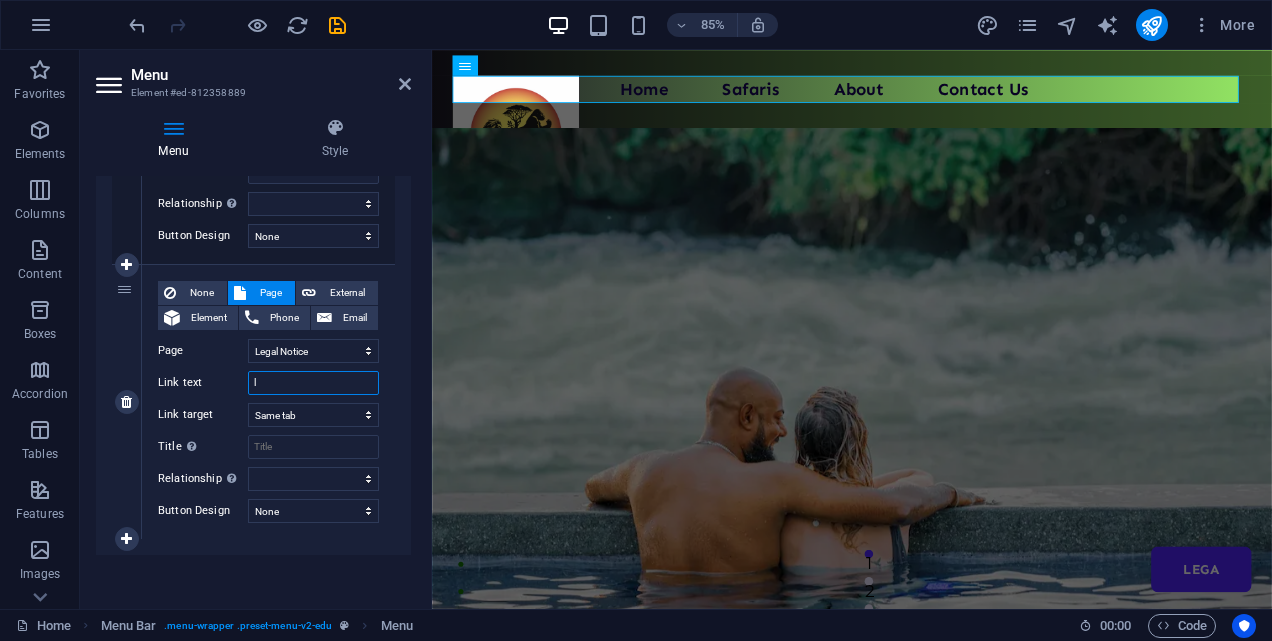 type 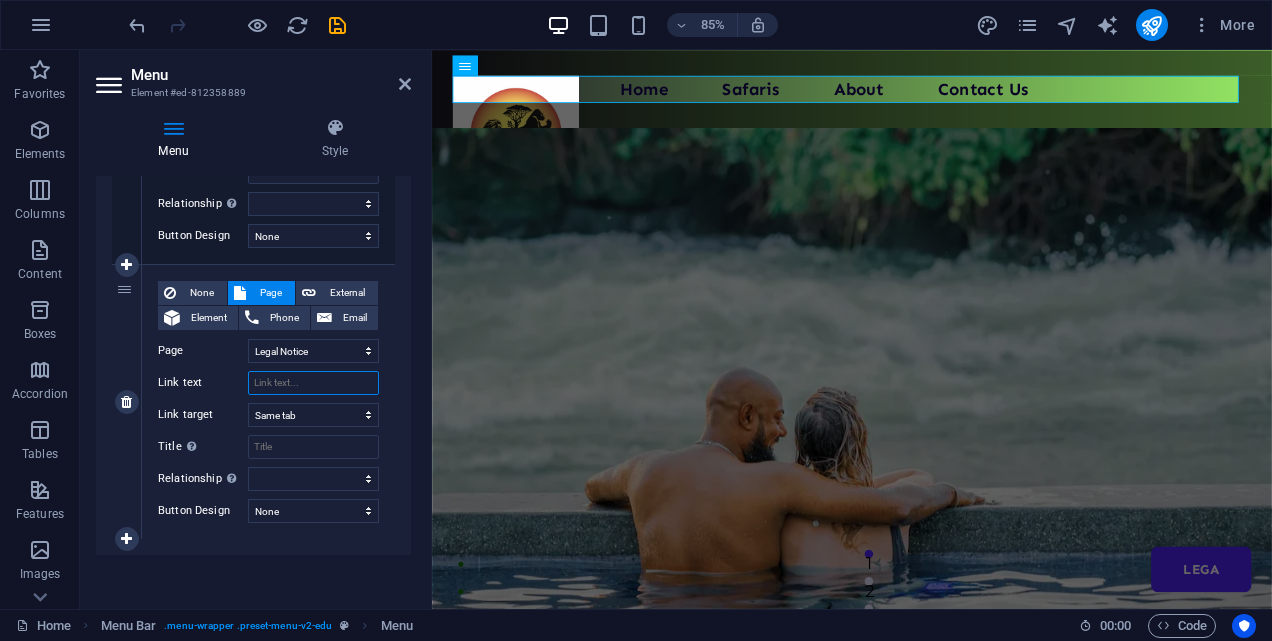 select 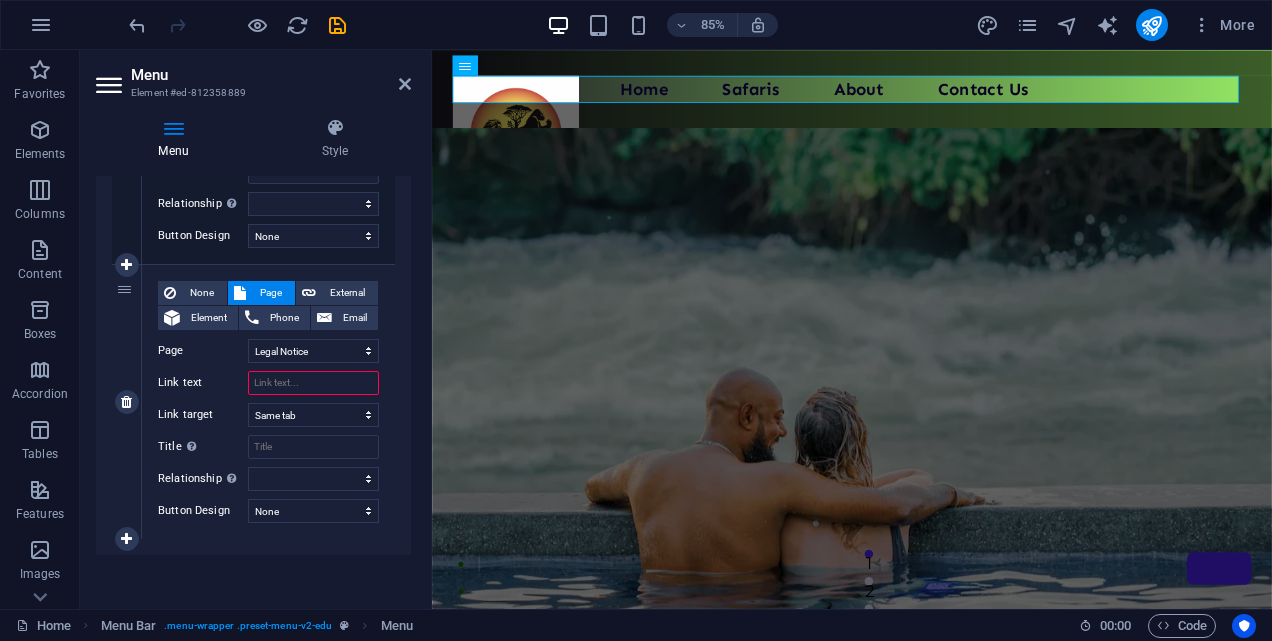 type on "L" 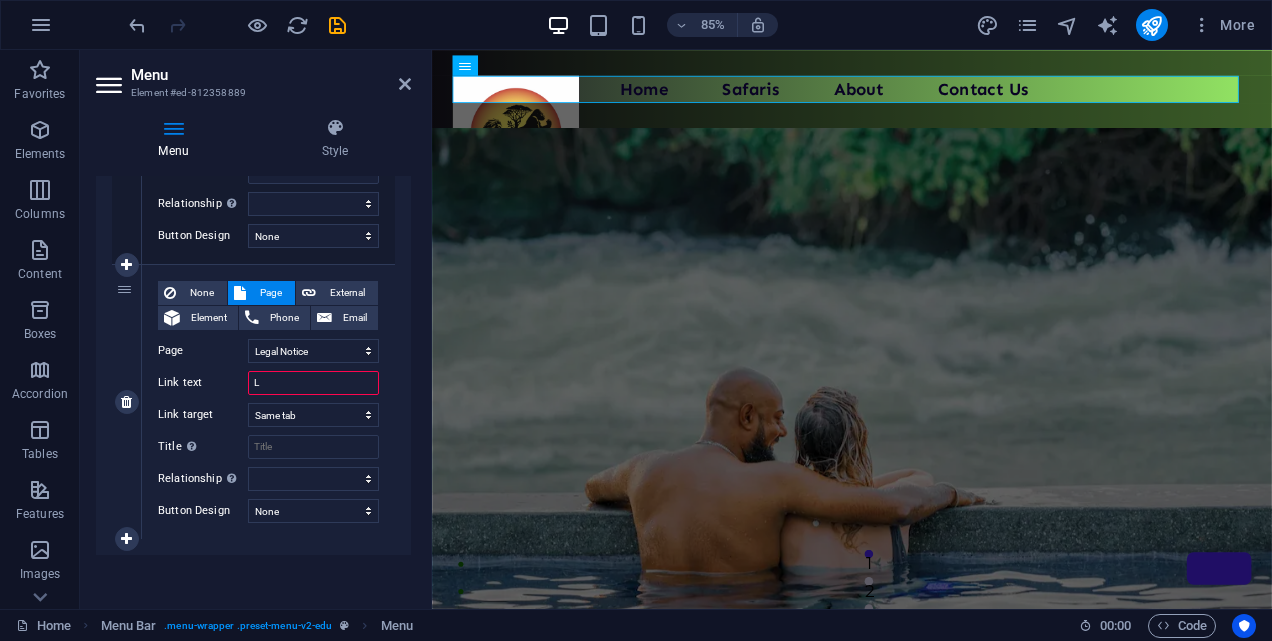 select 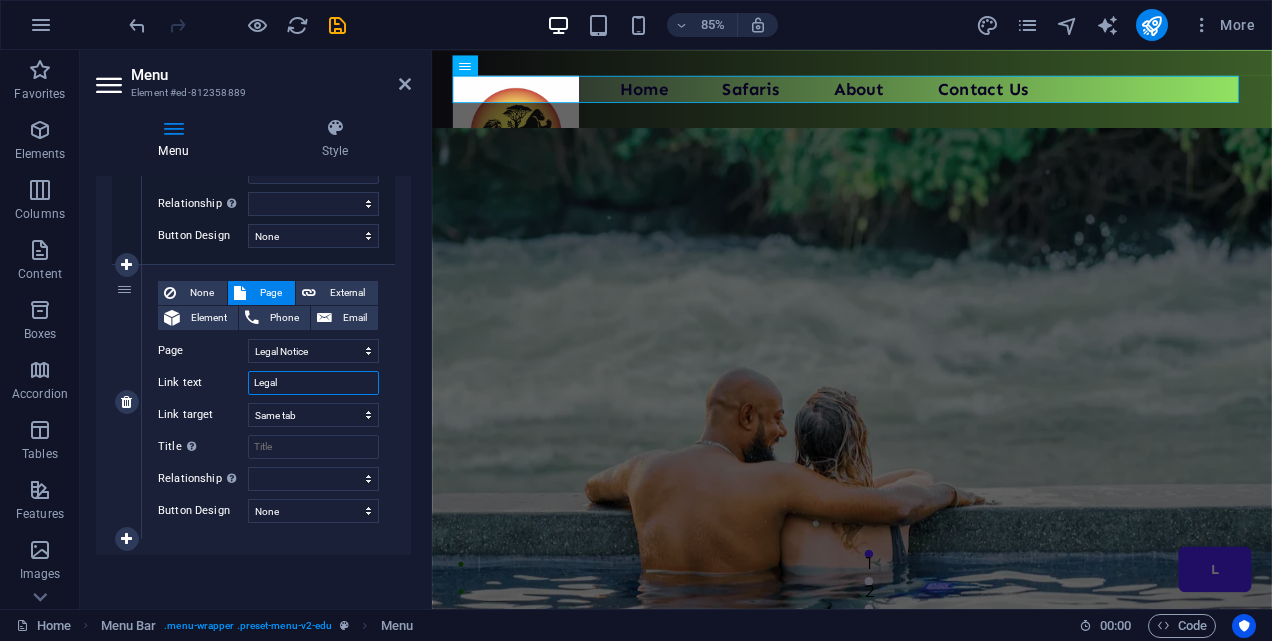 type on "Legal" 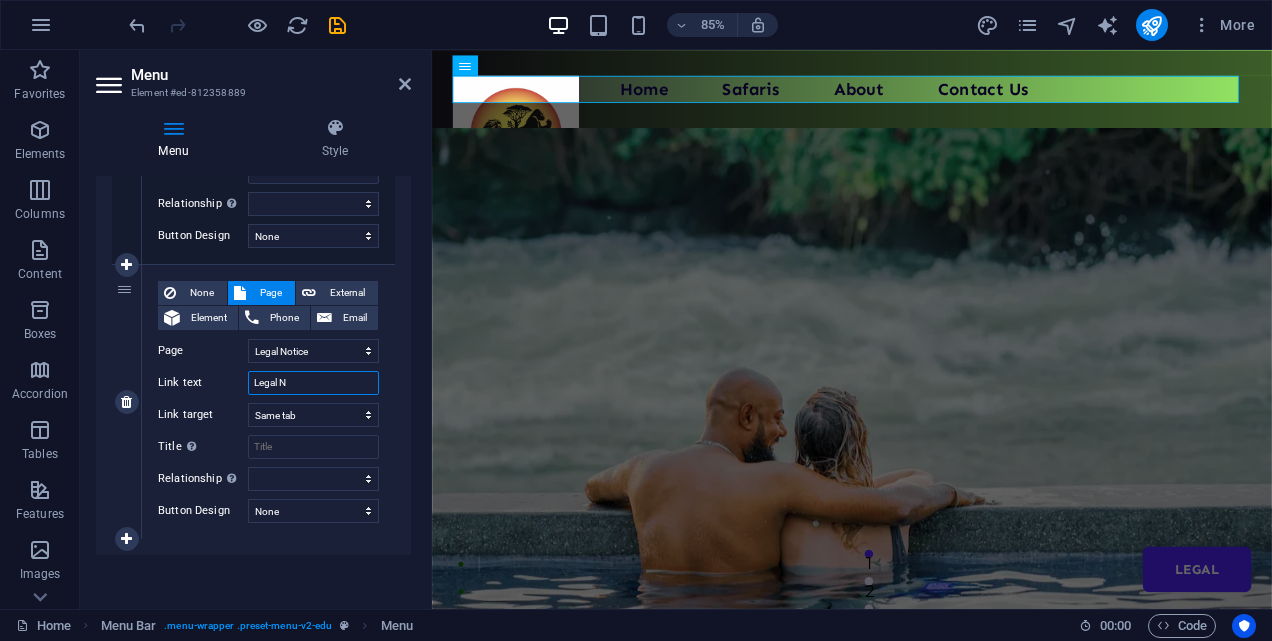 type on "Legal Nt" 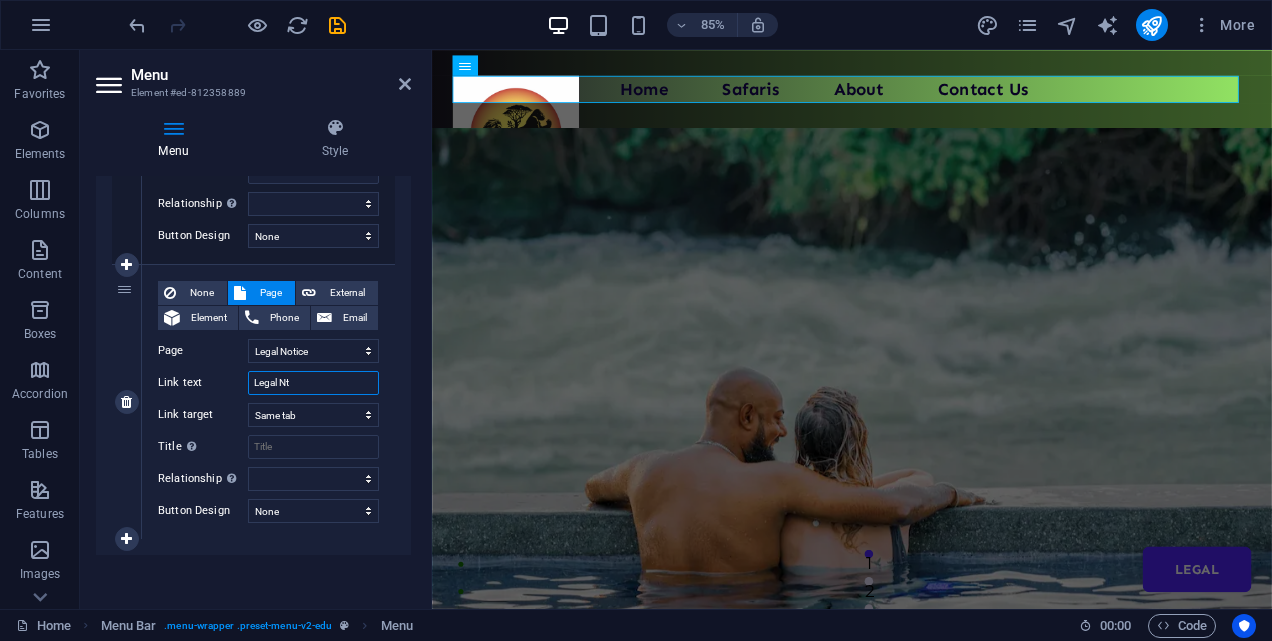 select 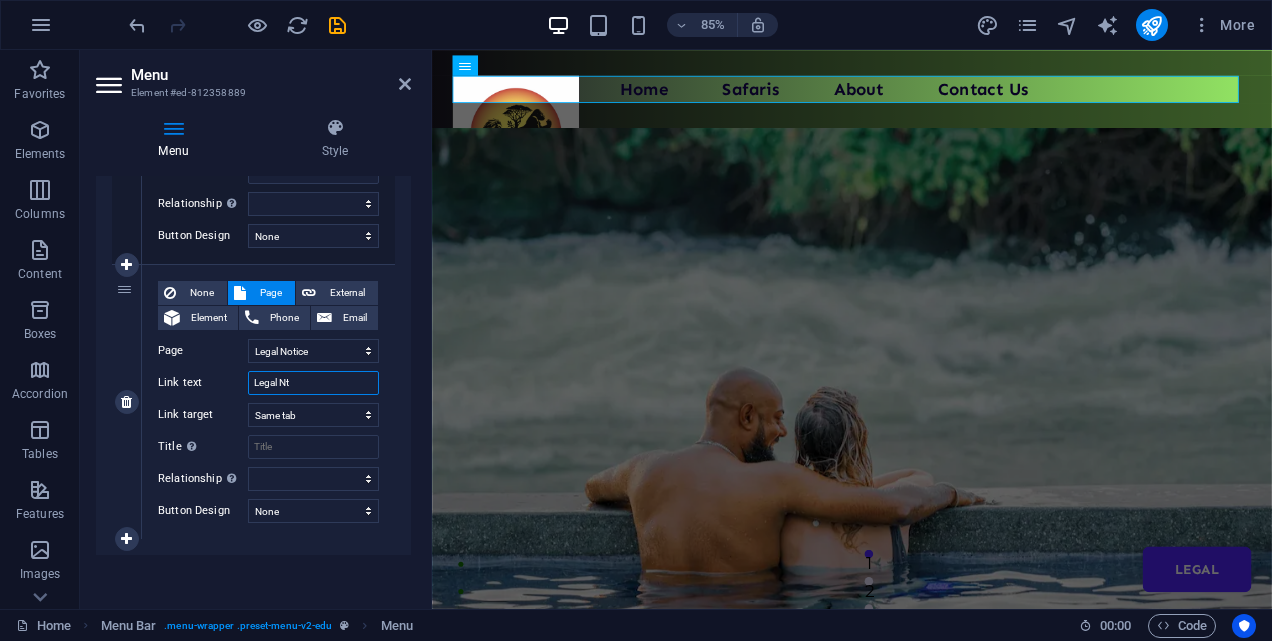 type on "Legal N" 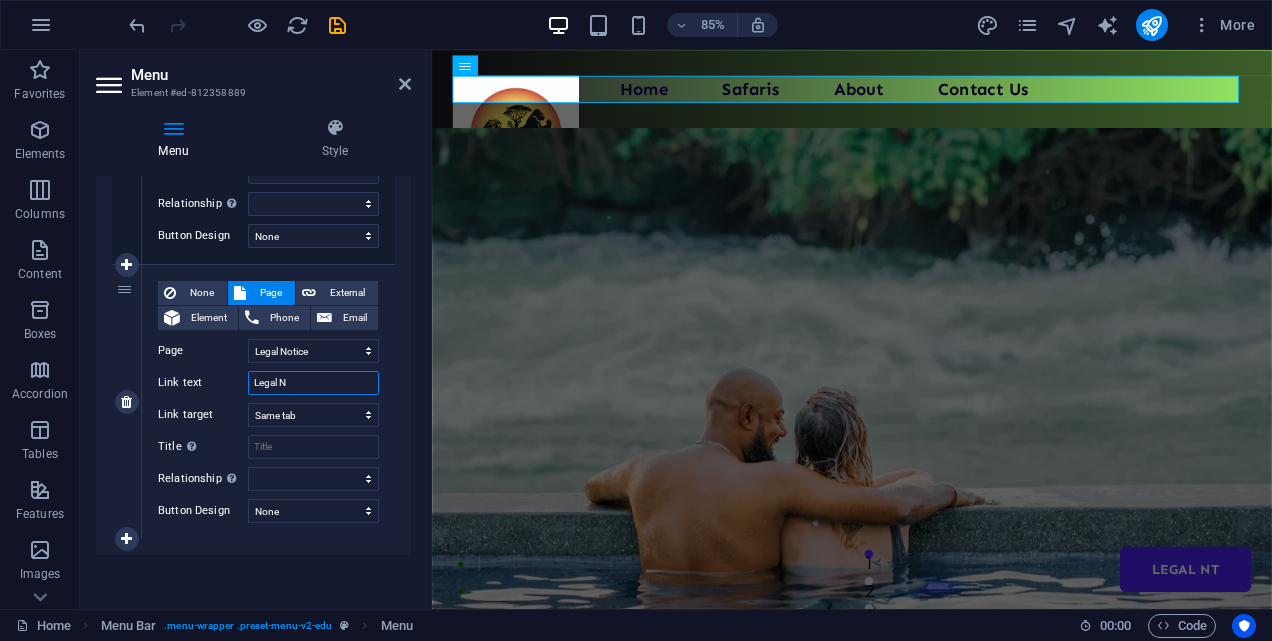 select 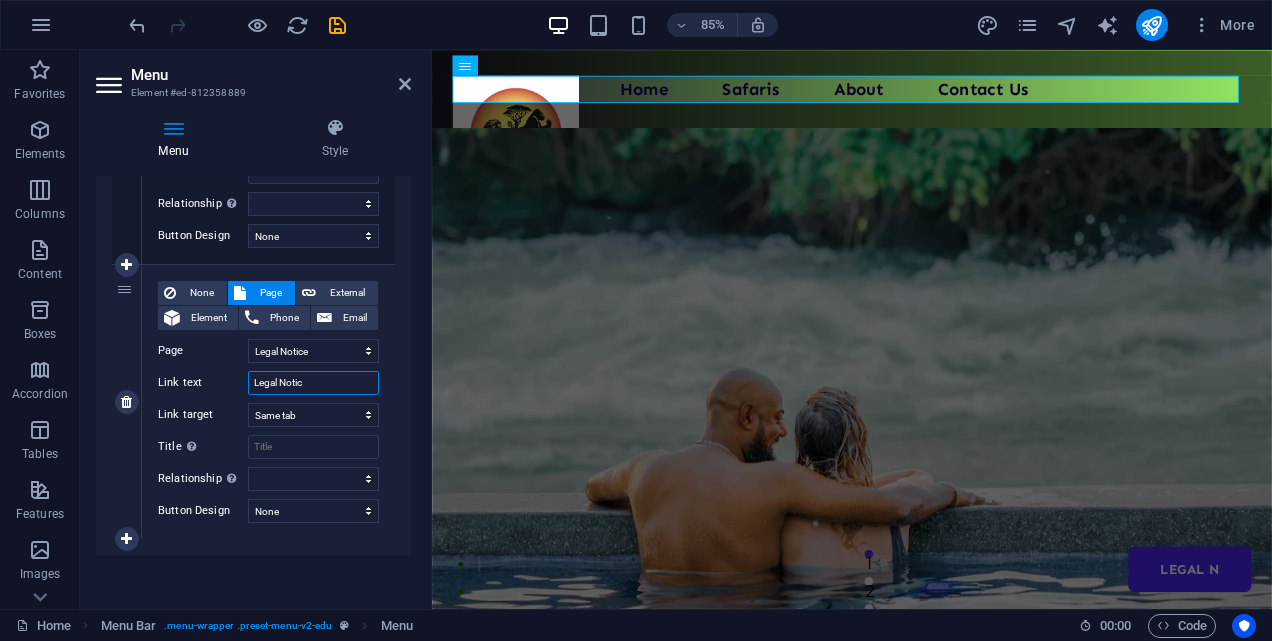 type on "Legal Notice" 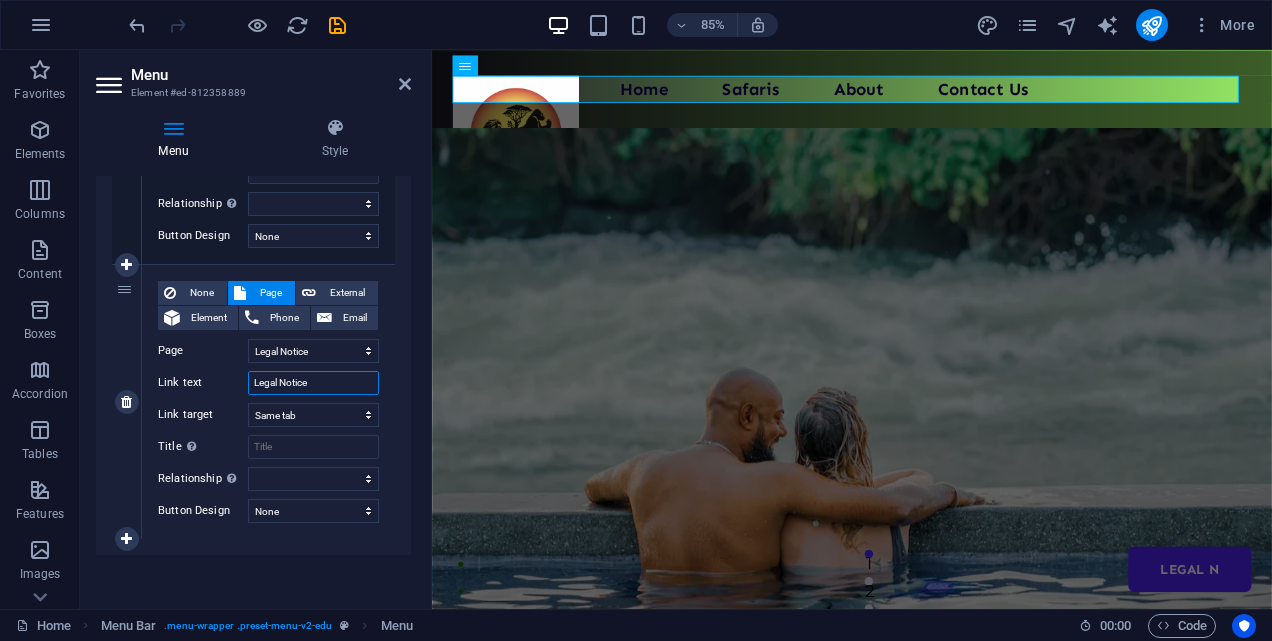 select 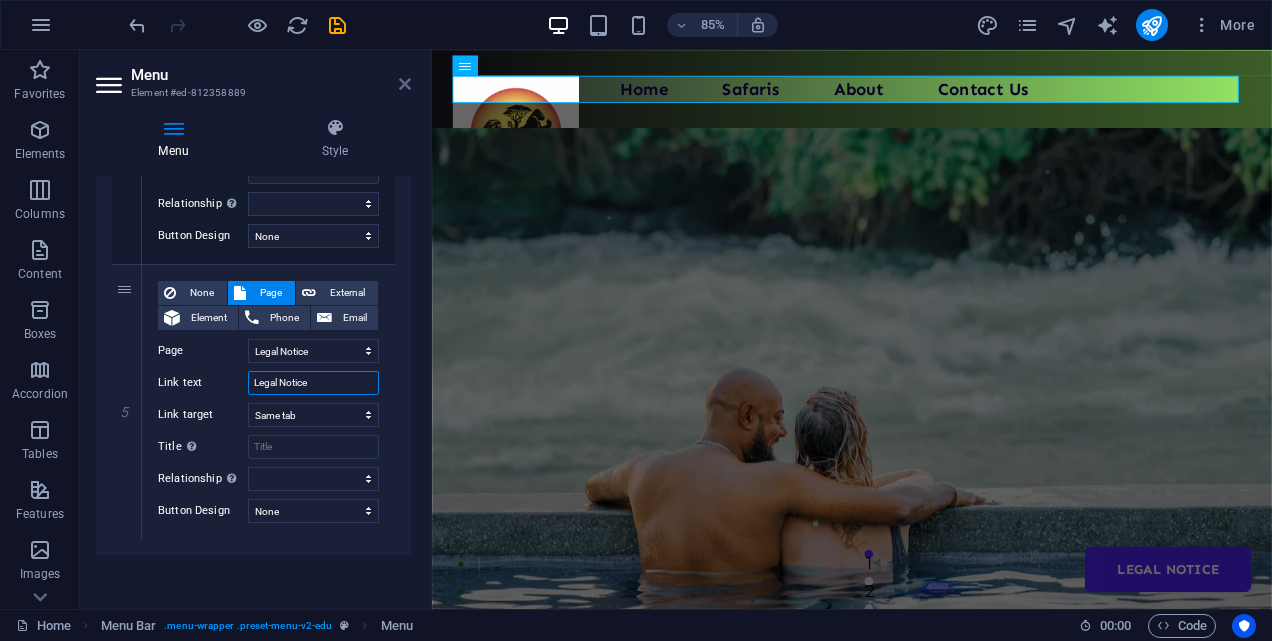 type on "Legal Notice" 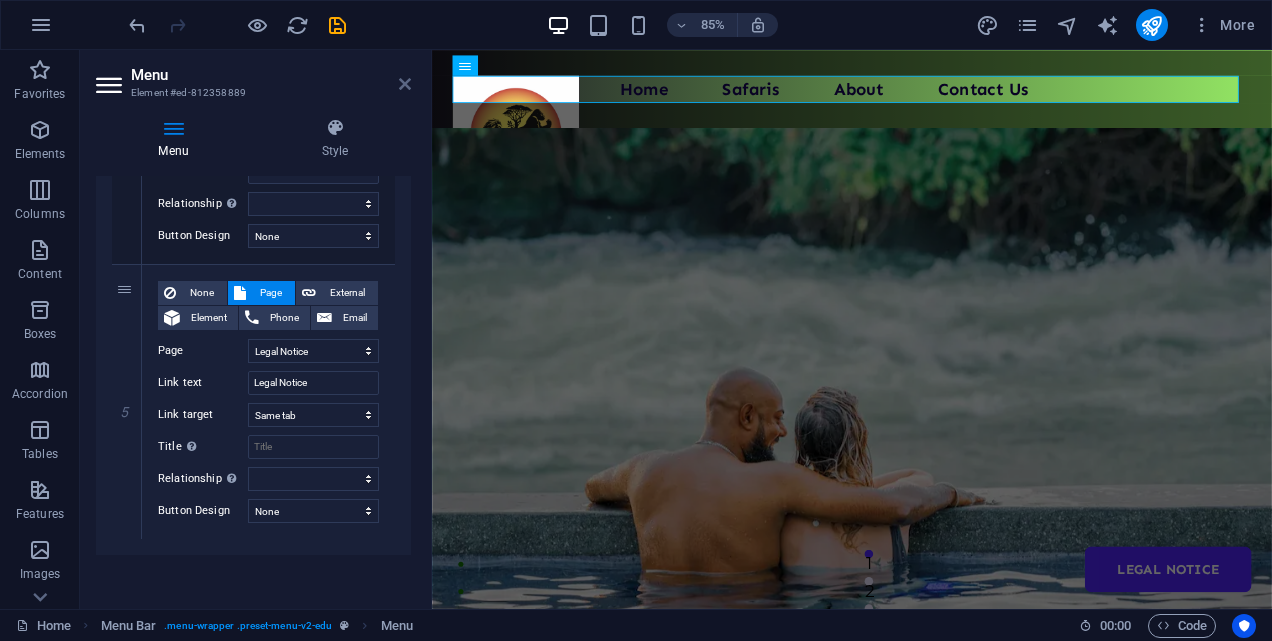 click at bounding box center (405, 84) 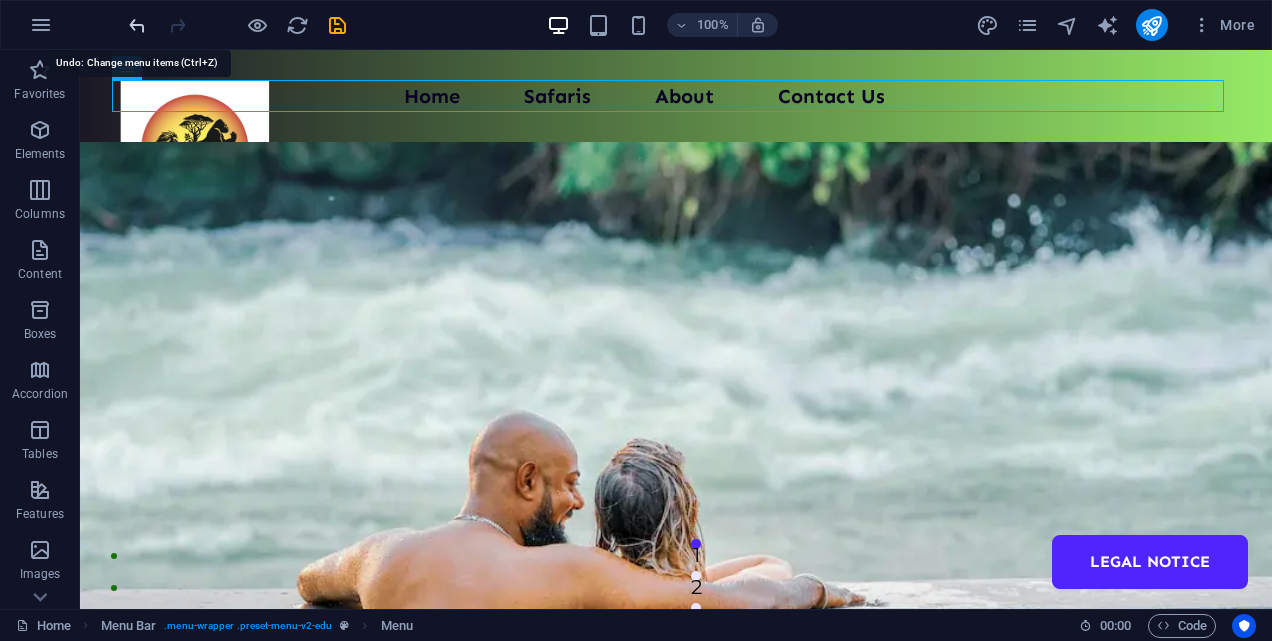 click at bounding box center (137, 25) 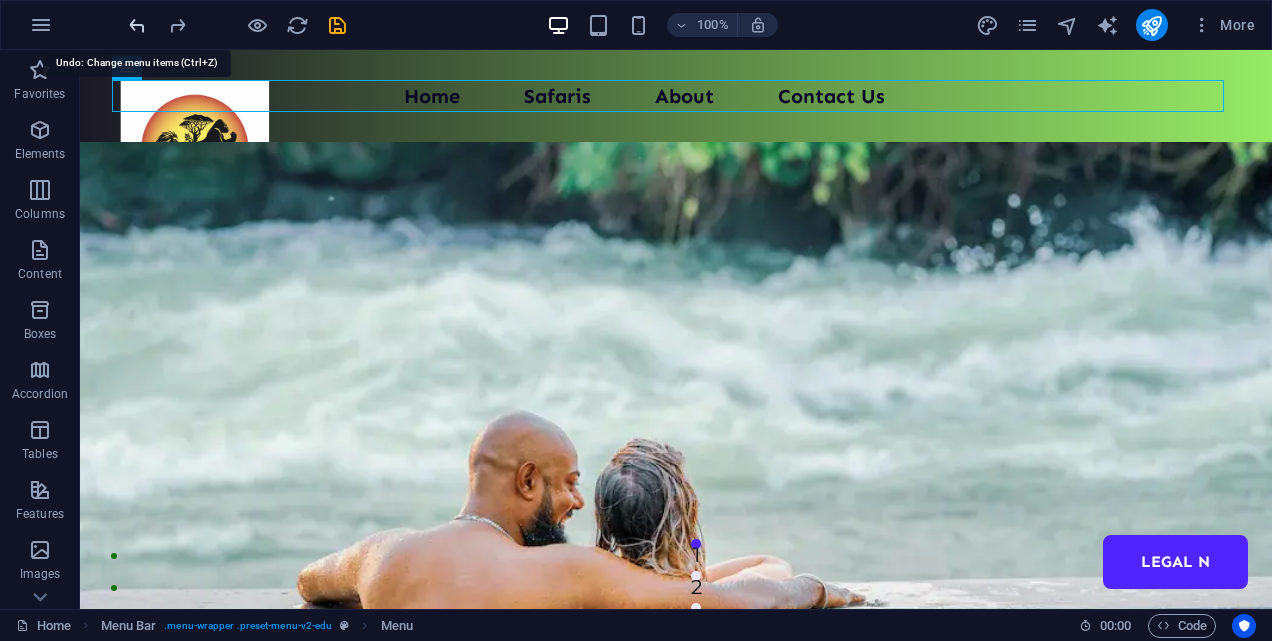 click at bounding box center [137, 25] 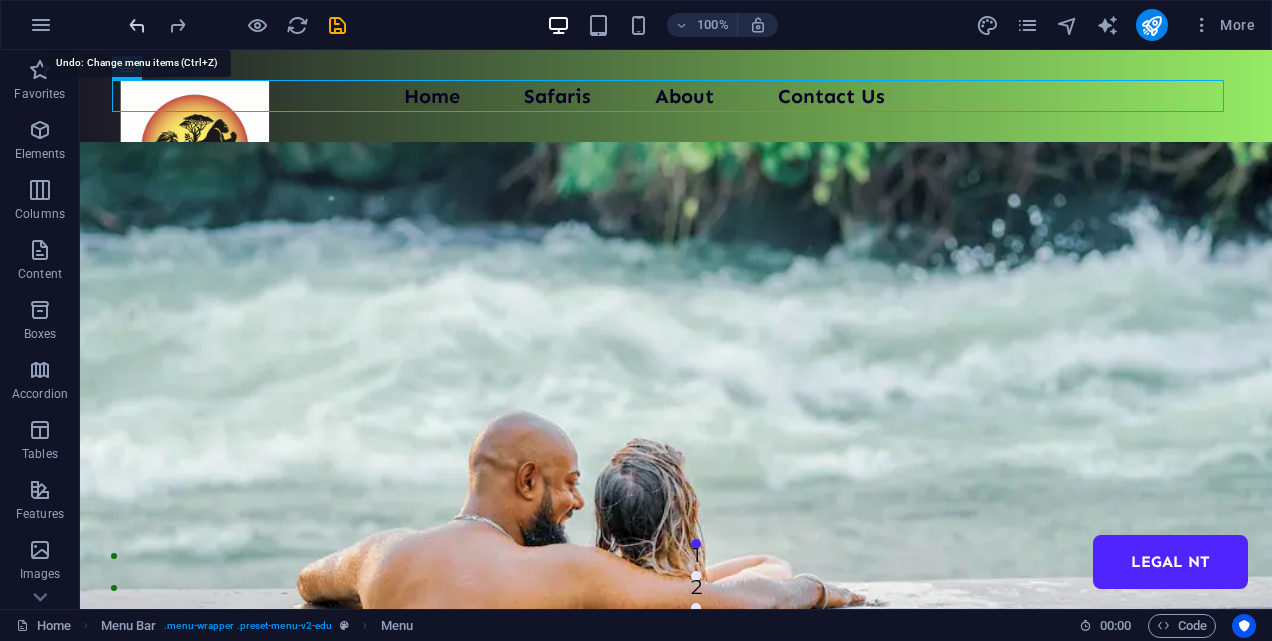 click at bounding box center [137, 25] 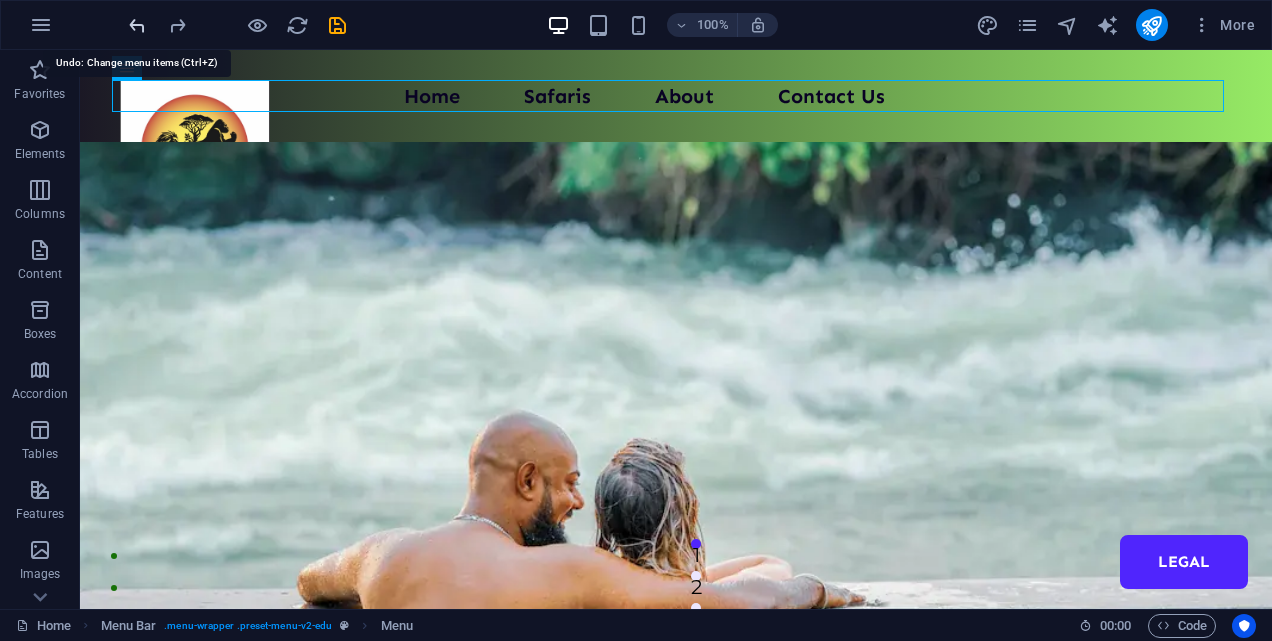 click at bounding box center [137, 25] 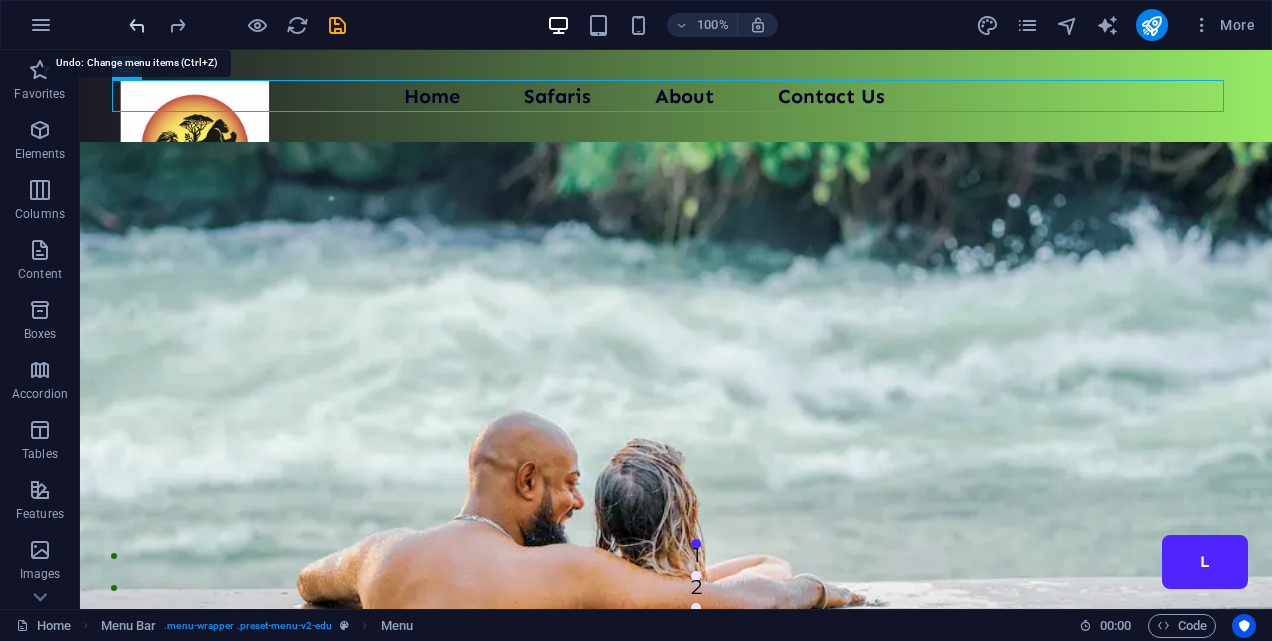 click at bounding box center [137, 25] 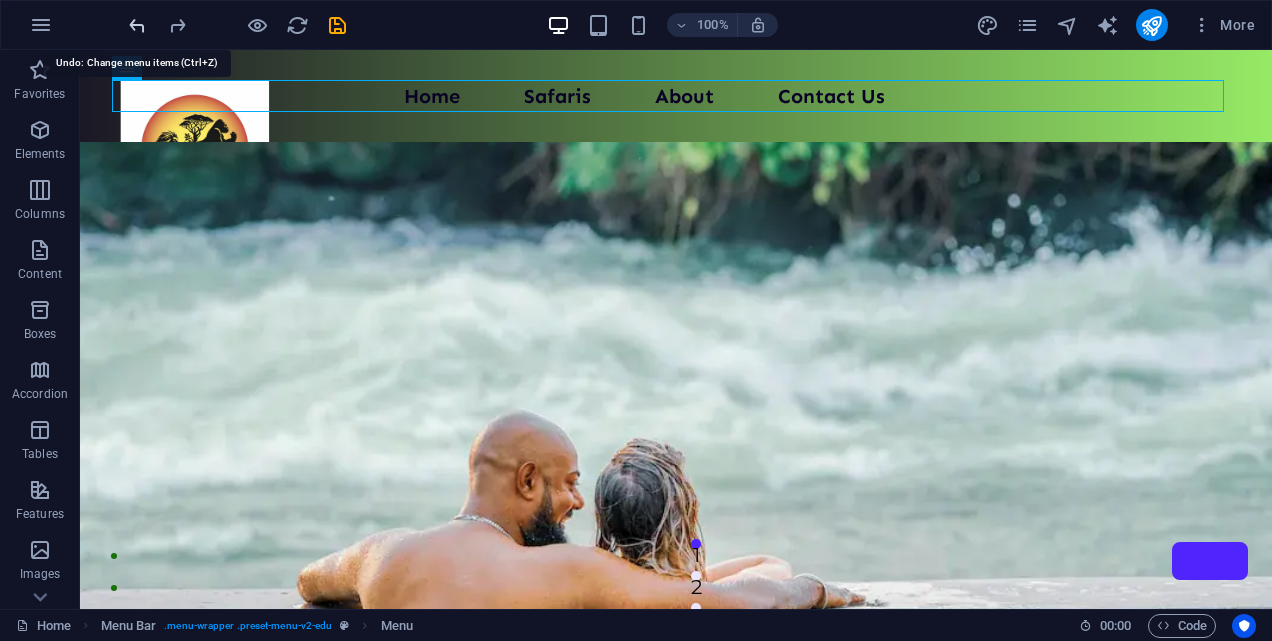 click at bounding box center (137, 25) 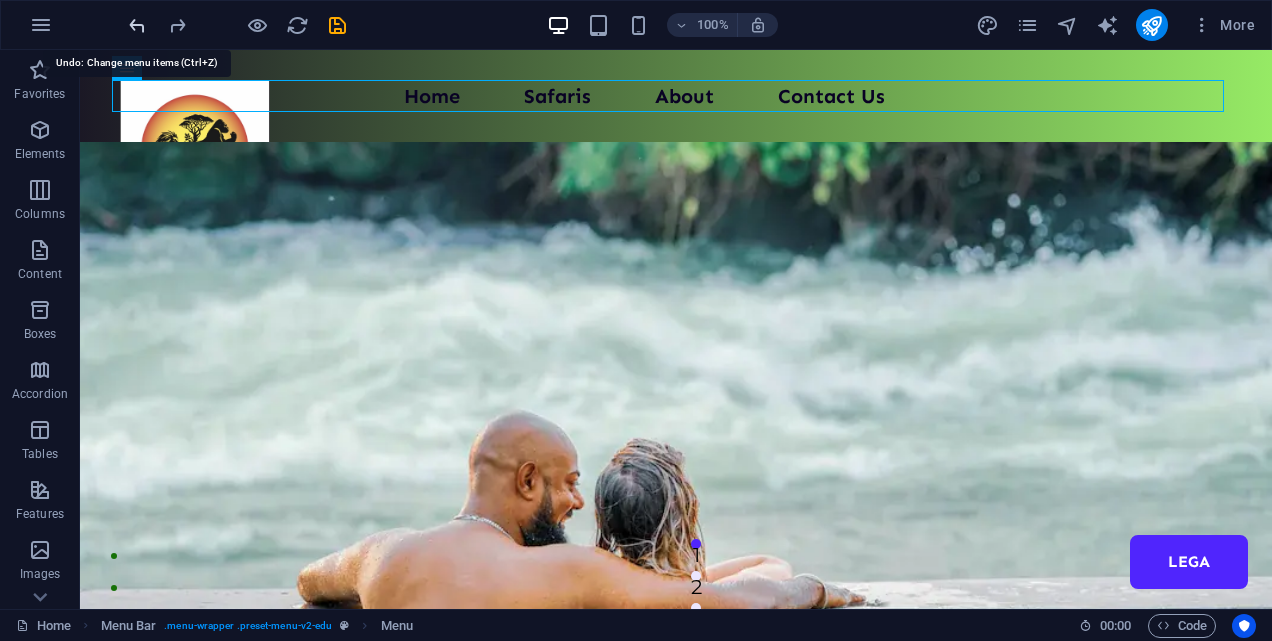 click at bounding box center (137, 25) 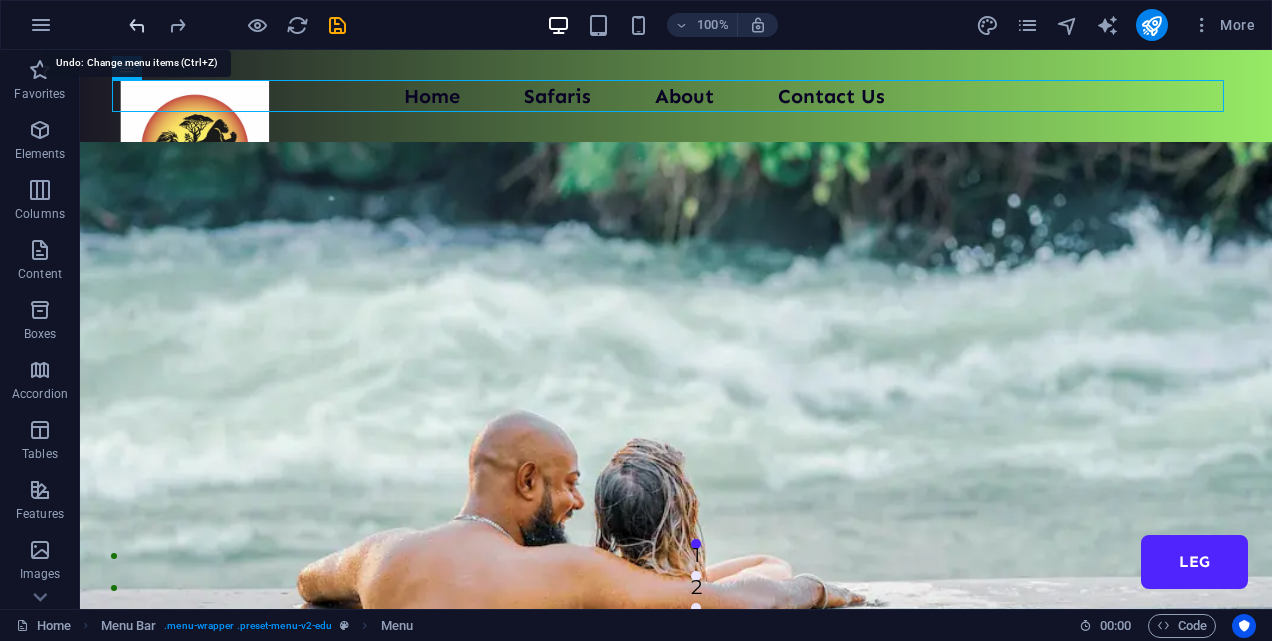 click at bounding box center (137, 25) 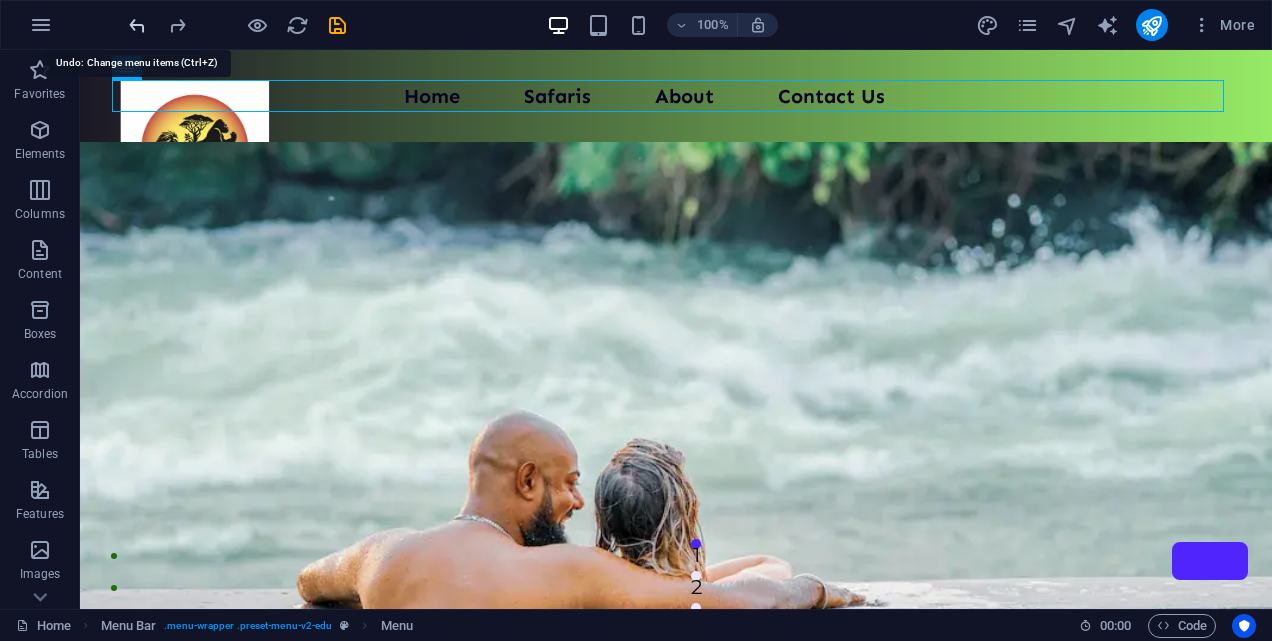 click at bounding box center [137, 25] 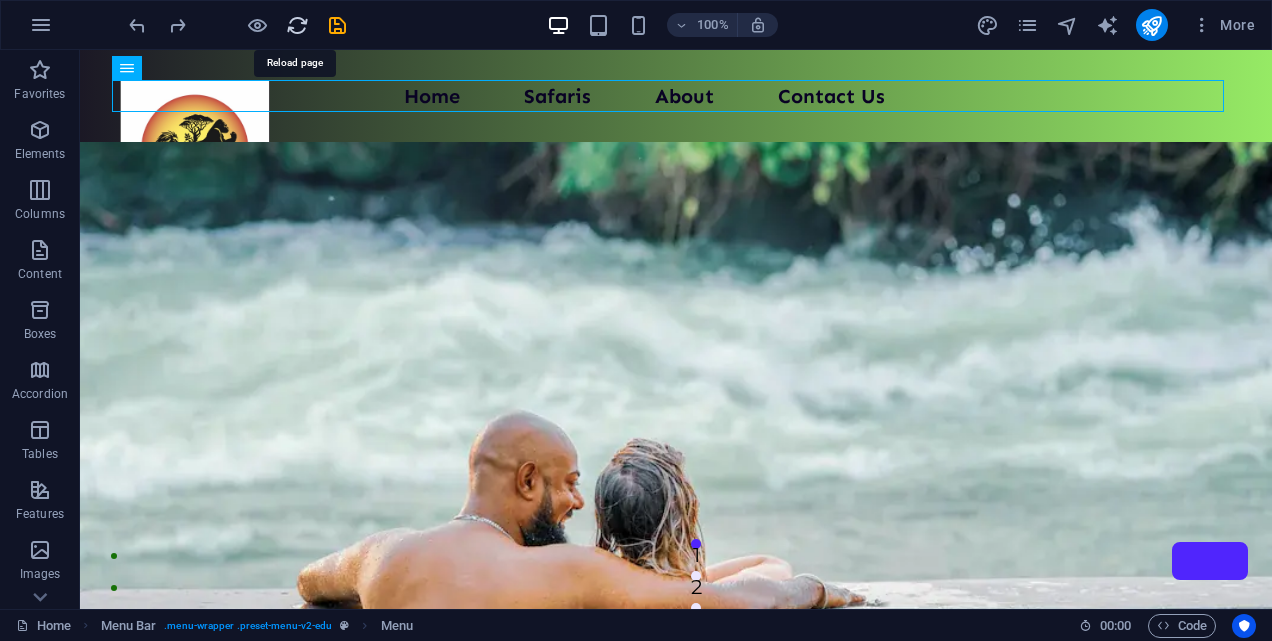 click at bounding box center (297, 25) 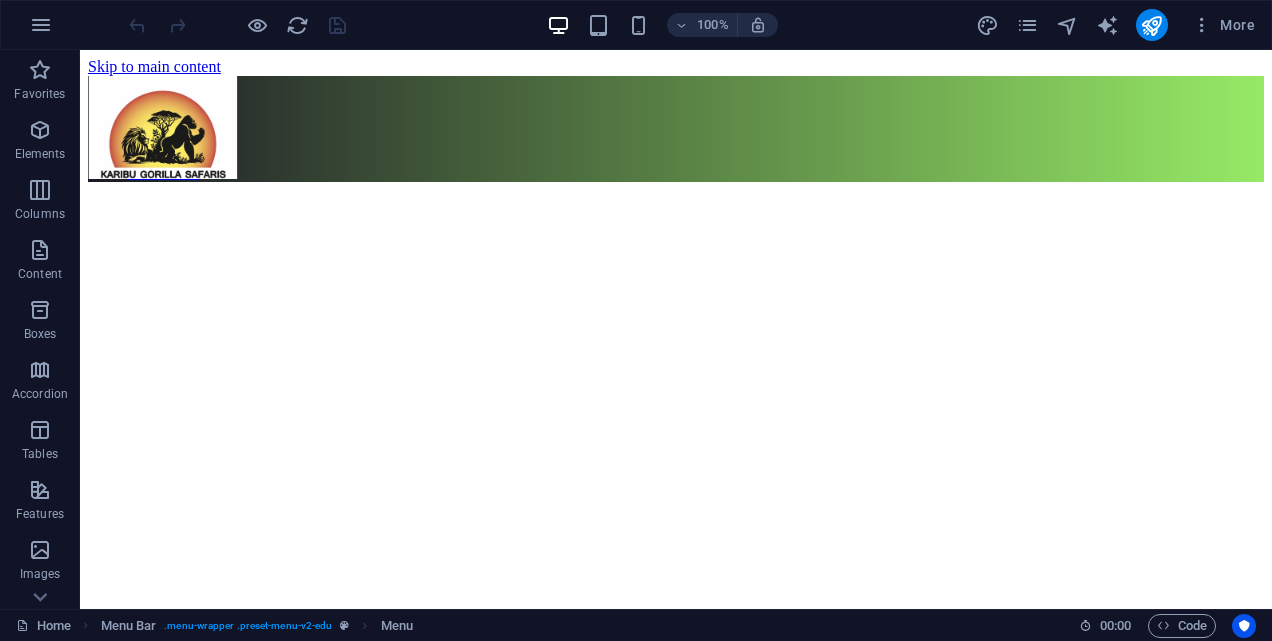 scroll, scrollTop: 0, scrollLeft: 0, axis: both 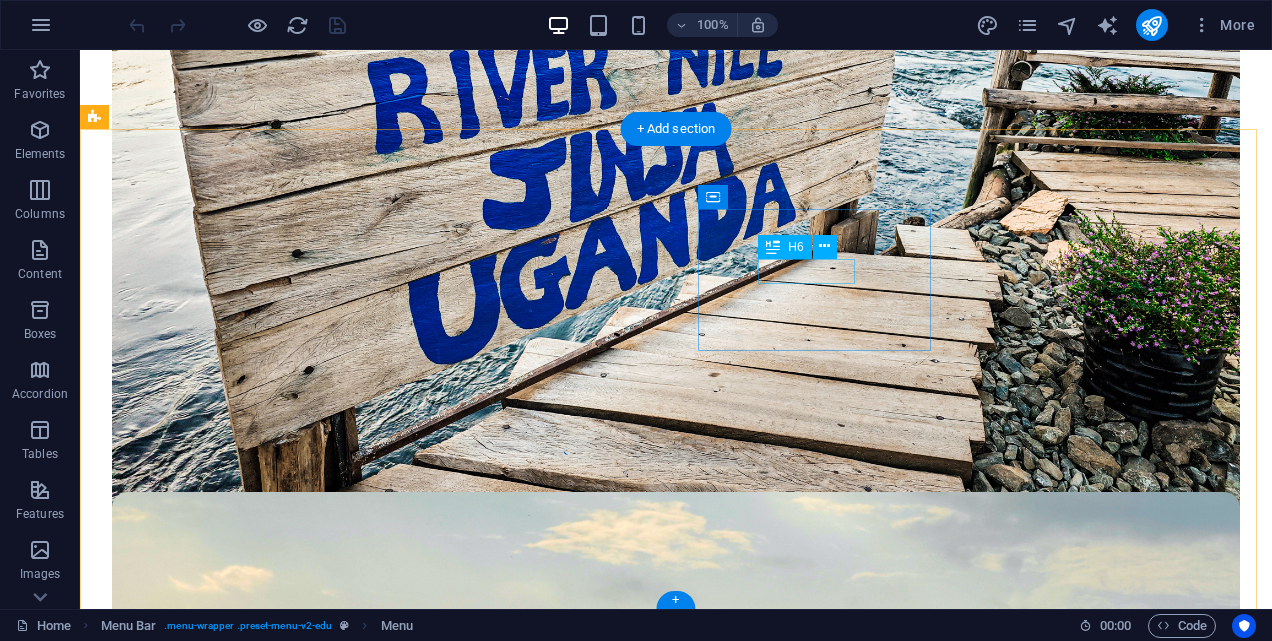 click on "Legal Notice" at bounding box center [706, 15853] 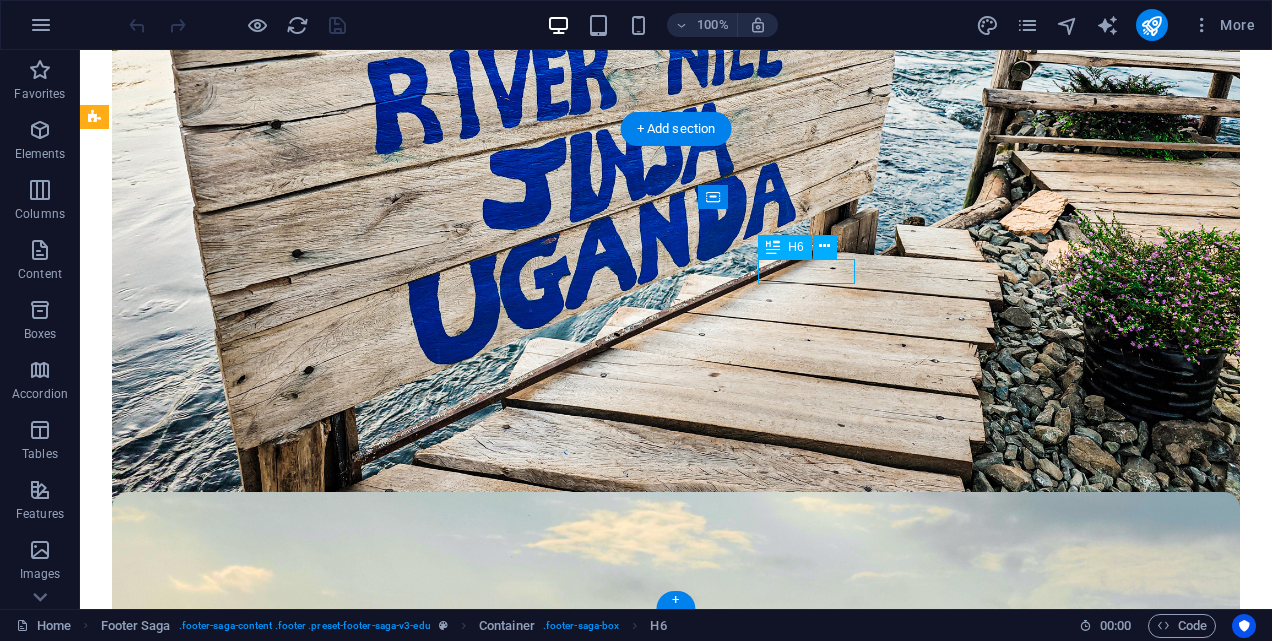 click on "Legal Notice" at bounding box center [706, 15853] 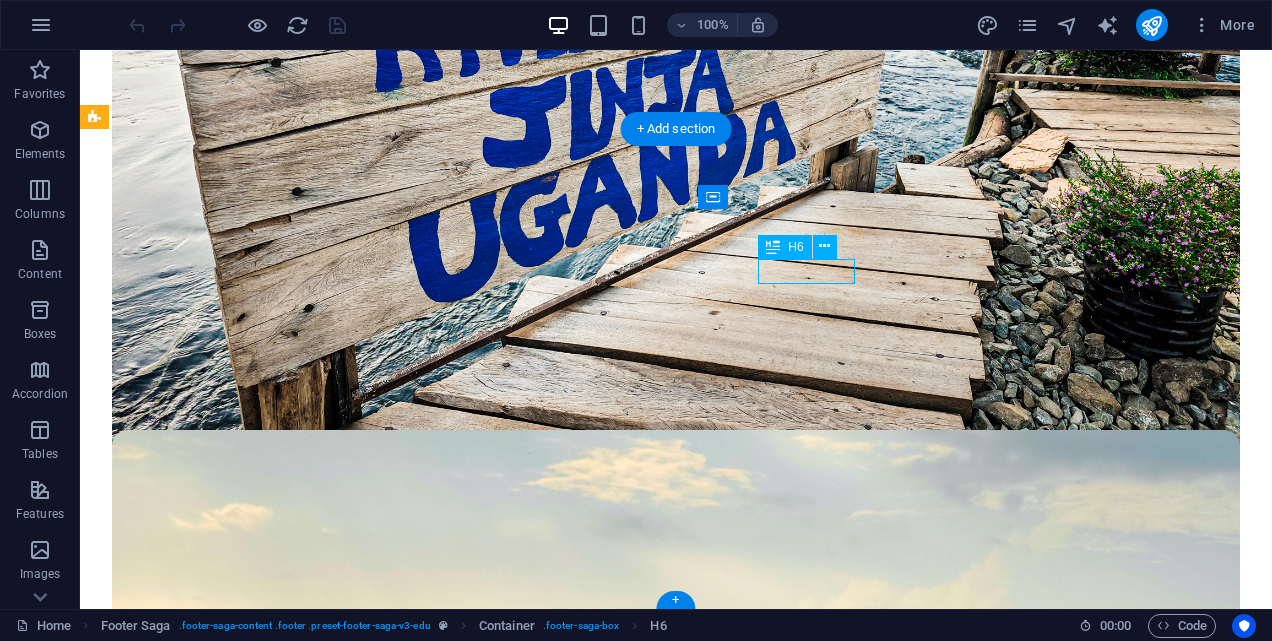 scroll, scrollTop: 3756, scrollLeft: 0, axis: vertical 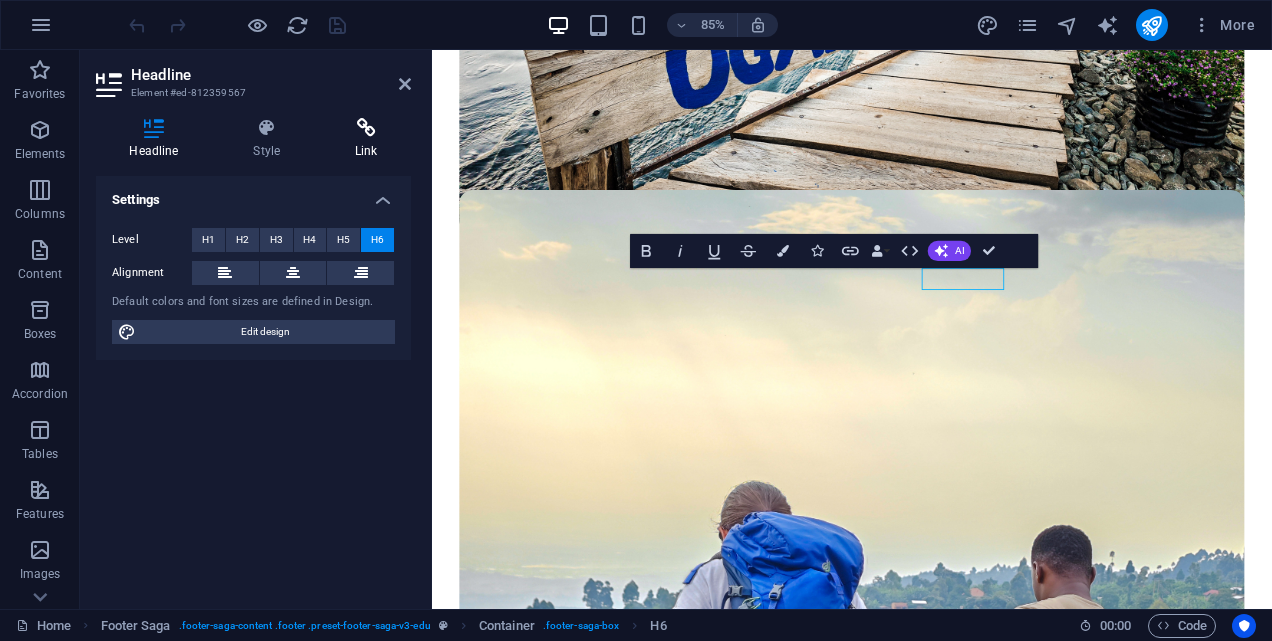 click on "Link" at bounding box center [366, 139] 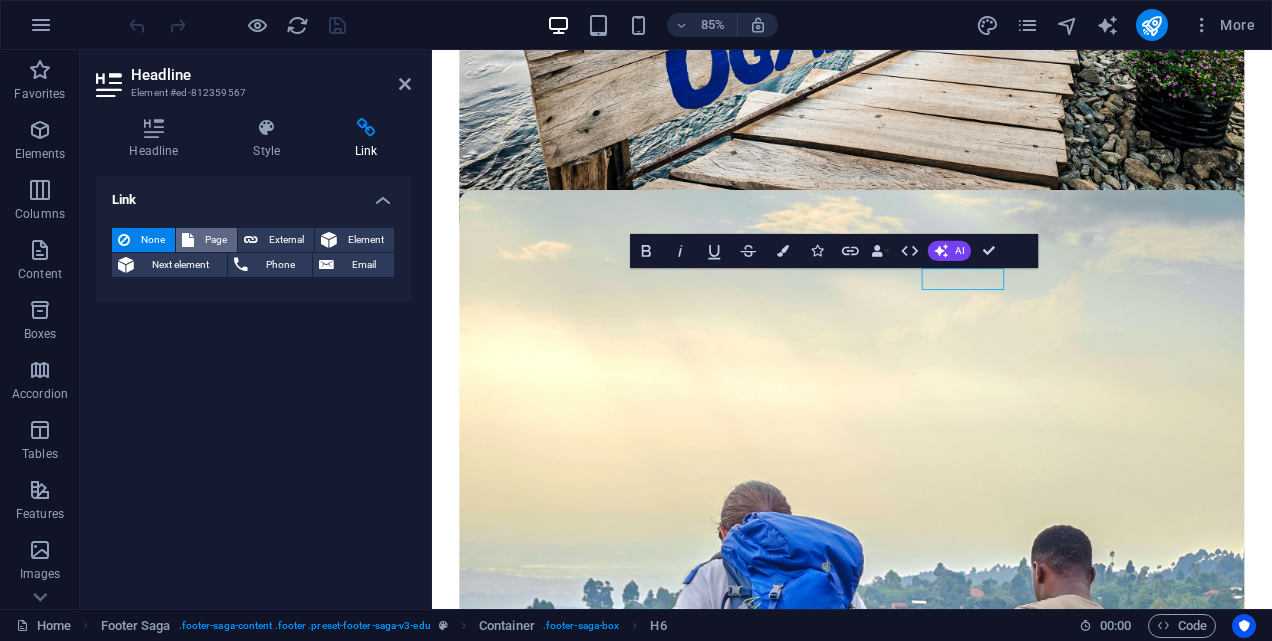 click on "Page" at bounding box center (215, 240) 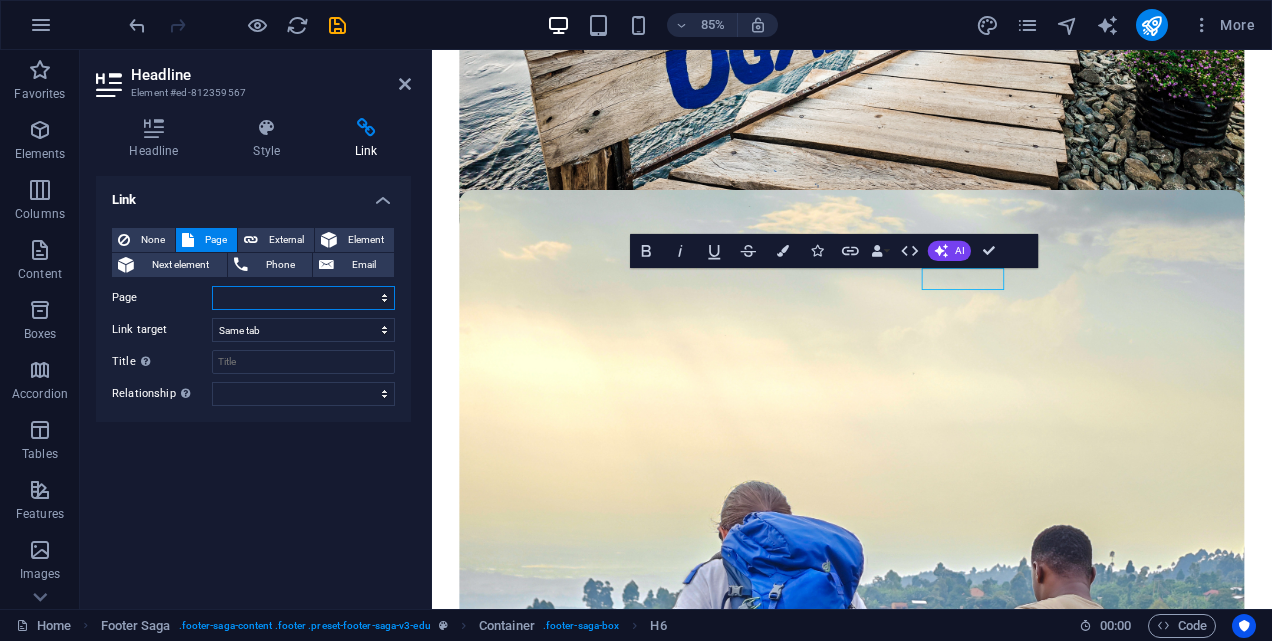 click on "Home Safaris About Blog Contact Us Legal Notice Privacy" at bounding box center [303, 298] 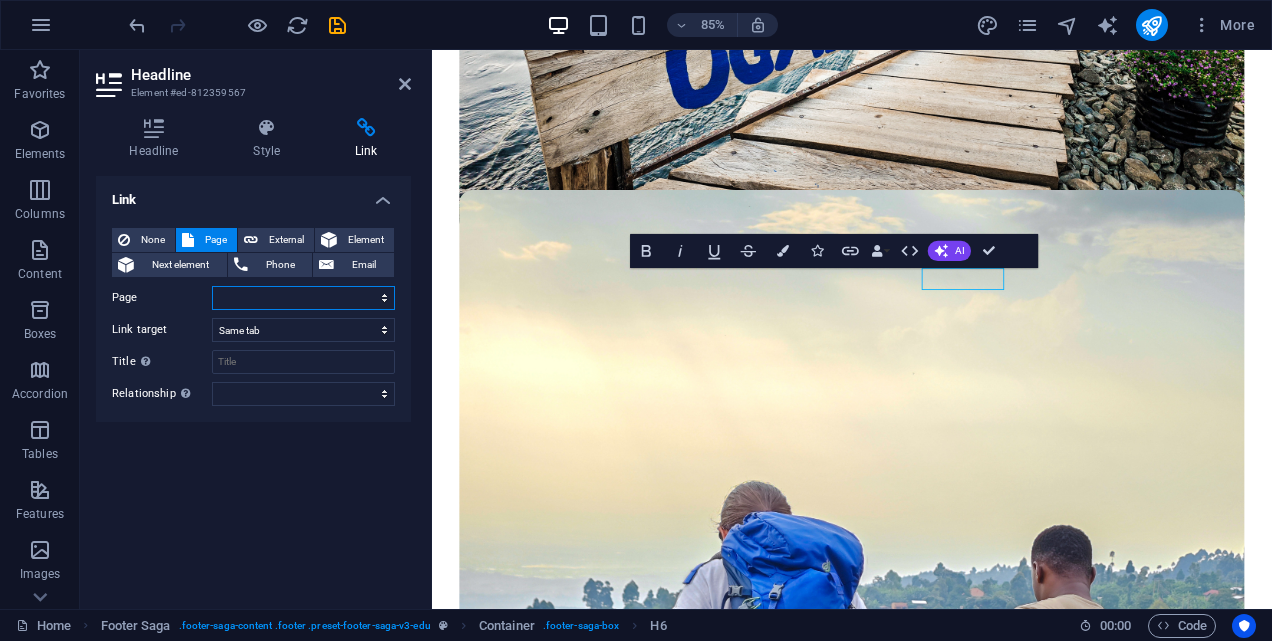 select on "5" 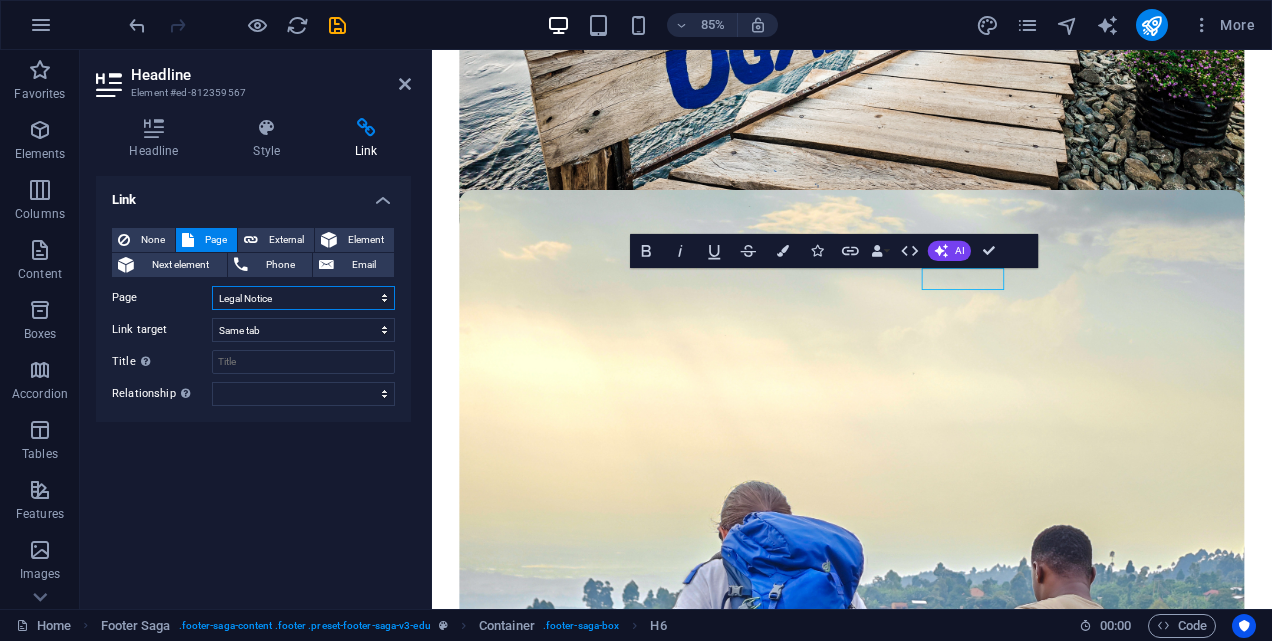click on "Home Safaris About Blog Contact Us Legal Notice Privacy" at bounding box center (303, 298) 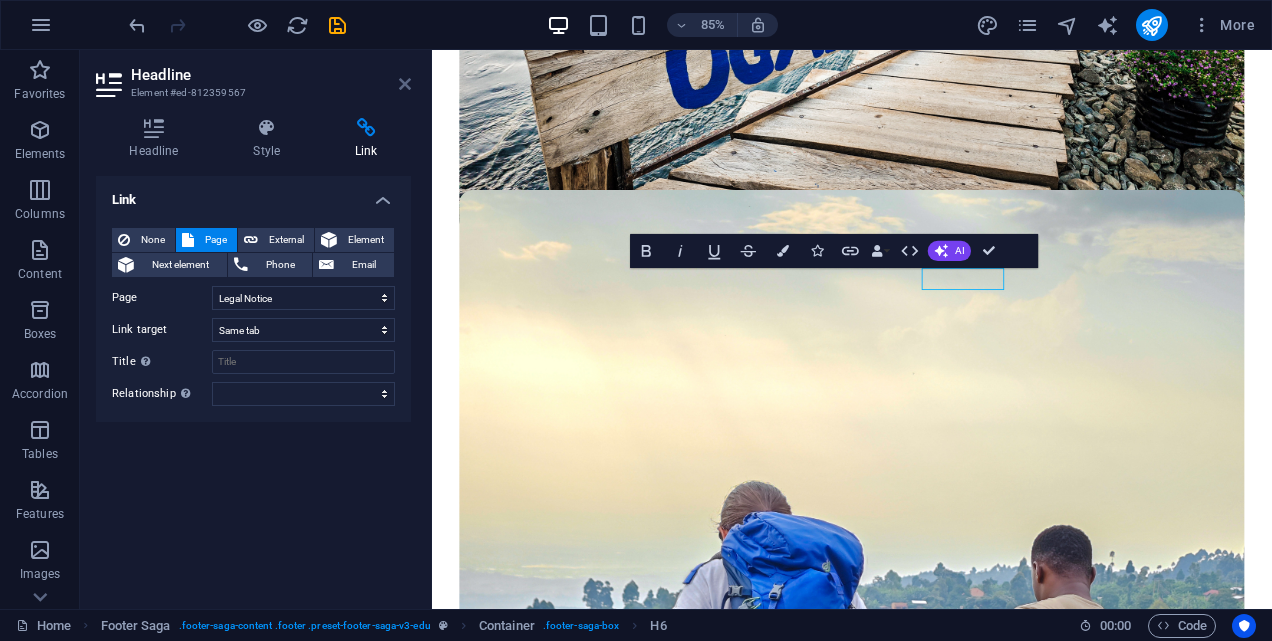 click at bounding box center (405, 84) 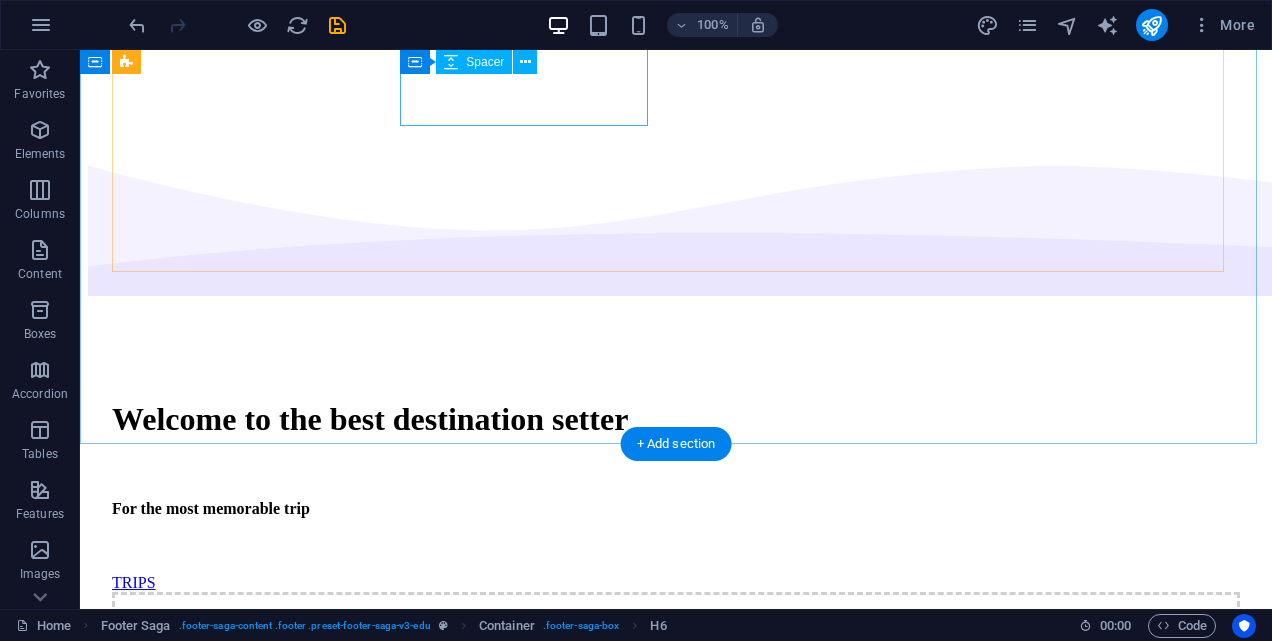 scroll, scrollTop: 708, scrollLeft: 0, axis: vertical 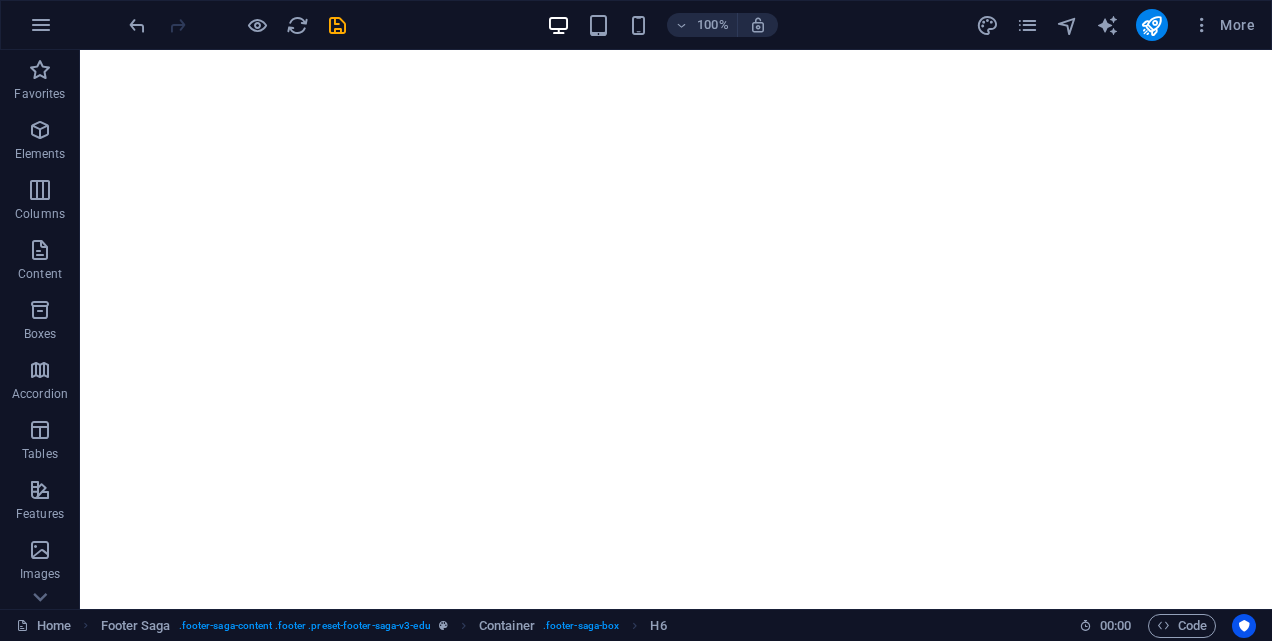 drag, startPoint x: 1257, startPoint y: 114, endPoint x: 1264, endPoint y: 89, distance: 25.96151 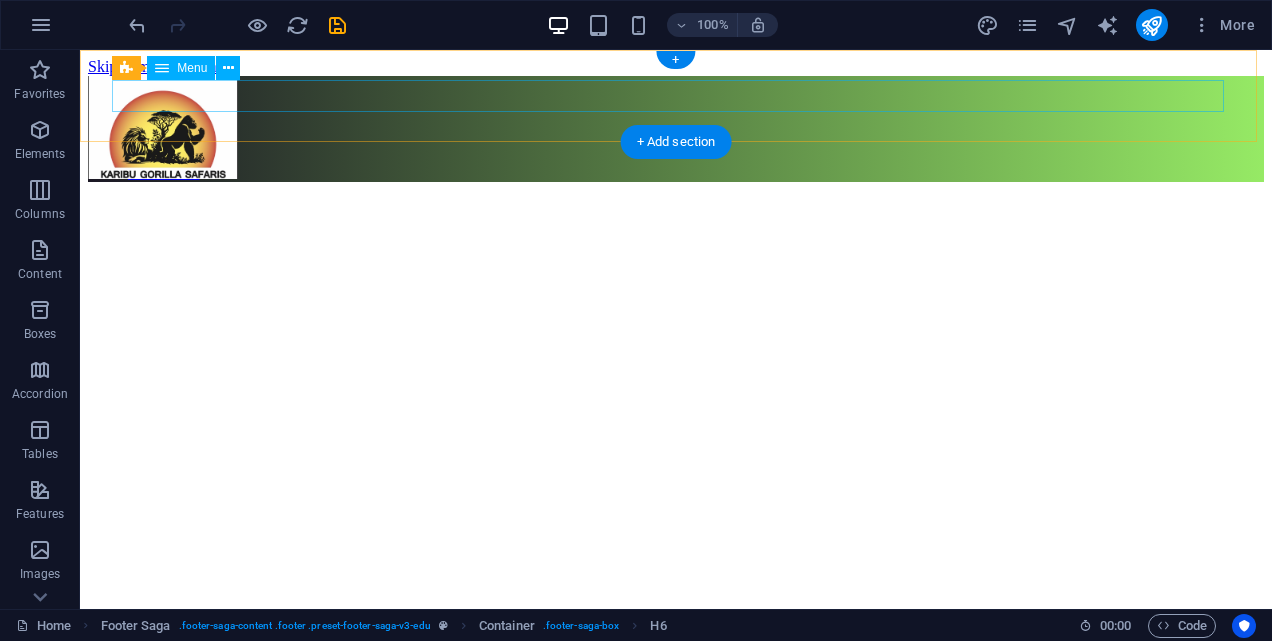 click on "Home Safaris About Contact Us" at bounding box center (676, 146) 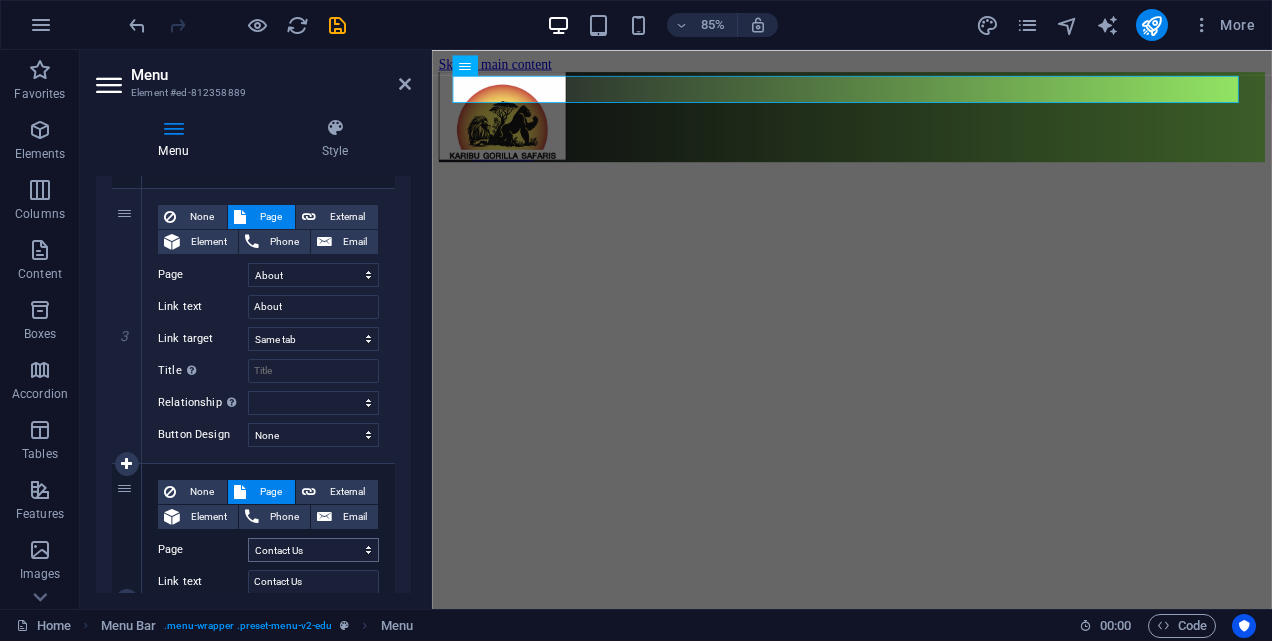 scroll, scrollTop: 726, scrollLeft: 0, axis: vertical 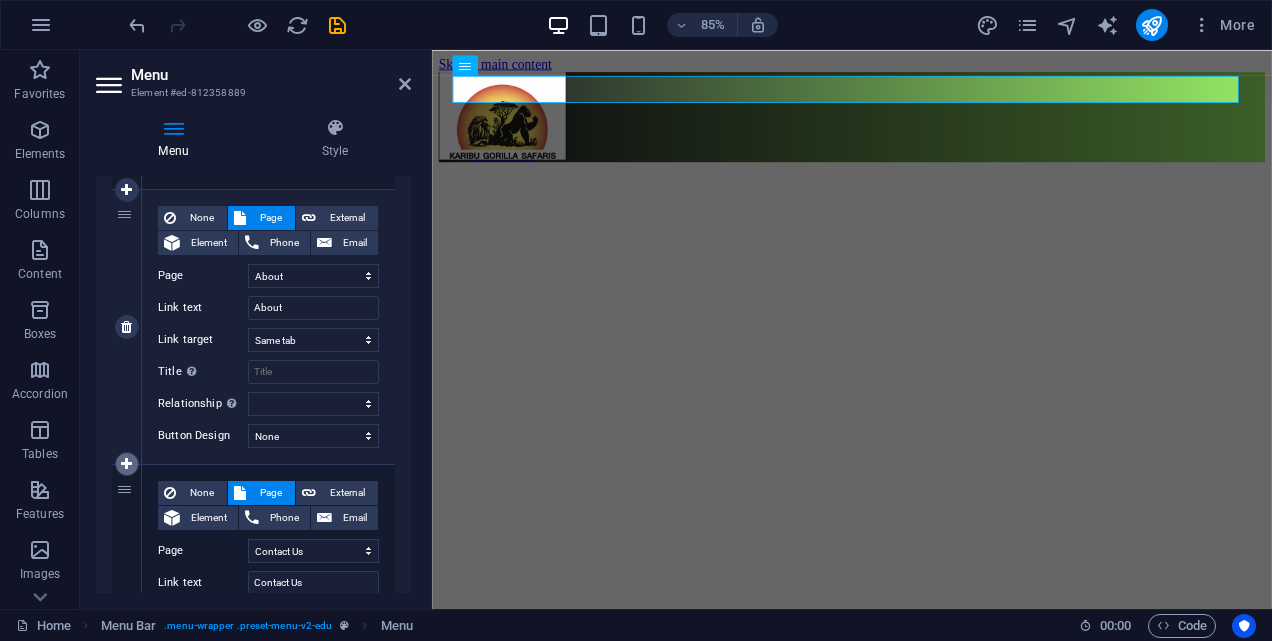 click at bounding box center (126, 464) 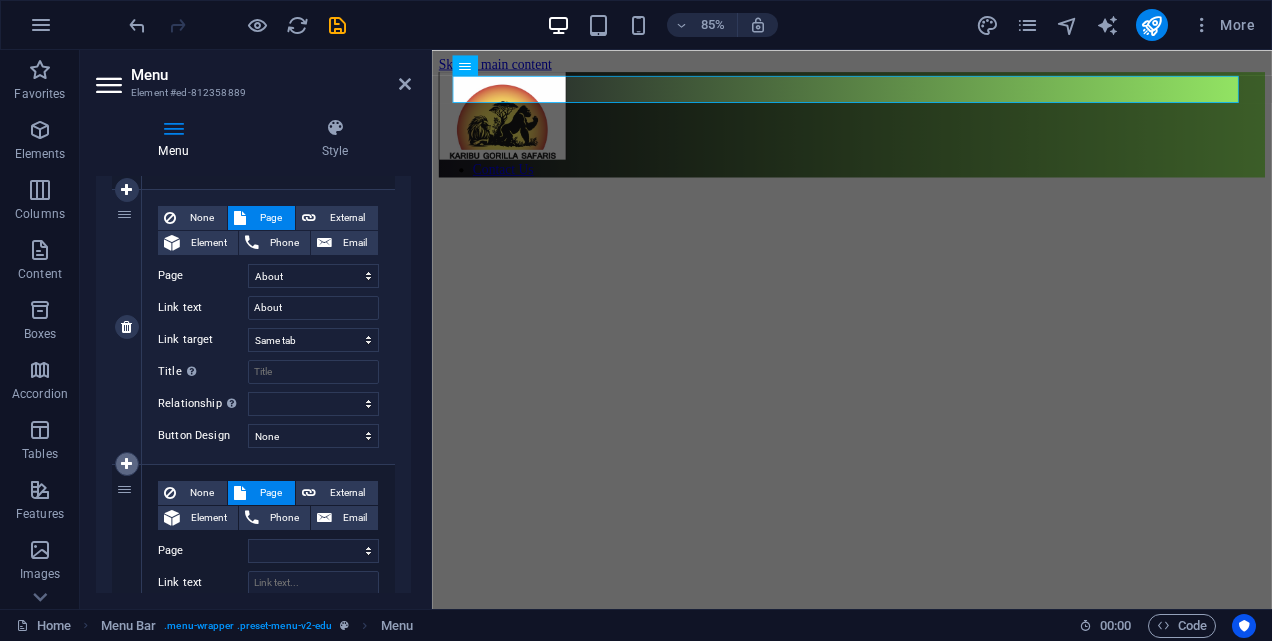 select on "4" 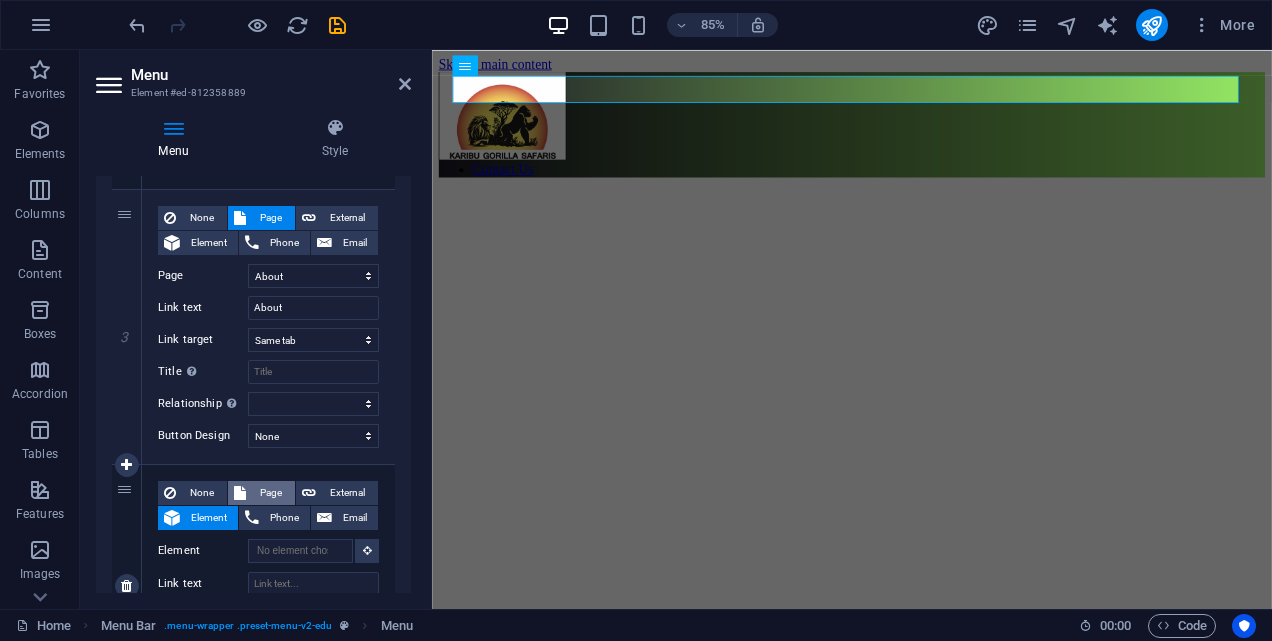 click on "Page" at bounding box center [270, 493] 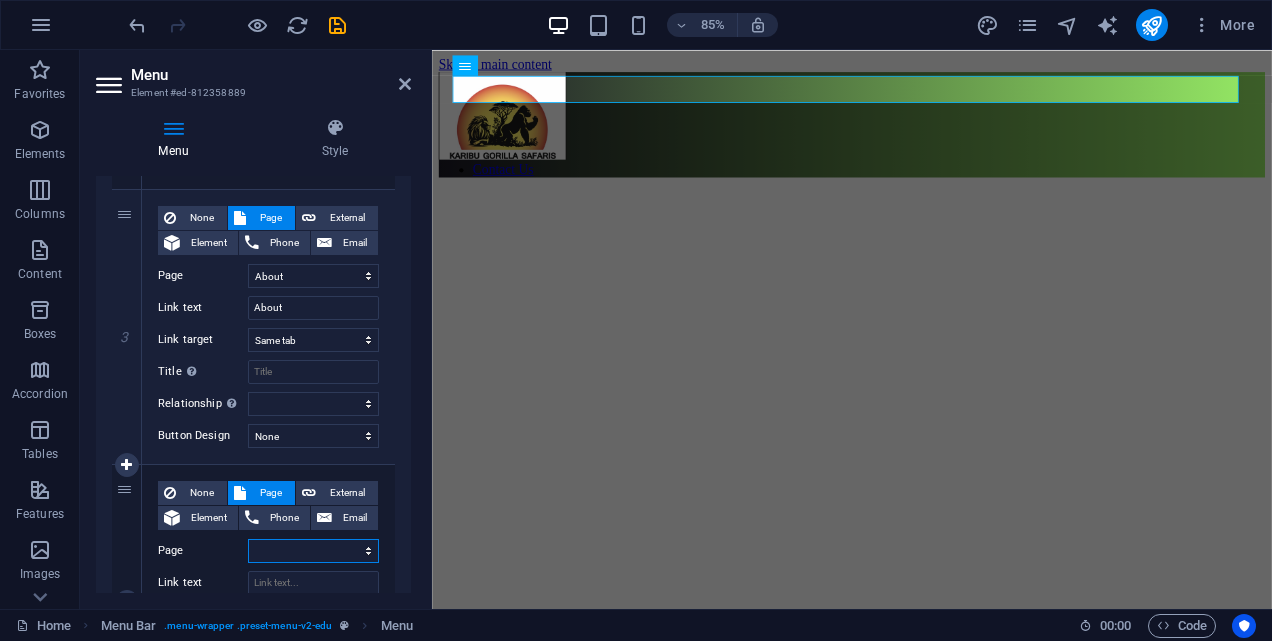 click on "Home Safaris About Blog Contact Us Legal Notice Privacy" at bounding box center (313, 551) 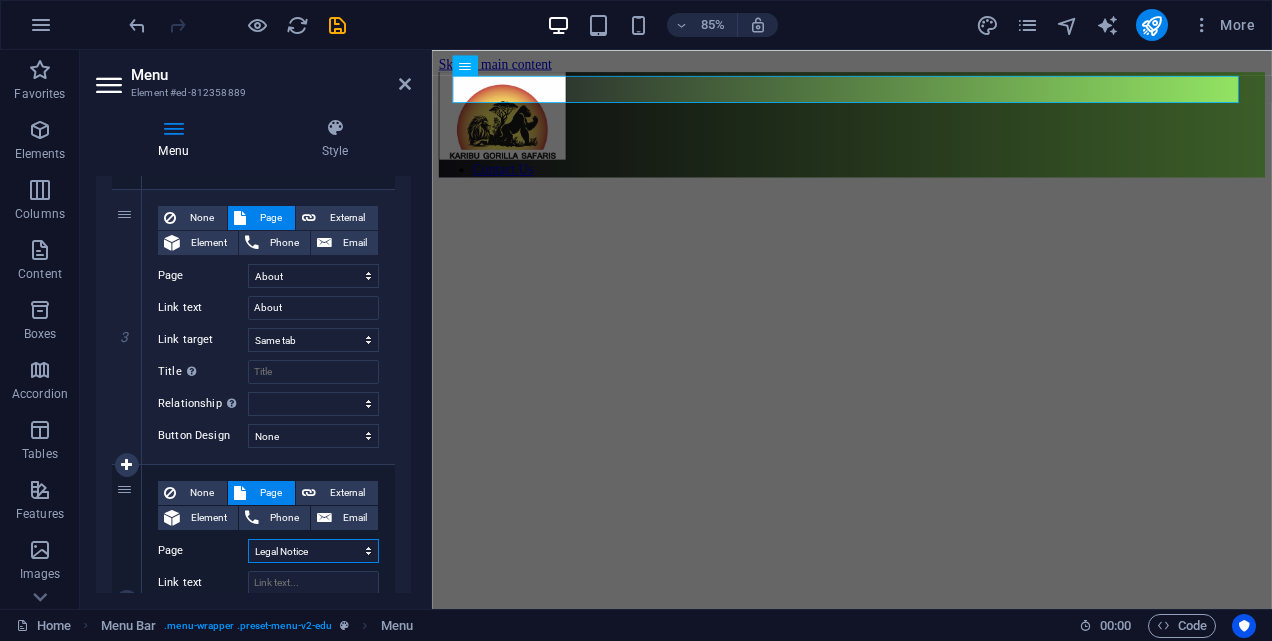 click on "Home Safaris About Blog Contact Us Legal Notice Privacy" at bounding box center [313, 551] 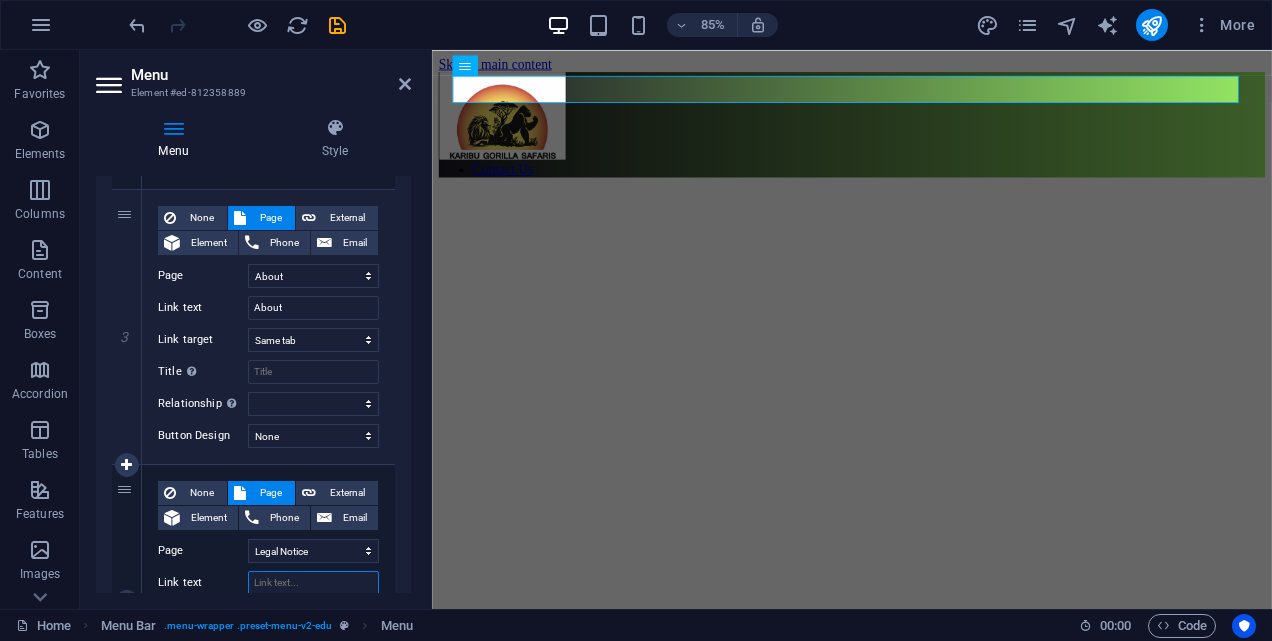 click on "Link text" at bounding box center (313, 583) 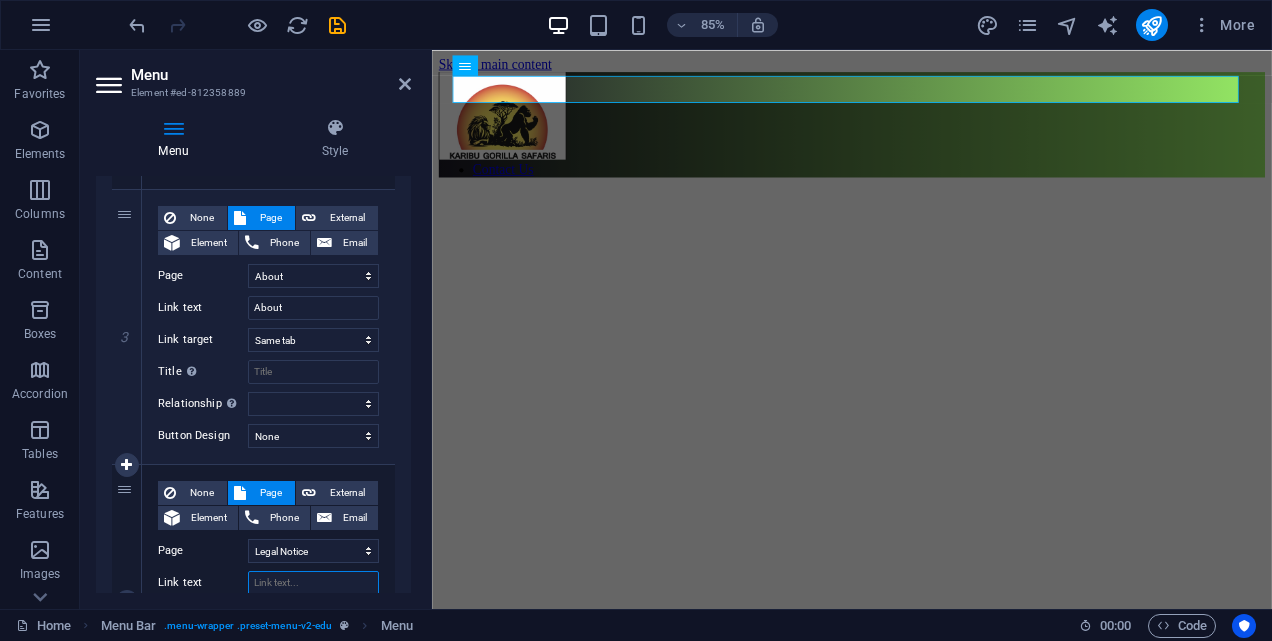 type on "L" 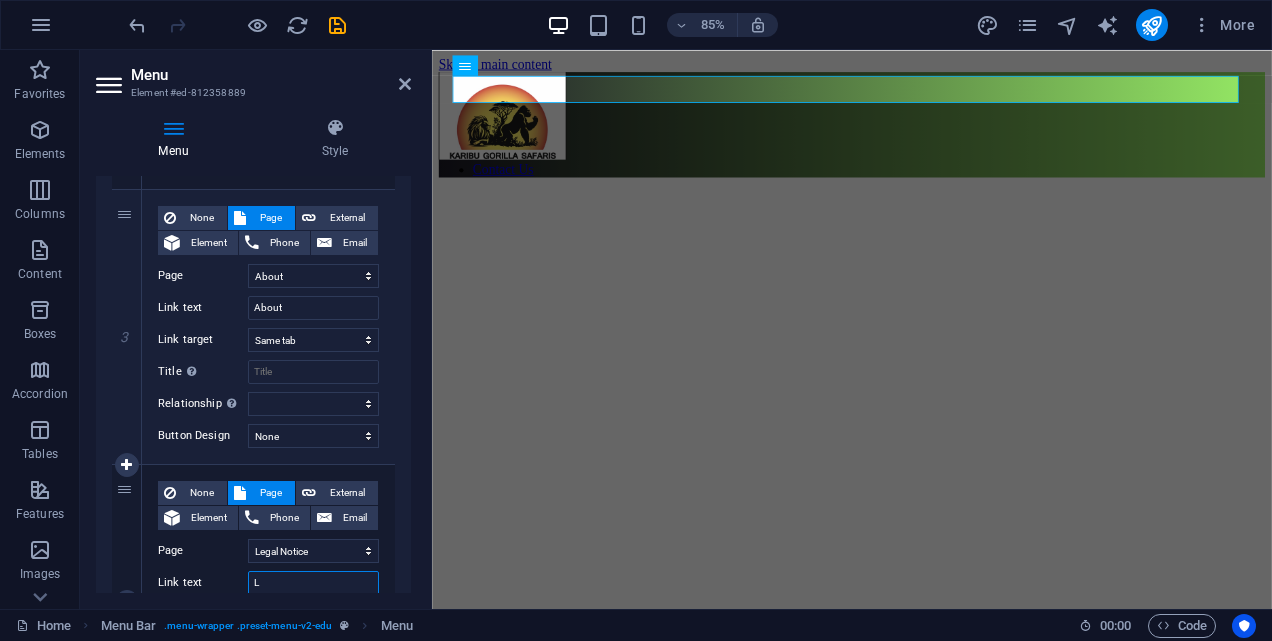select 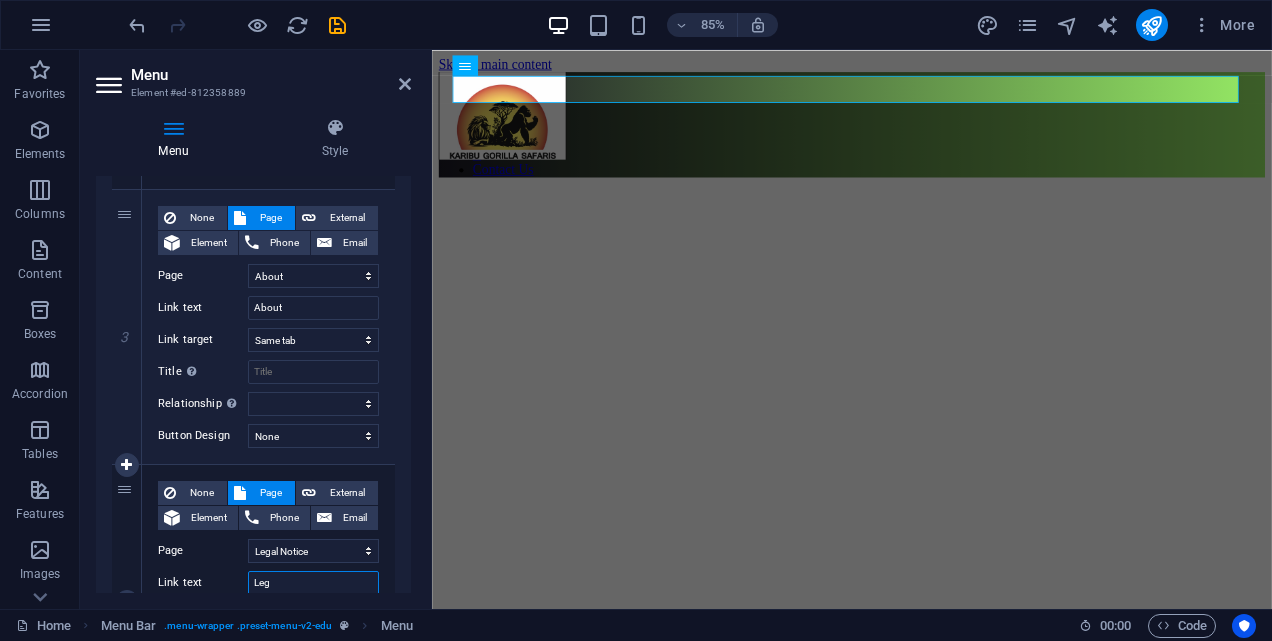 type on "Lega" 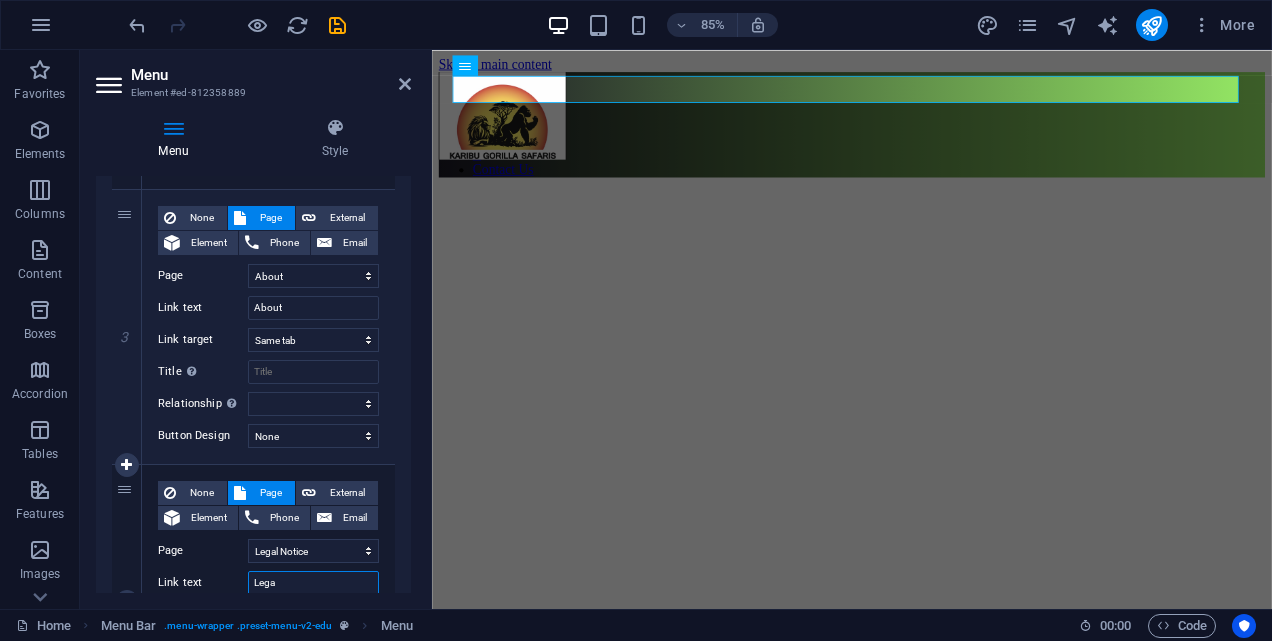 select 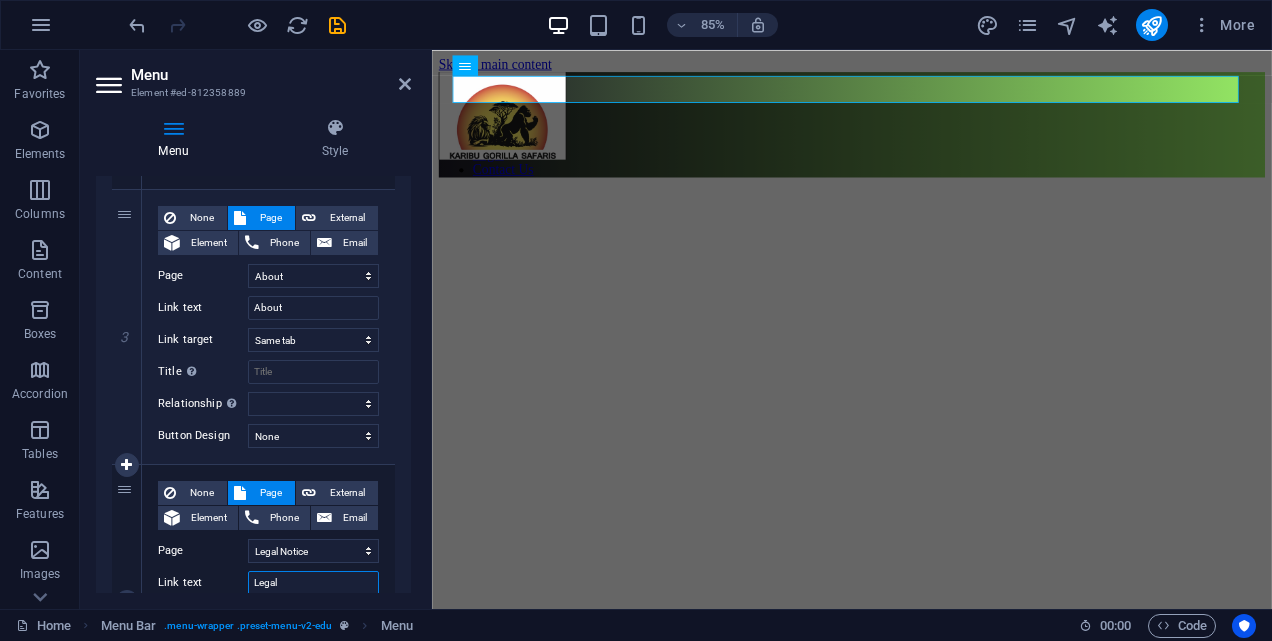 type on "Legal" 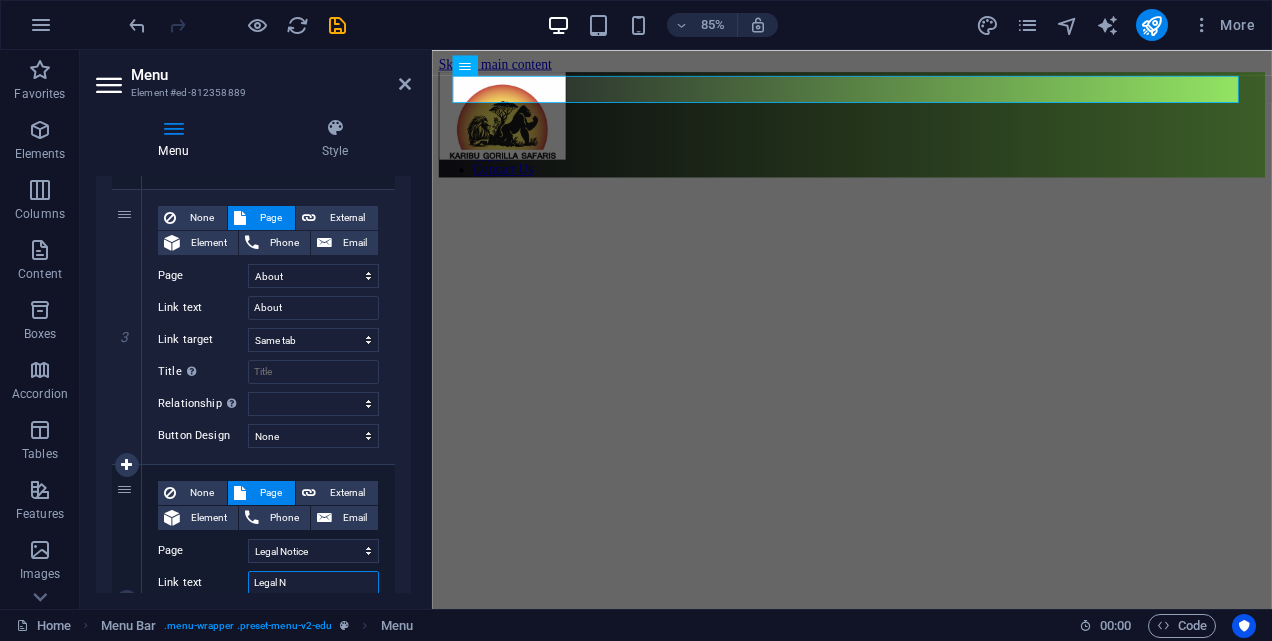 type on "Legal No" 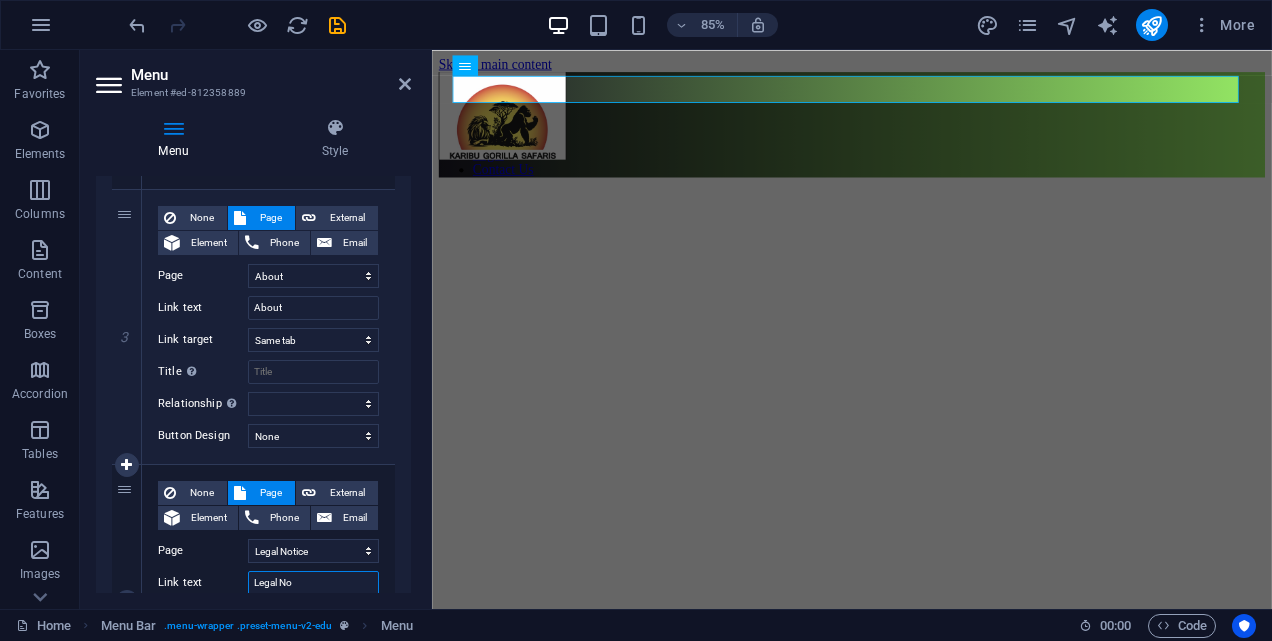 select 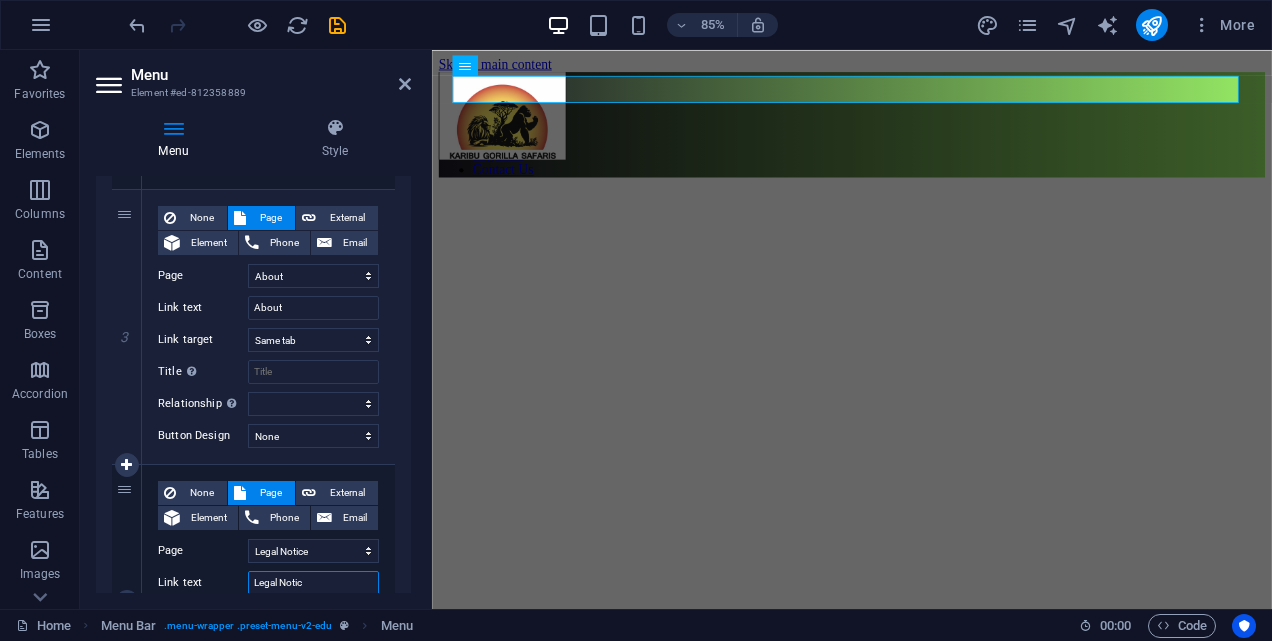 type on "Legal Notice" 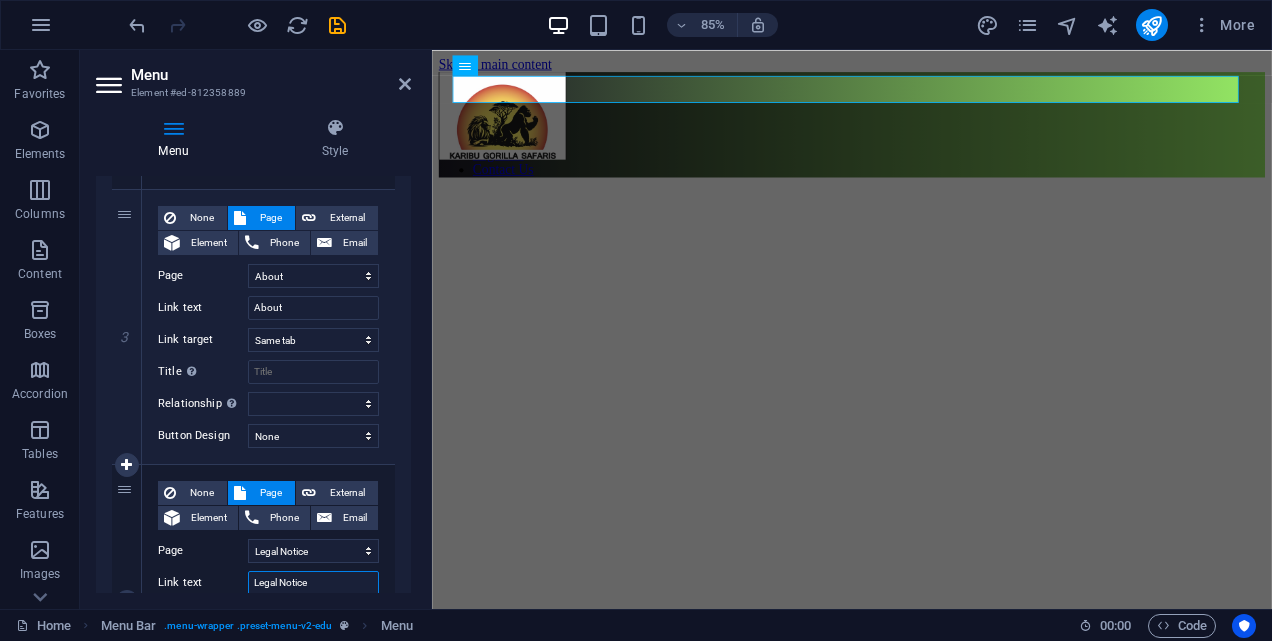 select 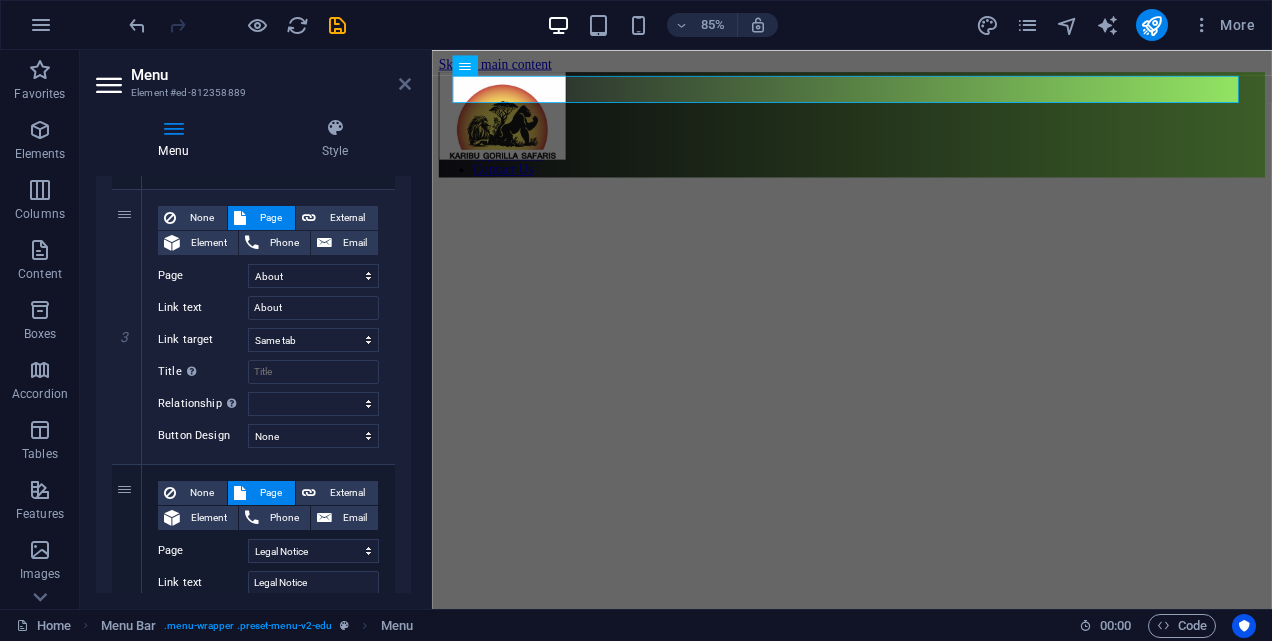 click at bounding box center (405, 84) 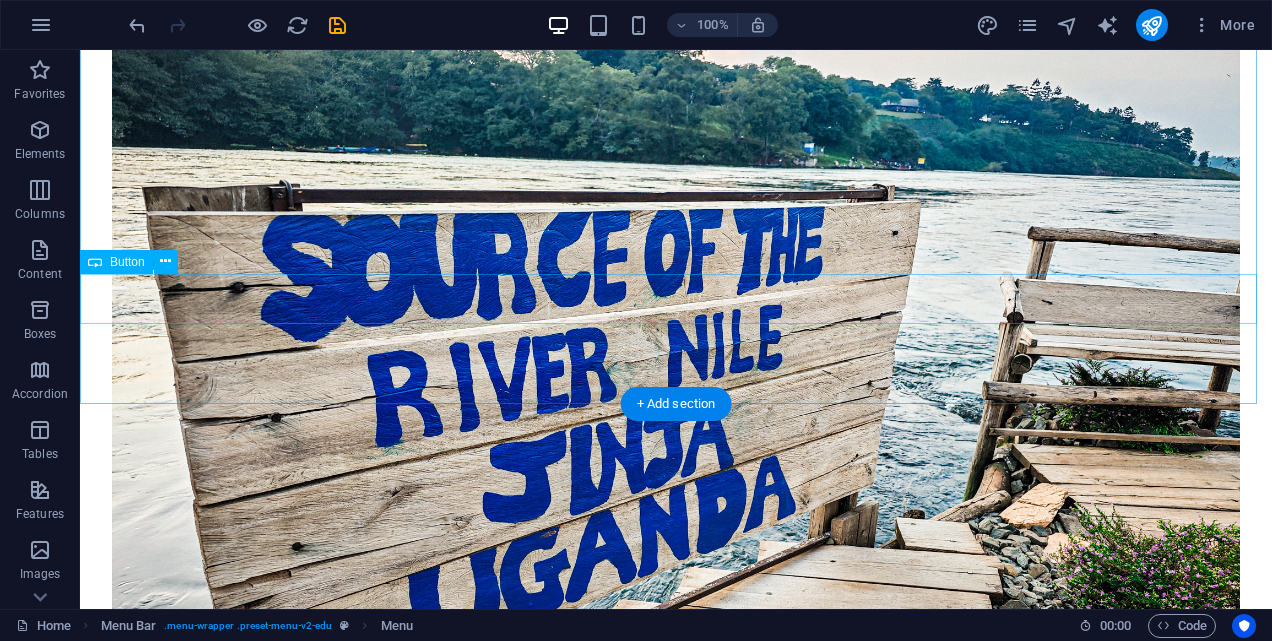 scroll, scrollTop: 3956, scrollLeft: 0, axis: vertical 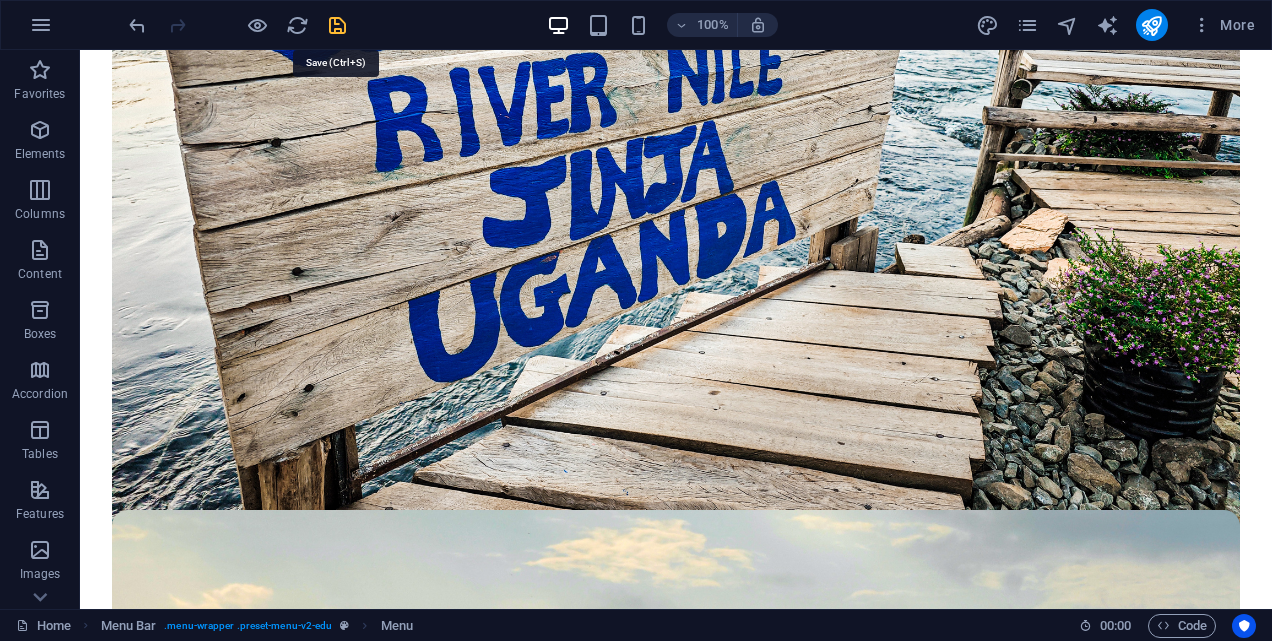 click at bounding box center (337, 25) 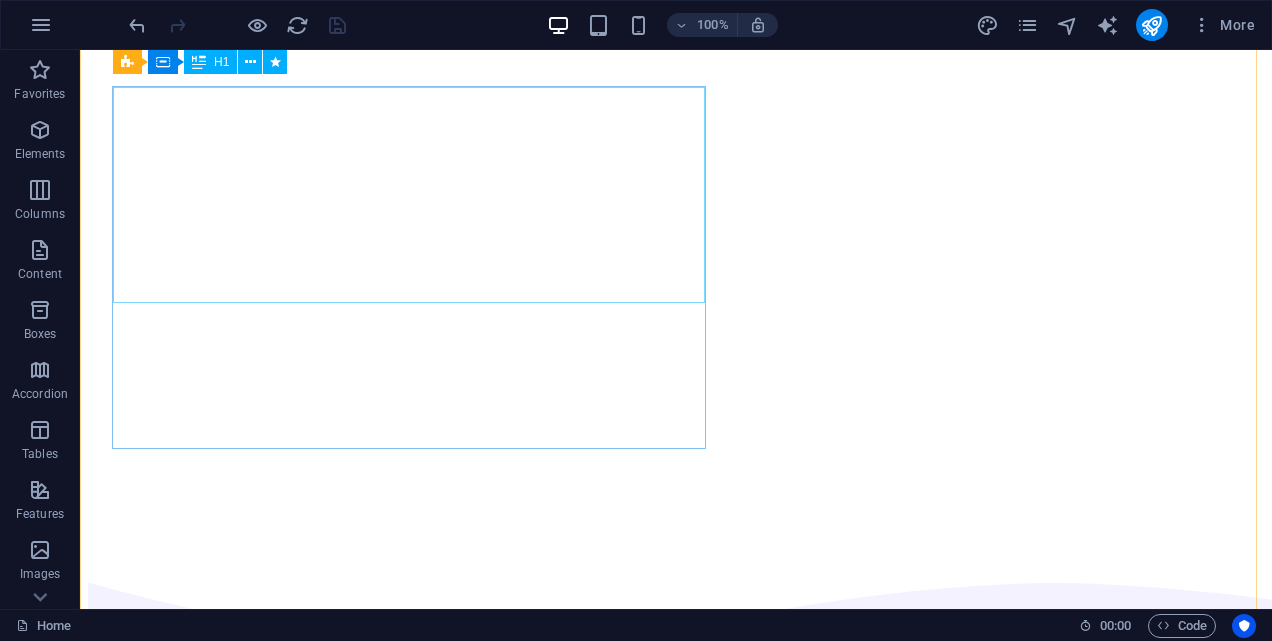 scroll, scrollTop: 0, scrollLeft: 0, axis: both 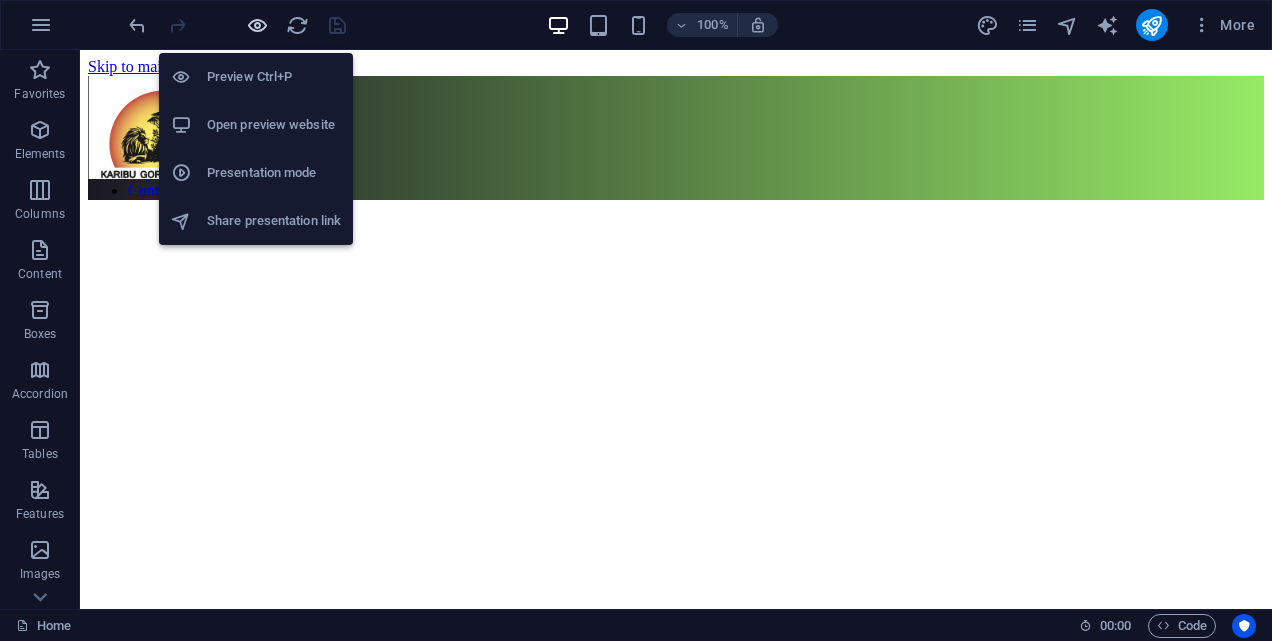 click at bounding box center (257, 25) 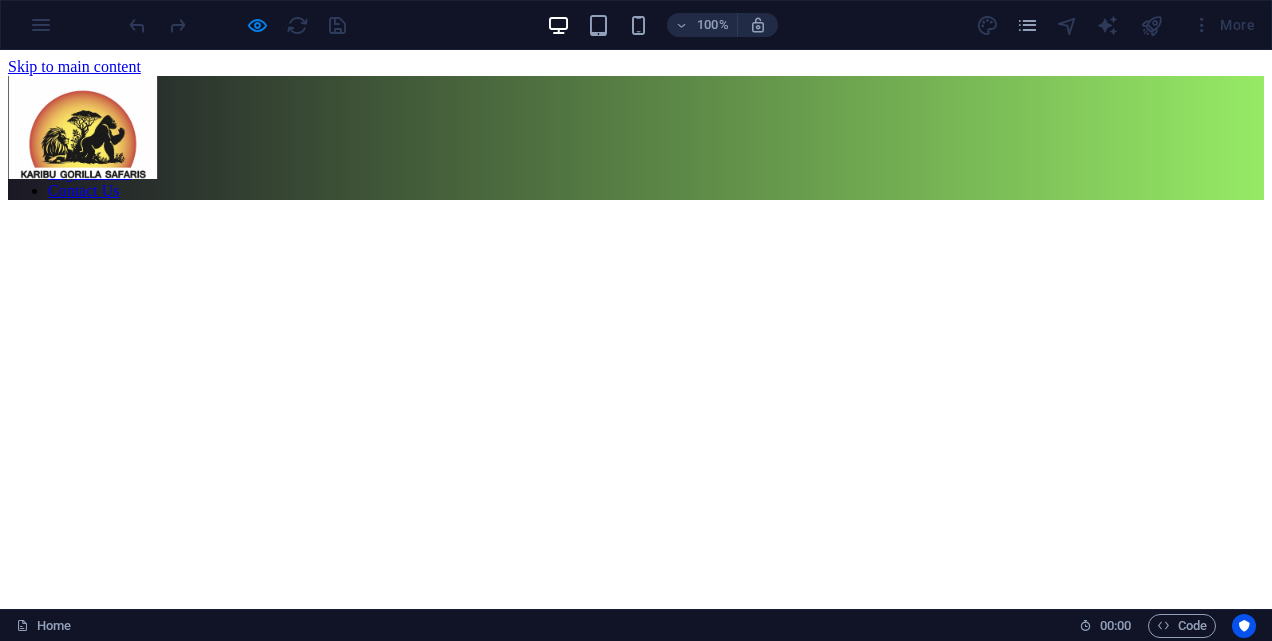 click on "Legal Notice" at bounding box center [89, 172] 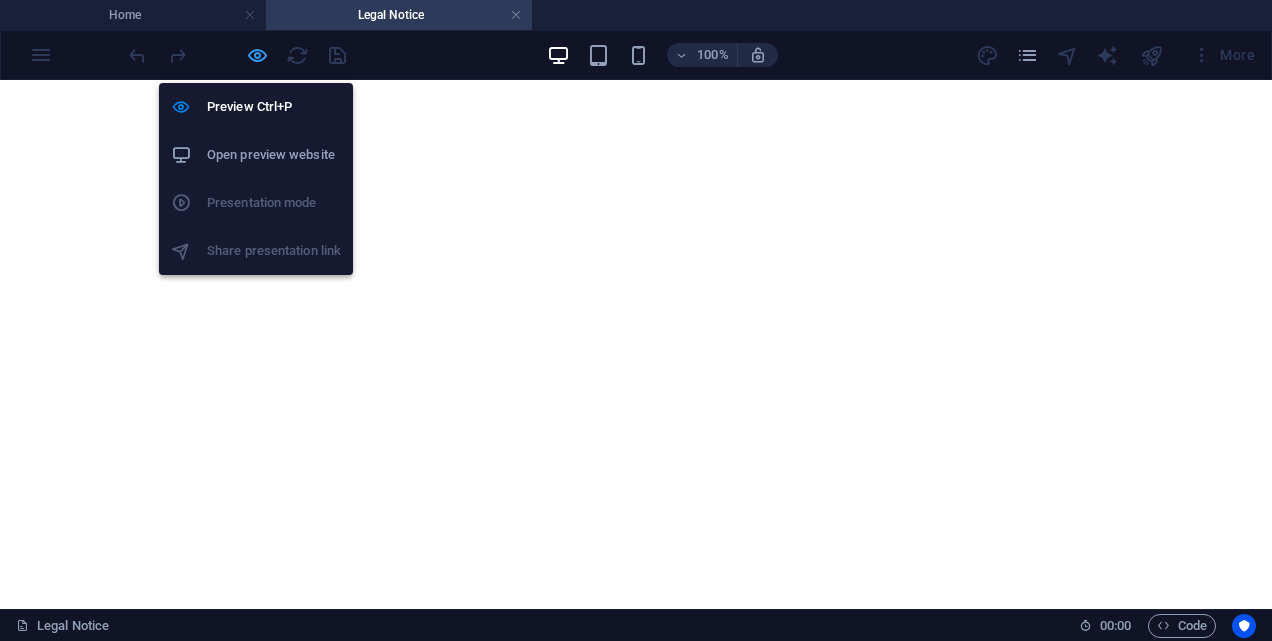 click at bounding box center [257, 55] 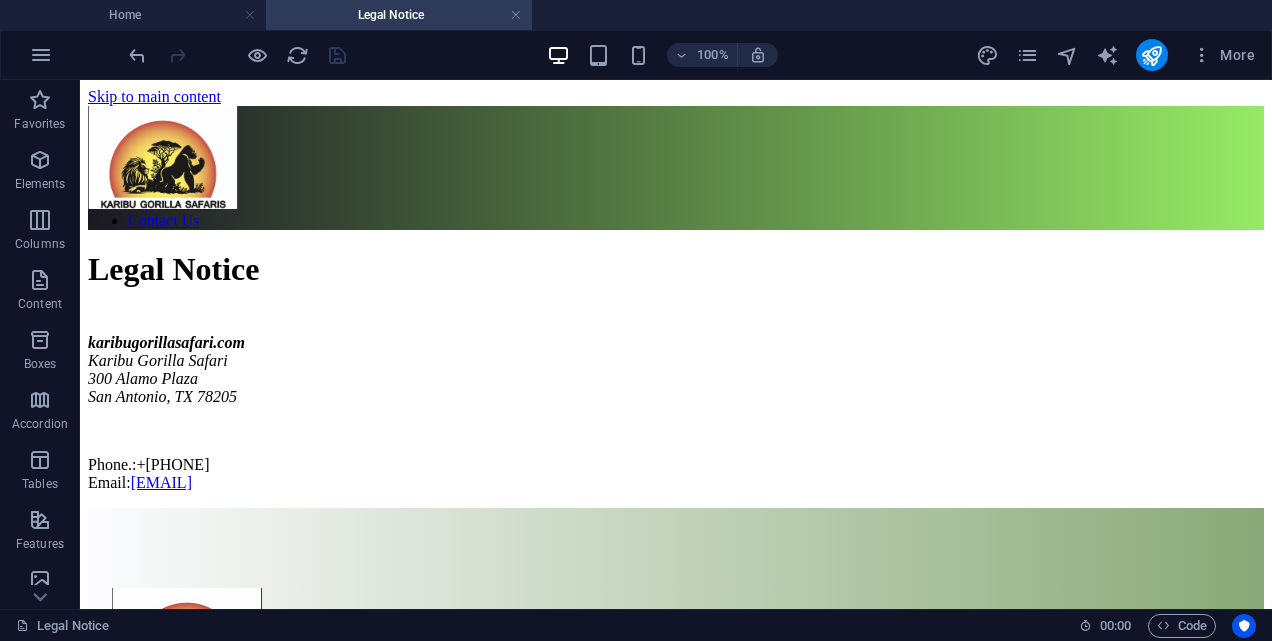 scroll, scrollTop: 0, scrollLeft: 0, axis: both 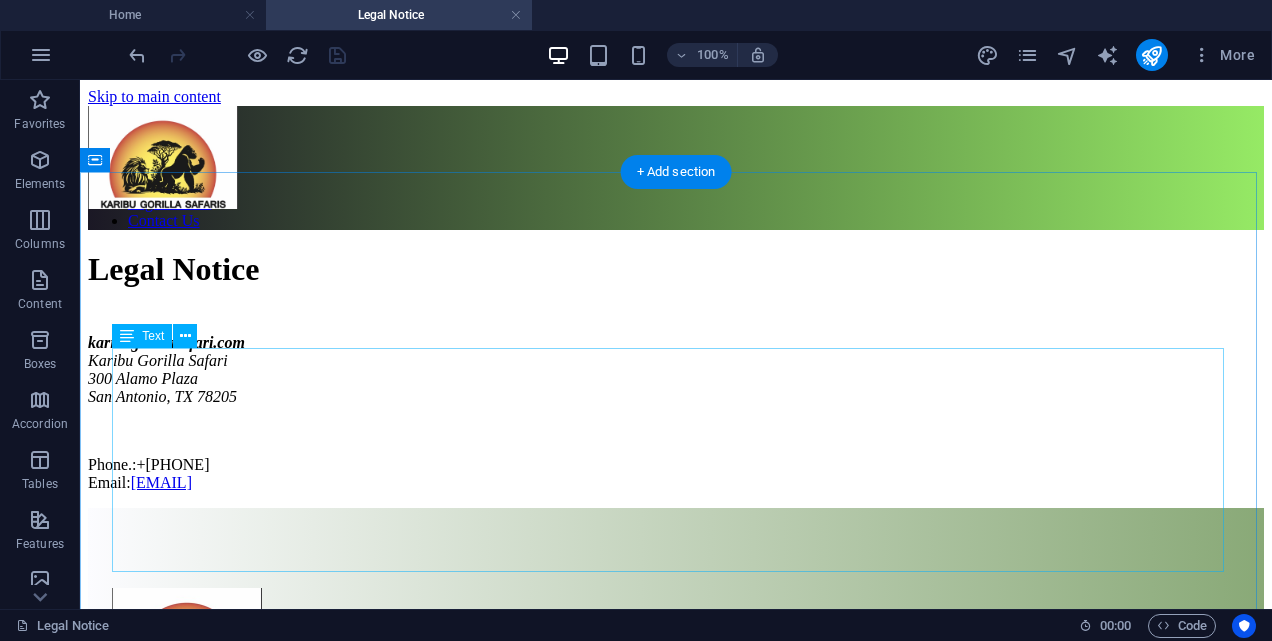 click on "karibugorillasafari.com Karibu  Gorilla Safari [NUMBER] [STREET] [CITY], [STATE]
Phone.:  [PHONE] Email:  [EMAIL]" at bounding box center (676, 413) 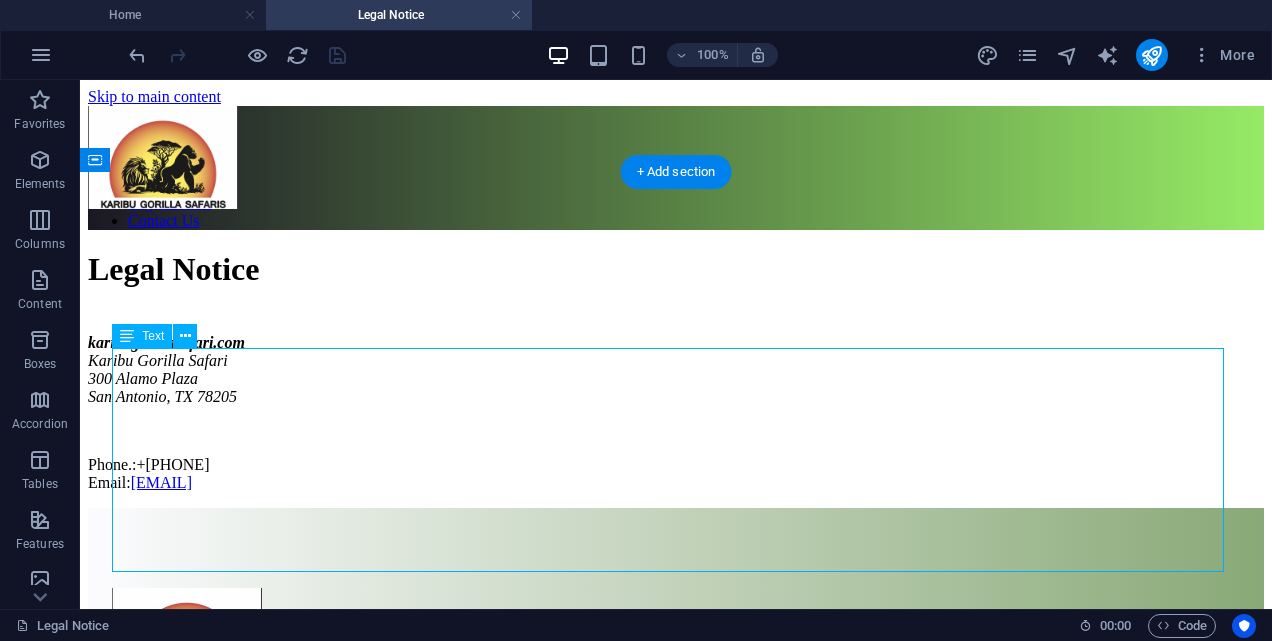 click on "karibugorillasafari.com Karibu  Gorilla Safari [NUMBER] [STREET] [CITY], [STATE]
Phone.:  [PHONE] Email:  [EMAIL]" at bounding box center [676, 413] 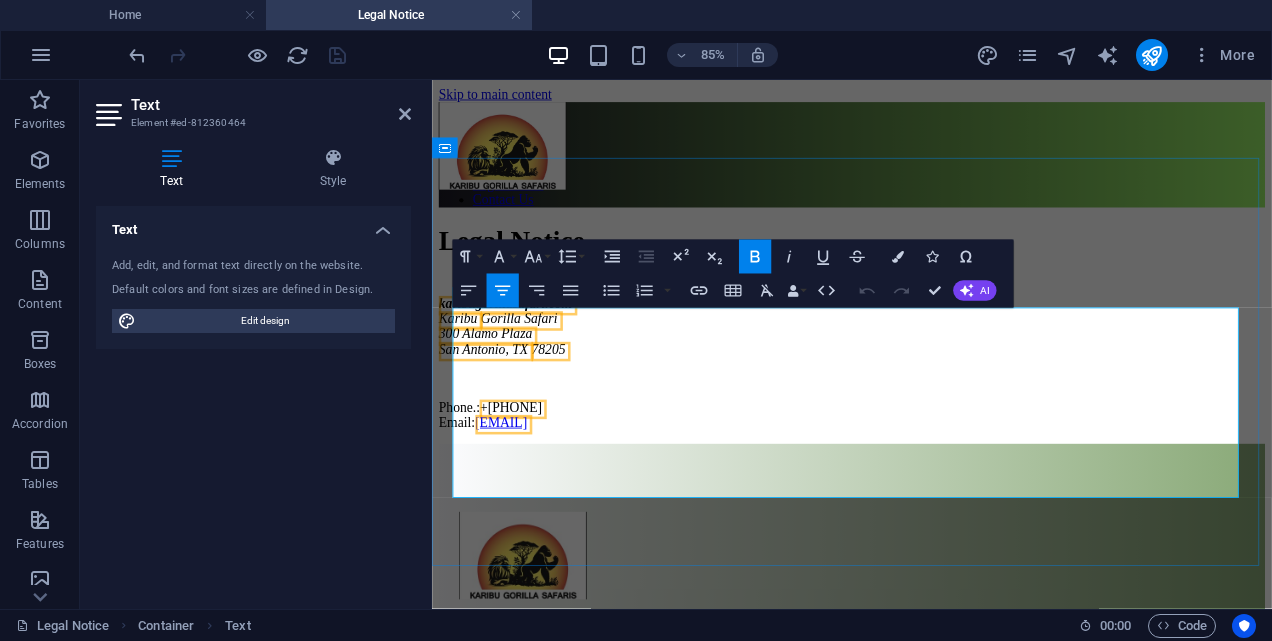 click on "Phone.: [PHONE] Email: [EMAIL]" at bounding box center [926, 474] 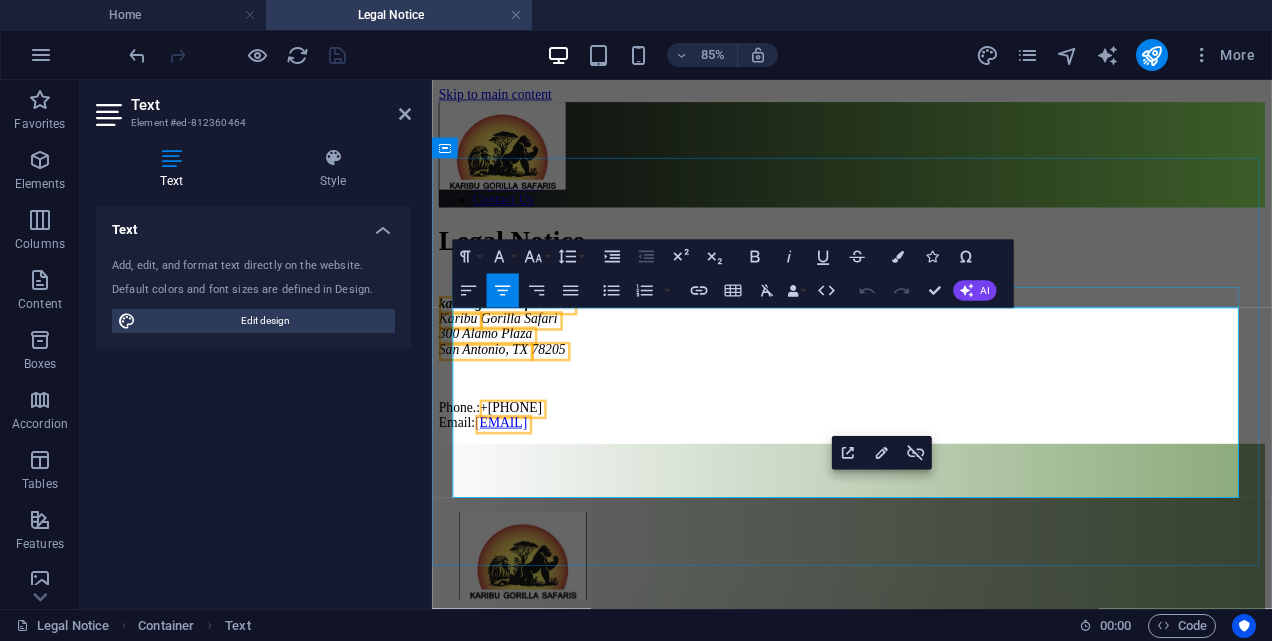 drag, startPoint x: 1116, startPoint y: 559, endPoint x: 734, endPoint y: 342, distance: 439.33246 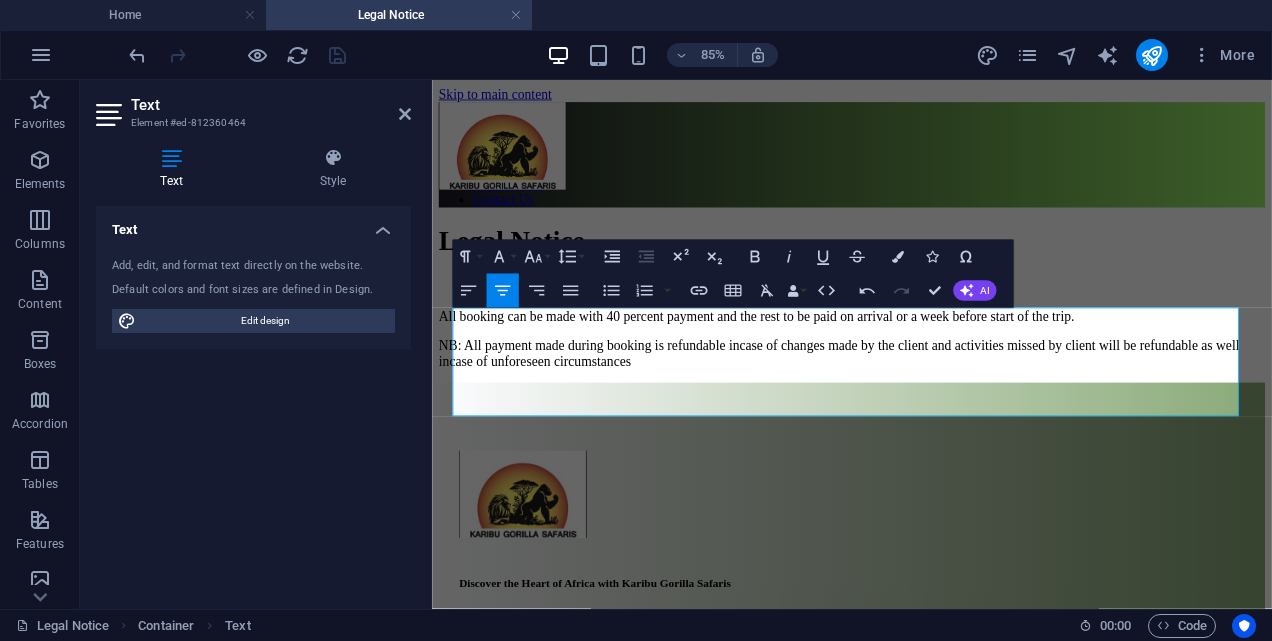 scroll, scrollTop: 6319, scrollLeft: 8, axis: both 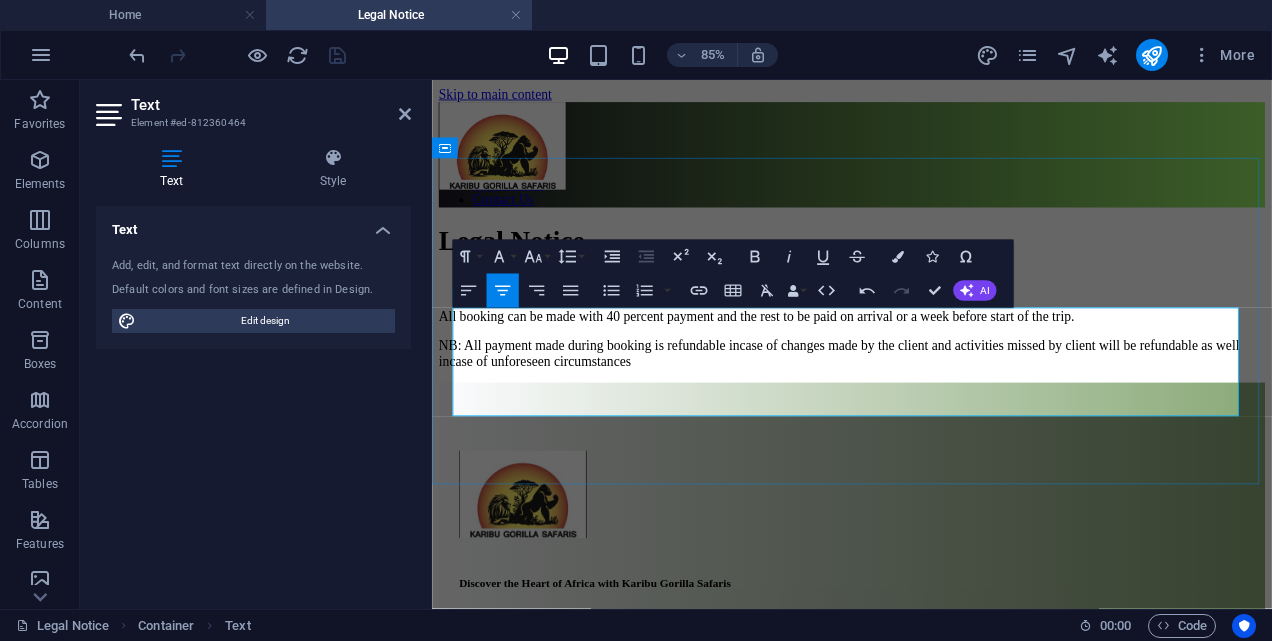 click on "NB: All payment made during booking is refundable incase of changes made by the client and activities missed by client will be refundable as well incase of unforeseen circumstances" at bounding box center [926, 402] 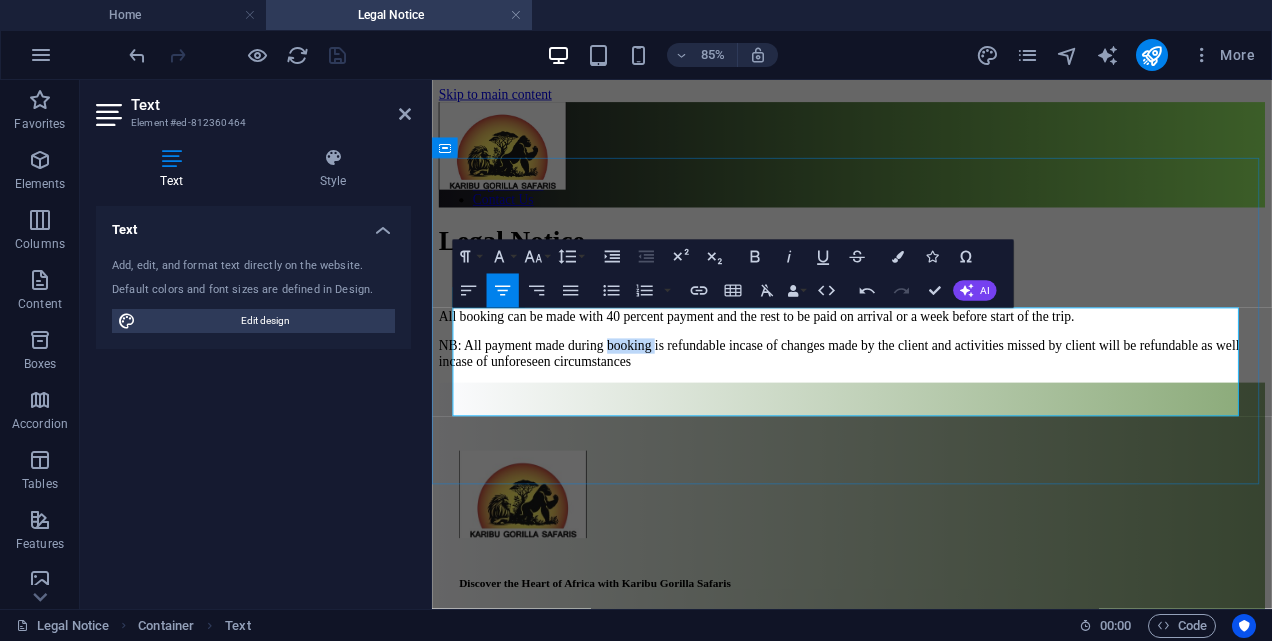 click on "NB: All payment made during booking is refundable incase of changes made by the client and activities missed by client will be refundable as well incase of unforeseen circumstances" at bounding box center (926, 402) 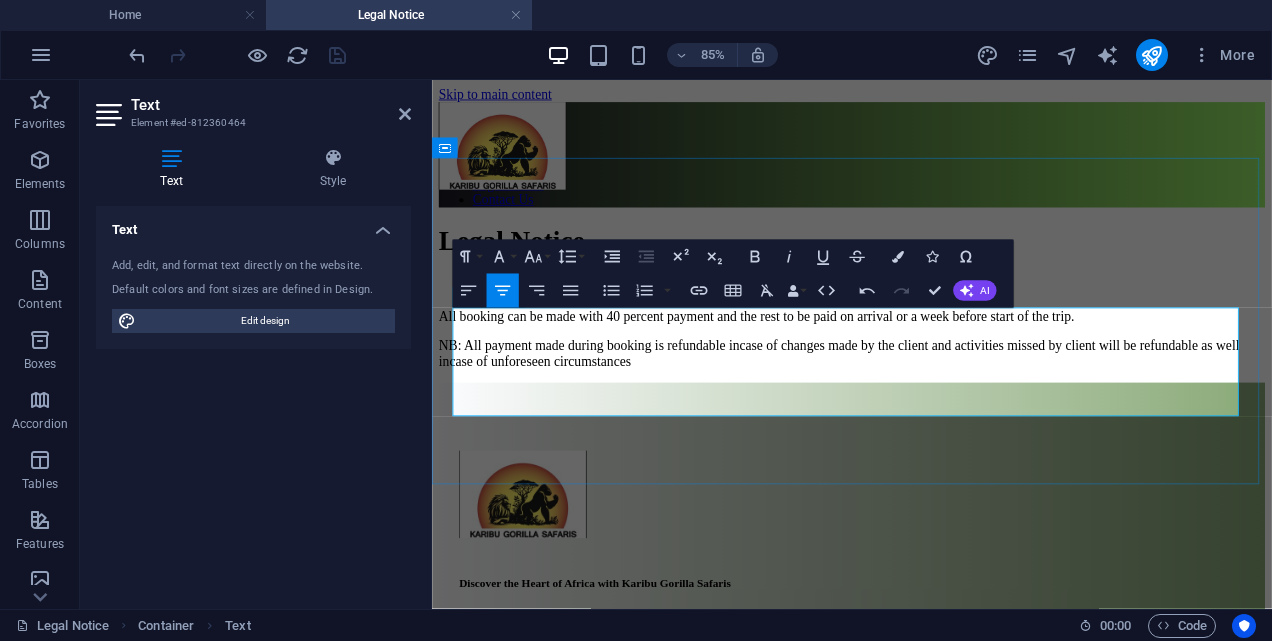 click on "All booking can be made with 40 percent payment and the rest to be paid on arrival or a week before start of the trip." at bounding box center [926, 359] 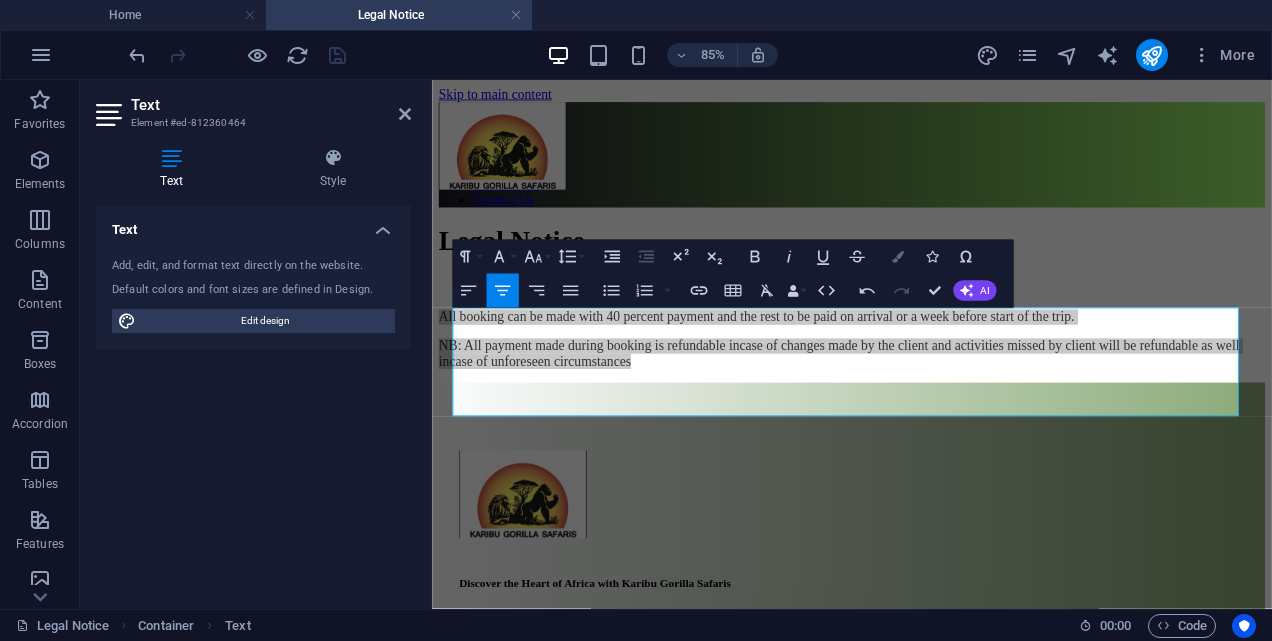 click at bounding box center (898, 257) 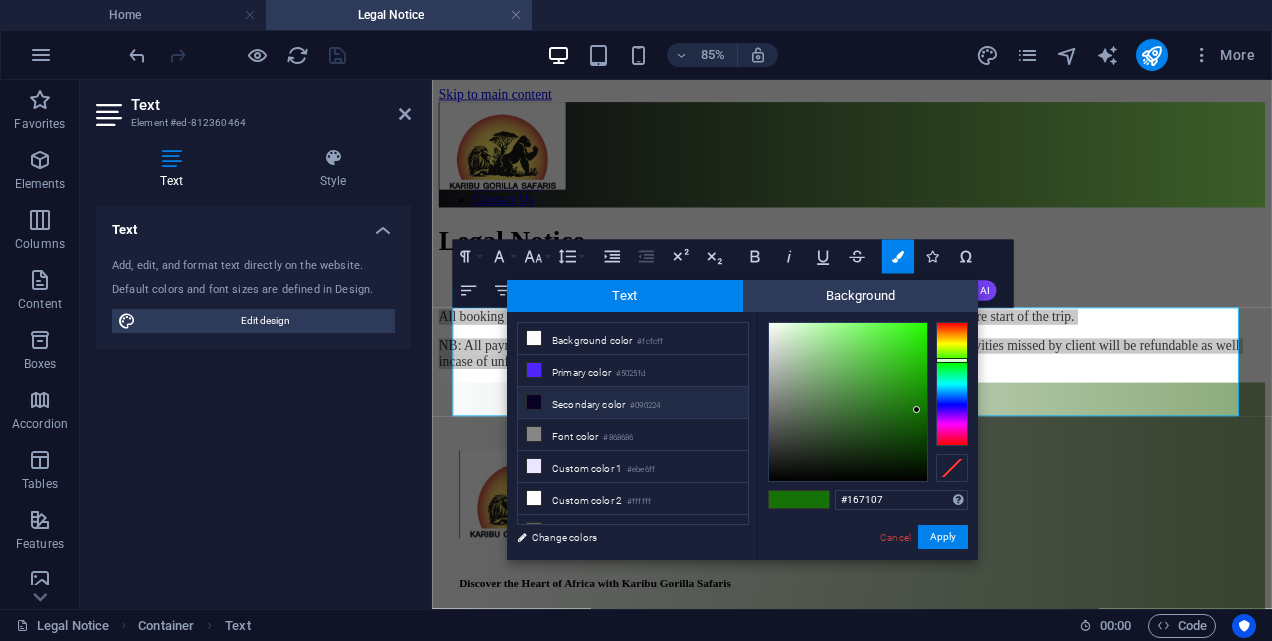 click on "Secondary color
#090224" at bounding box center [633, 403] 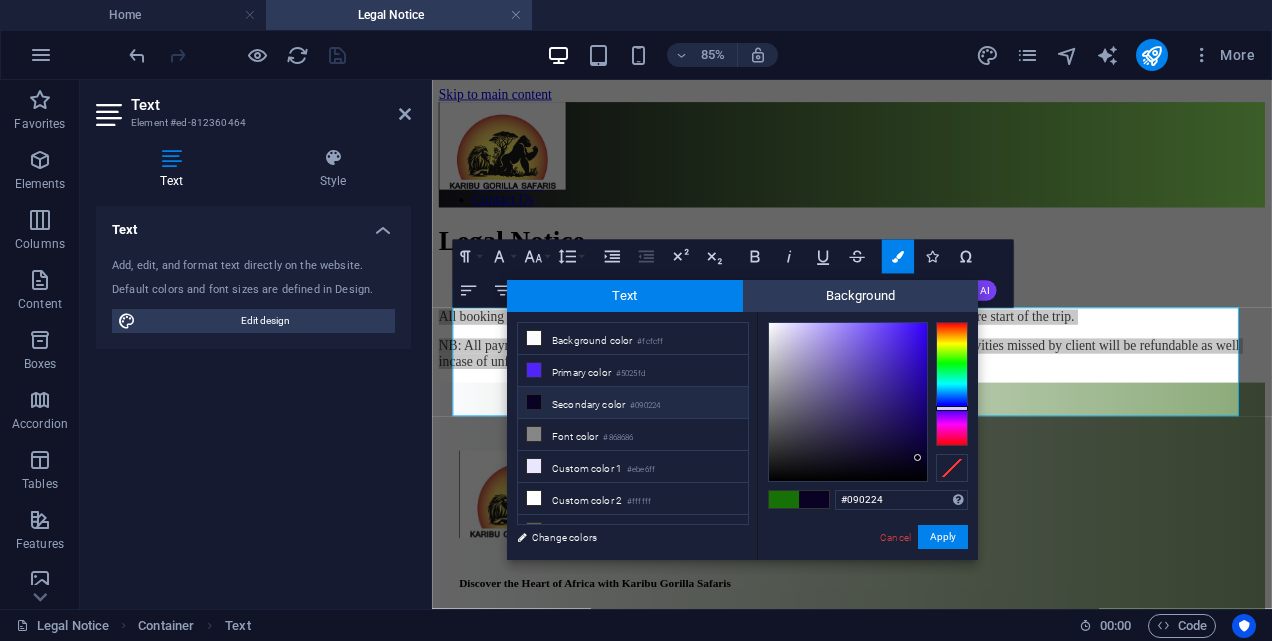 click on "Cancel Apply" at bounding box center [923, 537] 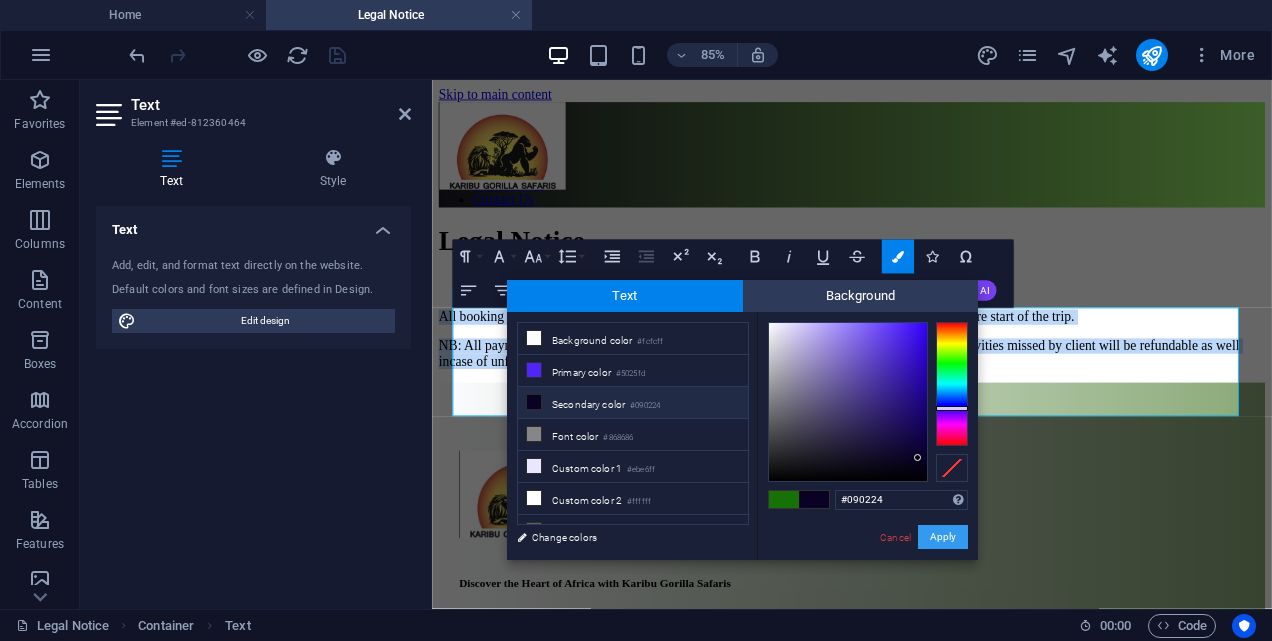 click on "Apply" at bounding box center (943, 537) 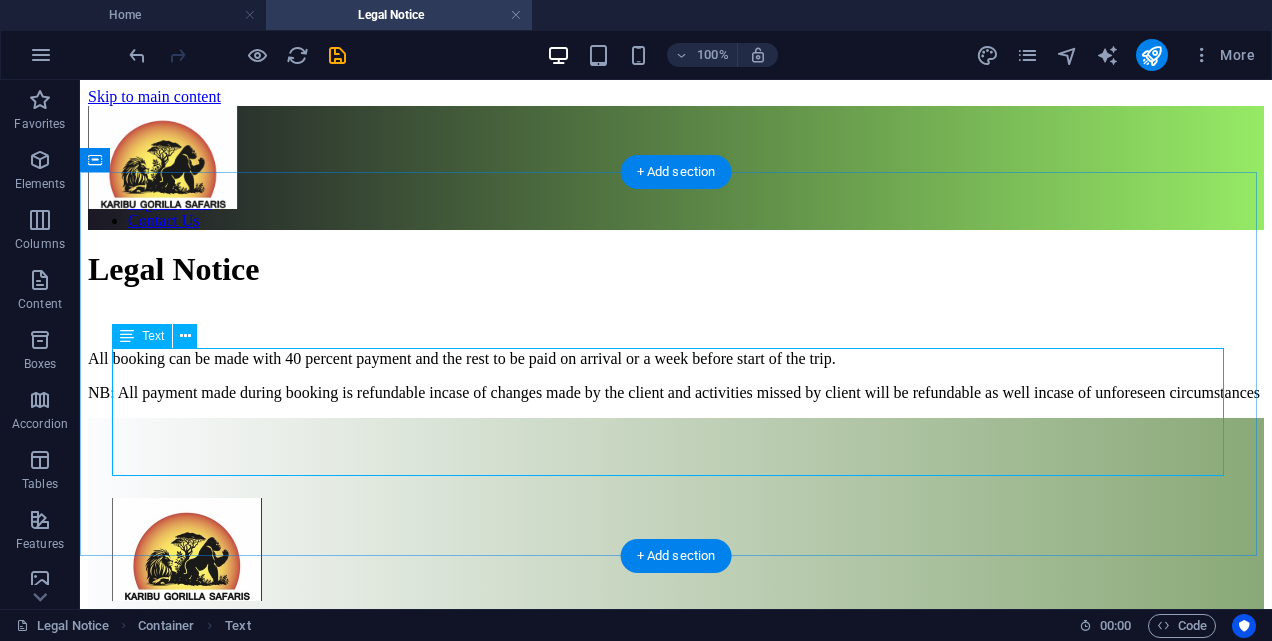 click on "All booking can be made with 40 percent payment and the rest to be paid on arrival or a week before start of the trip.   NB: All payment made during booking is refundable incase of changes made by the client and activities missed by client will be refundable as well incase of unforeseen circumstances" at bounding box center (676, 376) 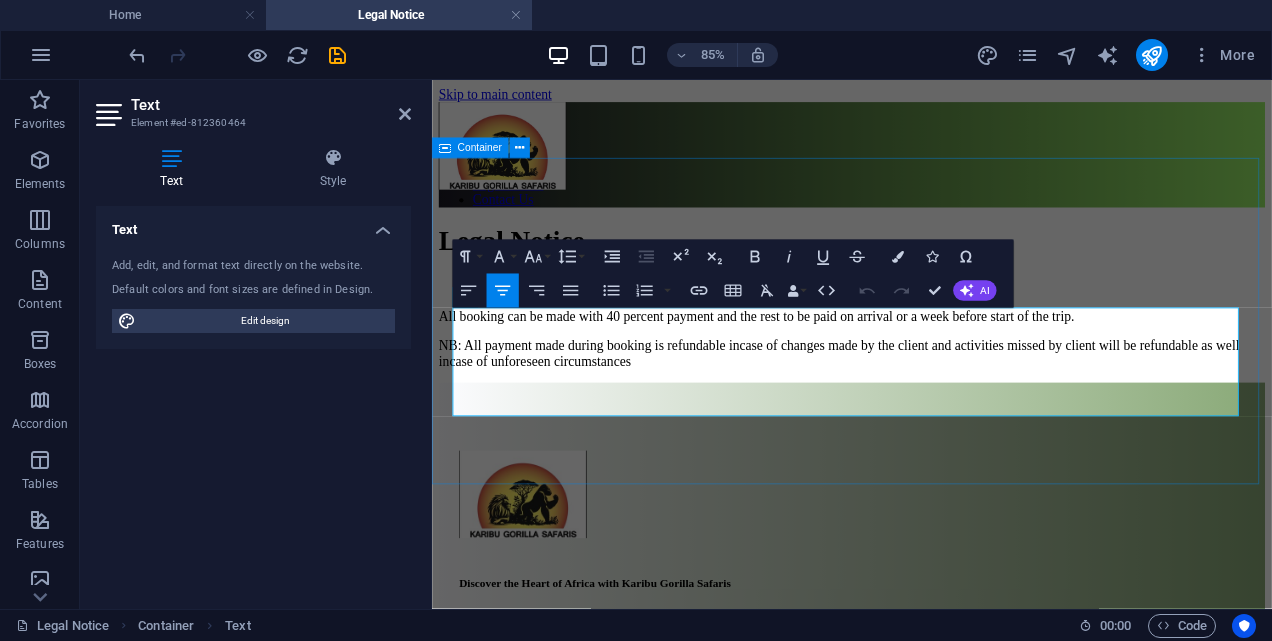 click on "NB: All payment made during booking is refundable incase of changes made by the client and activities missed by client will be refundable as well incase of unforeseen circumstances" at bounding box center (911, 401) 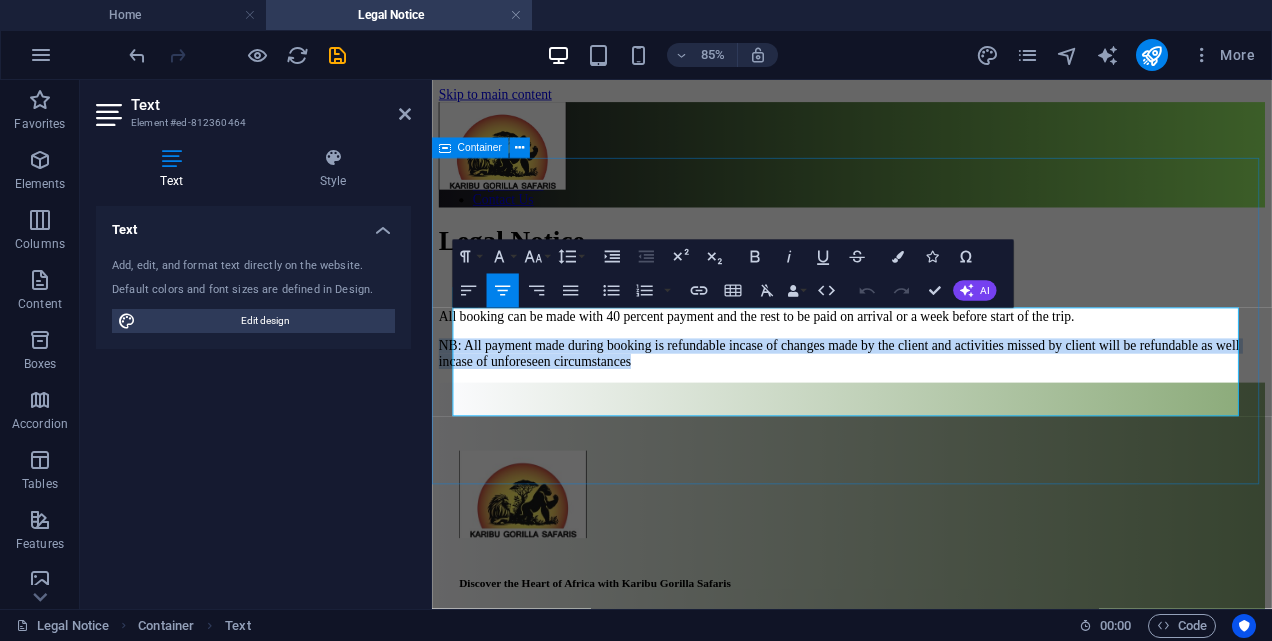 drag, startPoint x: 471, startPoint y: 423, endPoint x: 1400, endPoint y: 473, distance: 930.34454 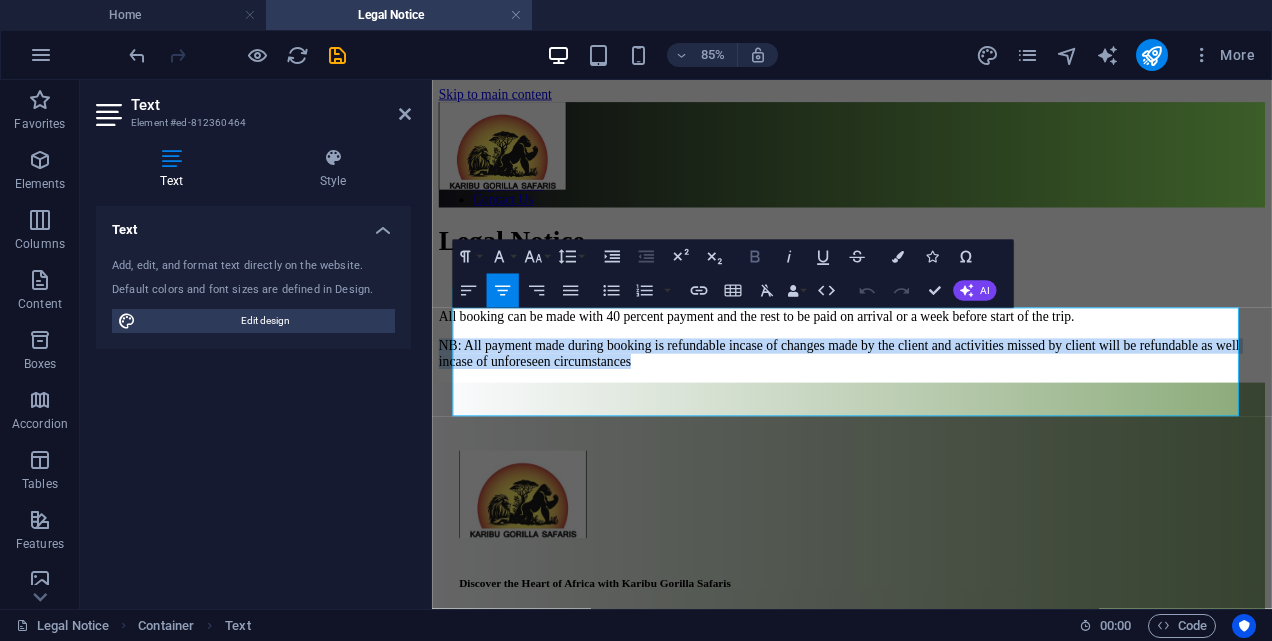click 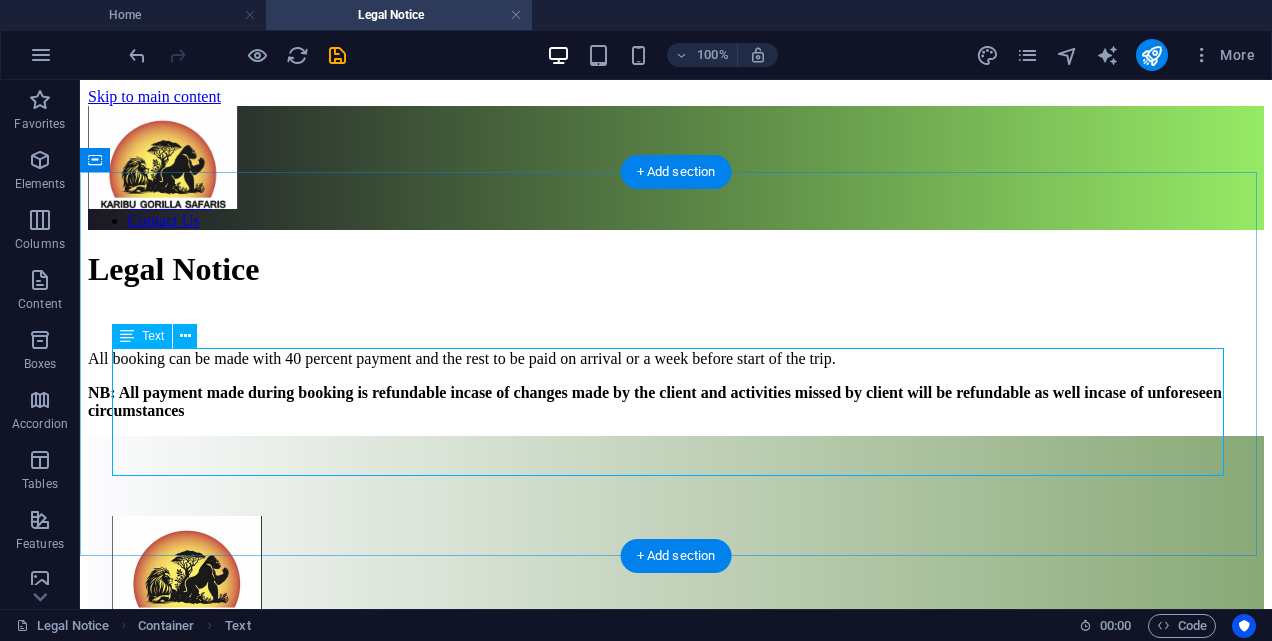 click on "All booking can be made with 40 percent payment and the rest to be paid on arrival or a week before start of the trip.   NB: All payment made during booking is refundable incase of changes made by the client and activities missed by client will be refundable as well incase of unforeseen circumstances" at bounding box center (676, 385) 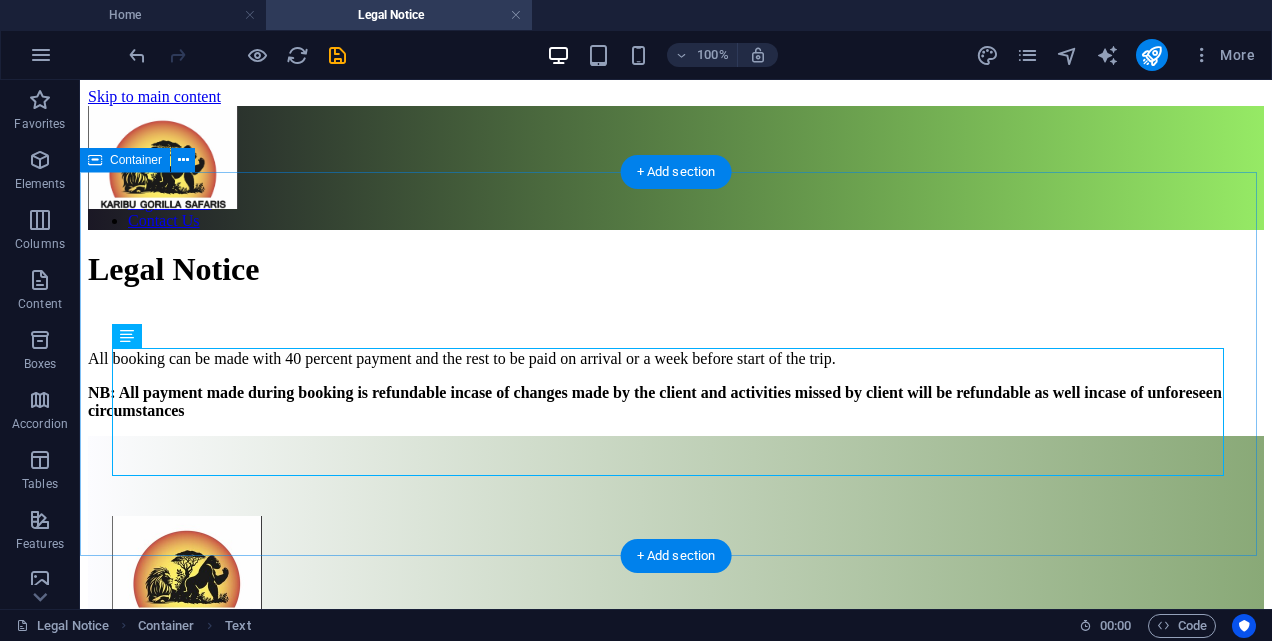 click on "Legal Notice All booking can be made with 40 percent payment and the rest to be paid on arrival or a week before start of the trip.   NB: All payment made during booking is refundable incase of changes made by the client and activities missed by client will be refundable as well incase of unforeseen circumstances" at bounding box center (676, 335) 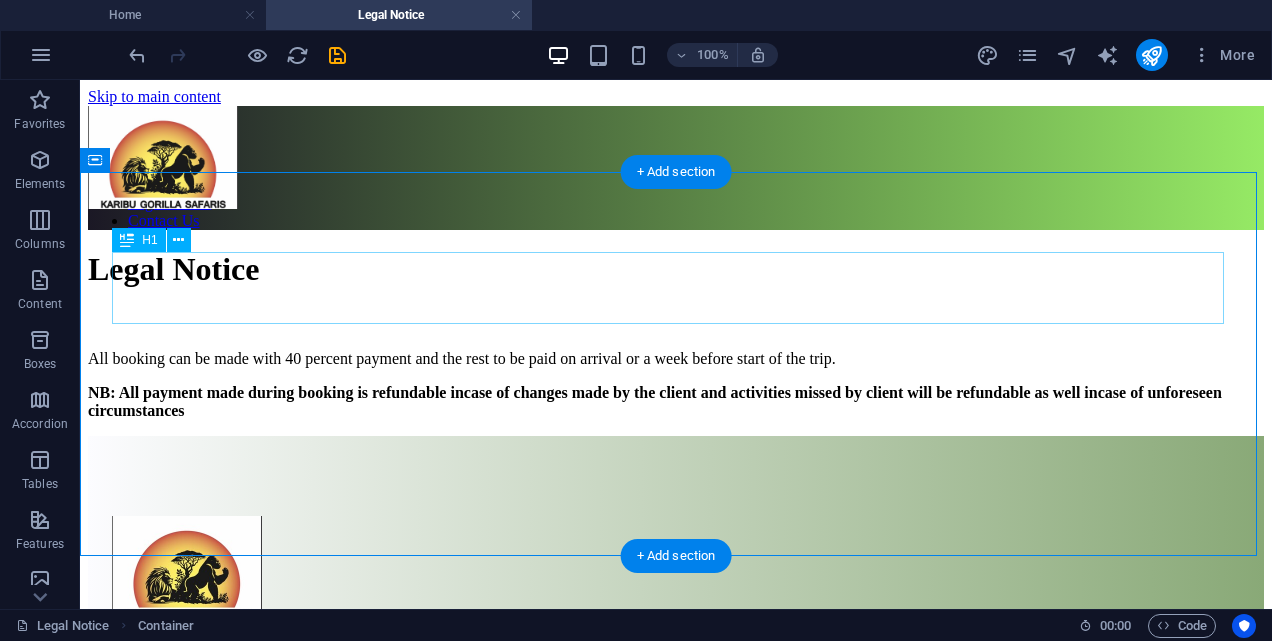 click on "Legal Notice" at bounding box center (676, 269) 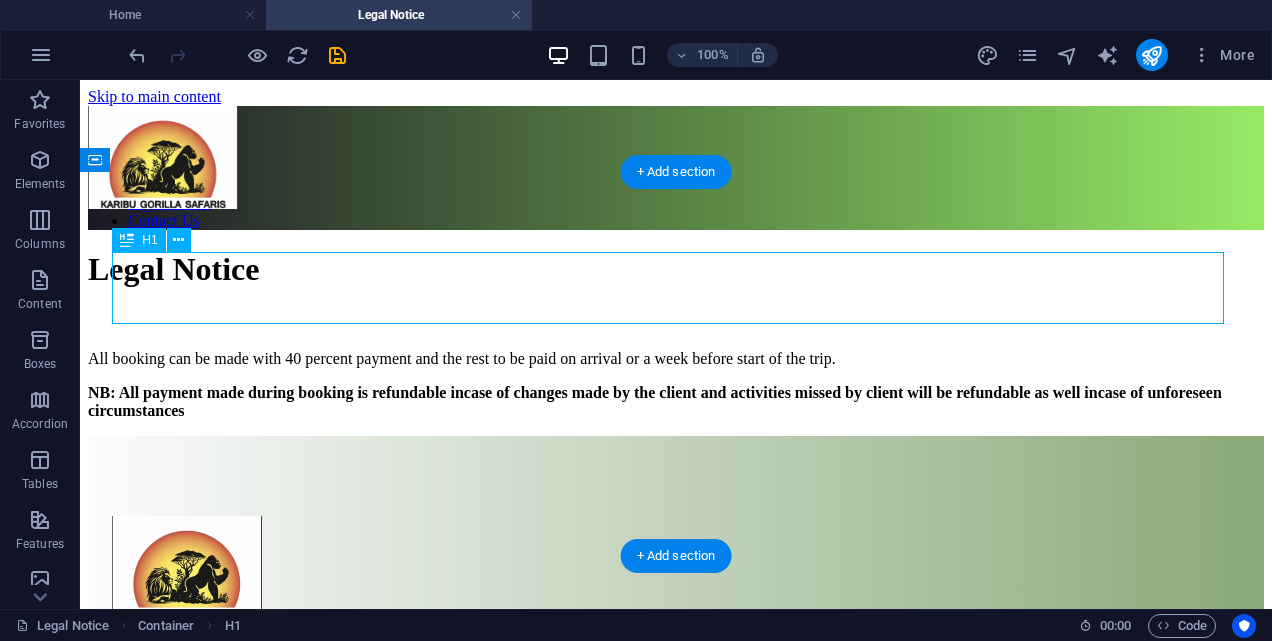 click on "Legal Notice" at bounding box center [676, 269] 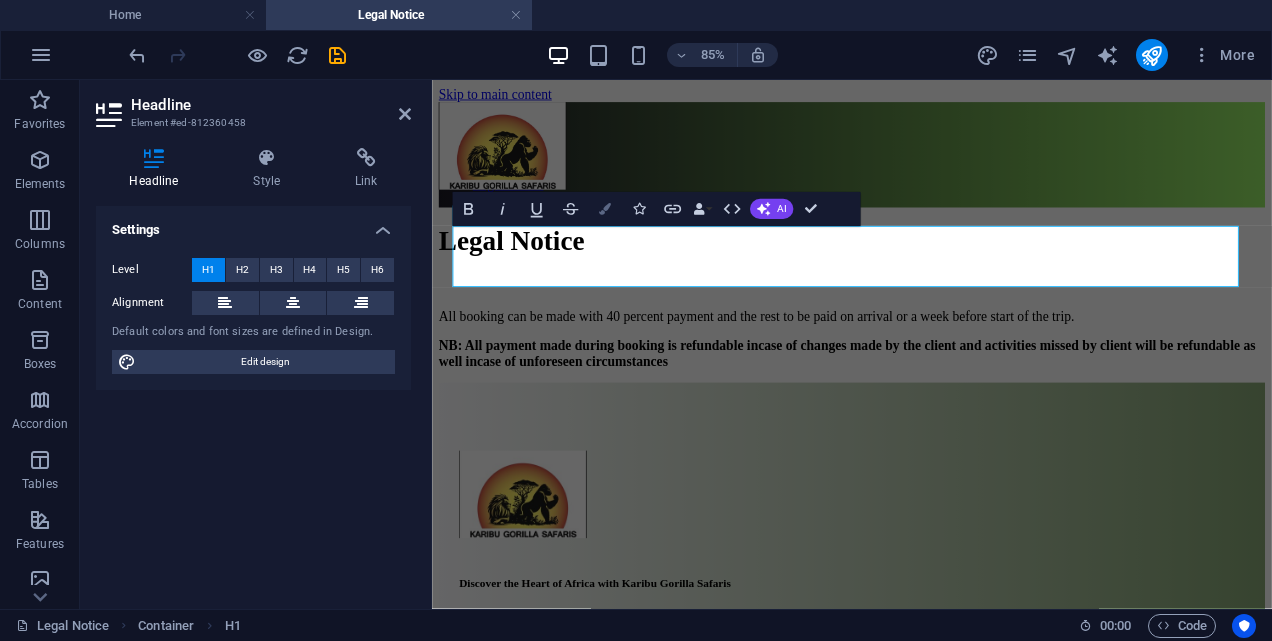 click at bounding box center (605, 209) 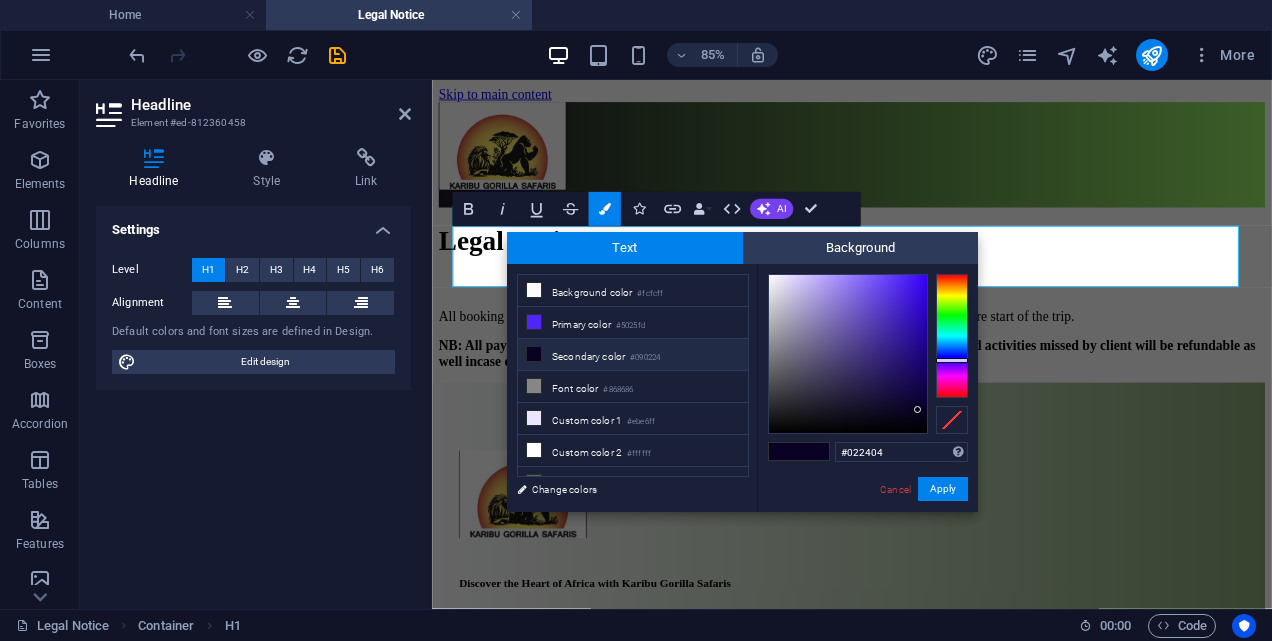 click at bounding box center (952, 336) 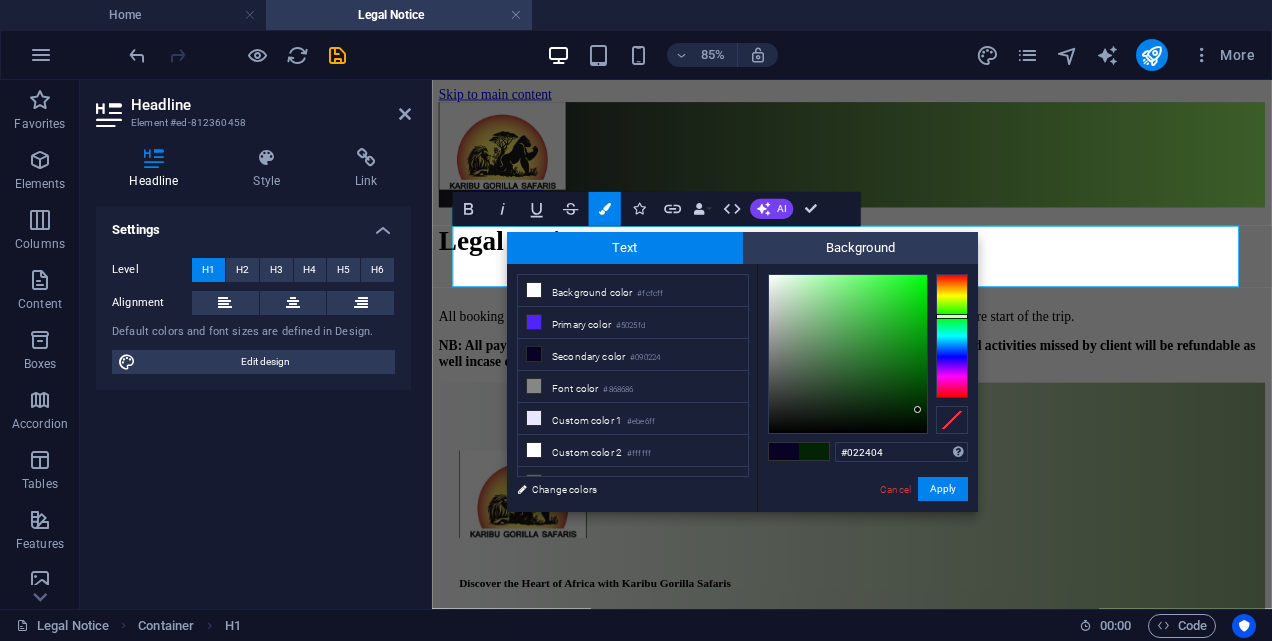 type on "#115b15" 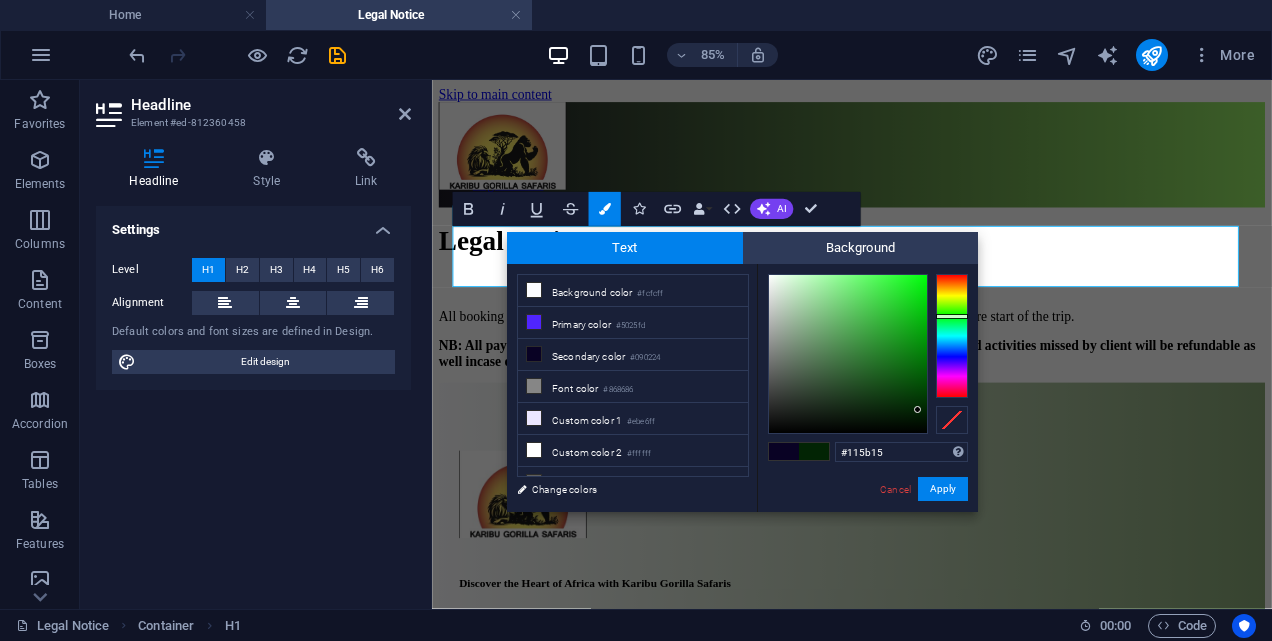 click at bounding box center [848, 354] 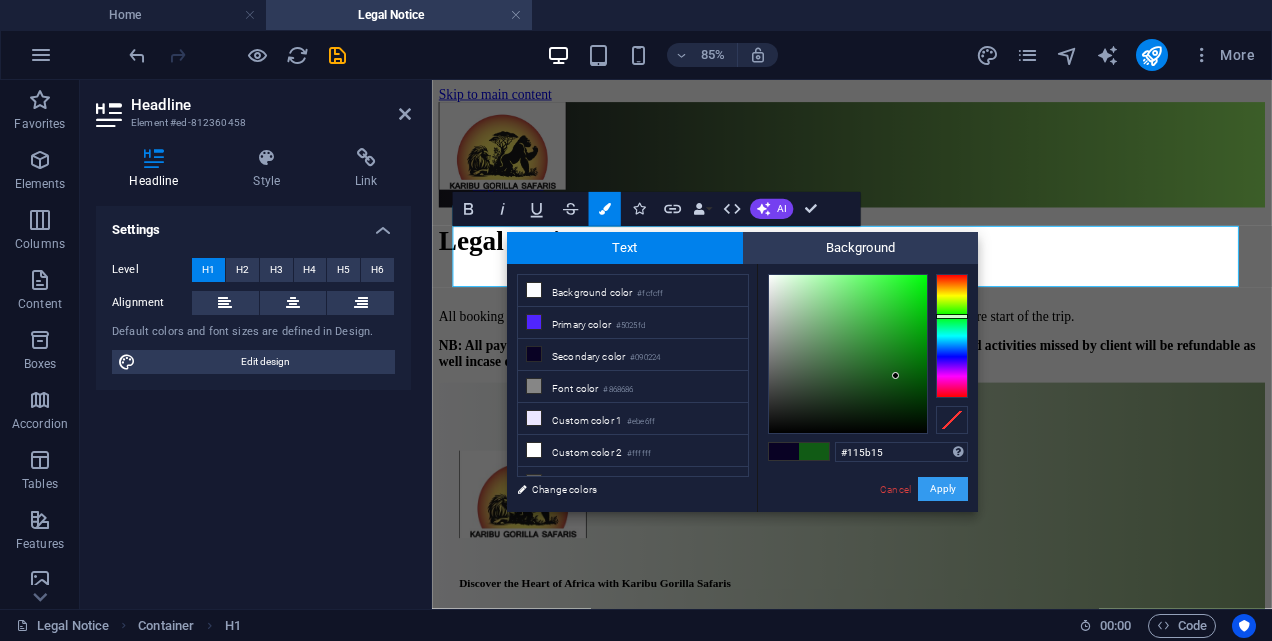 click on "Apply" at bounding box center [943, 489] 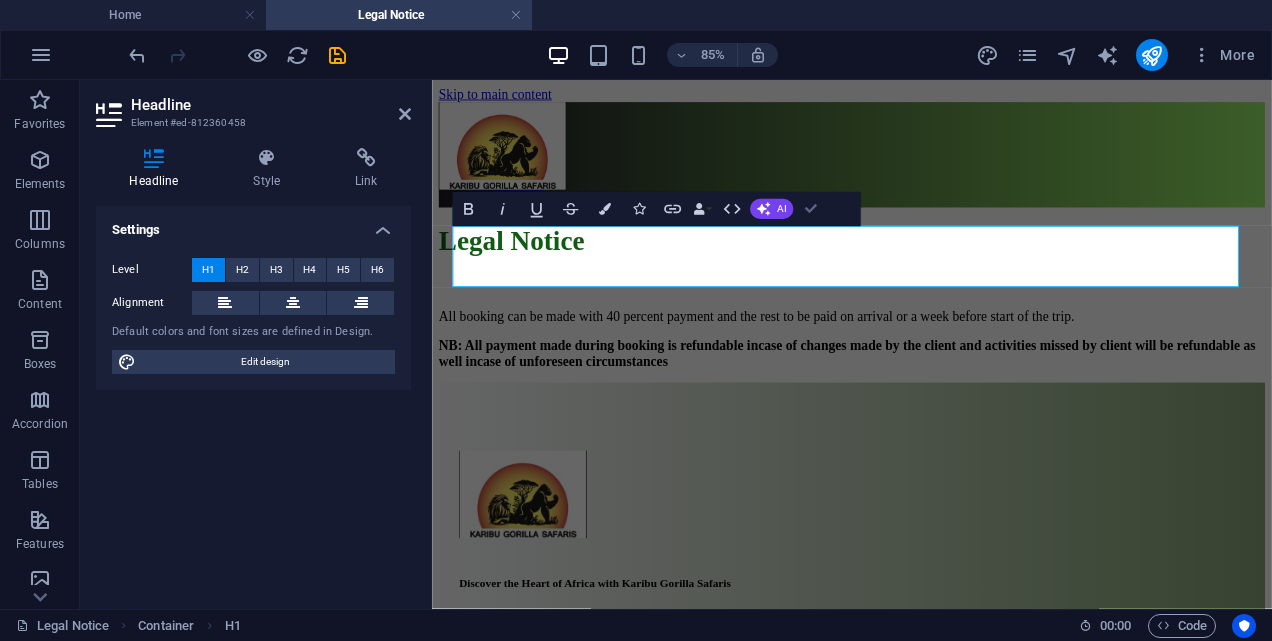 drag, startPoint x: 822, startPoint y: 221, endPoint x: 737, endPoint y: 136, distance: 120.20815 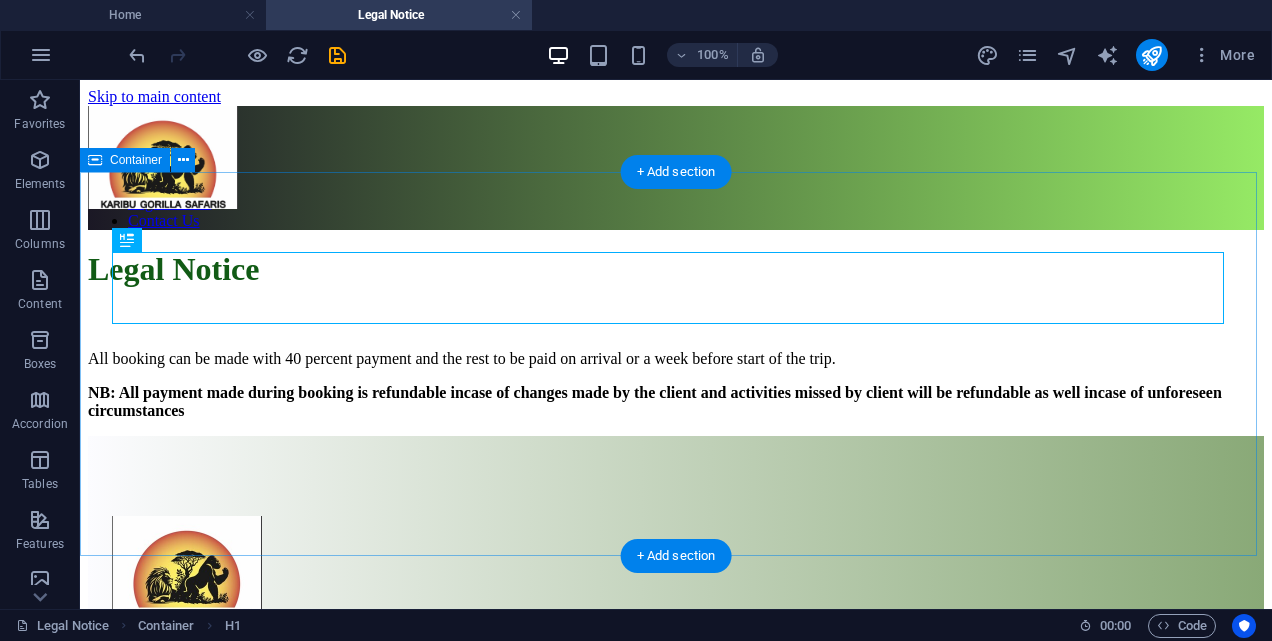 click on "Legal Notice All booking can be made with 40 percent payment and the rest to be paid on arrival or a week before start of the trip.   NB: All payment made during booking is refundable incase of changes made by the client and activities missed by client will be refundable as well incase of unforeseen circumstances" at bounding box center (676, 335) 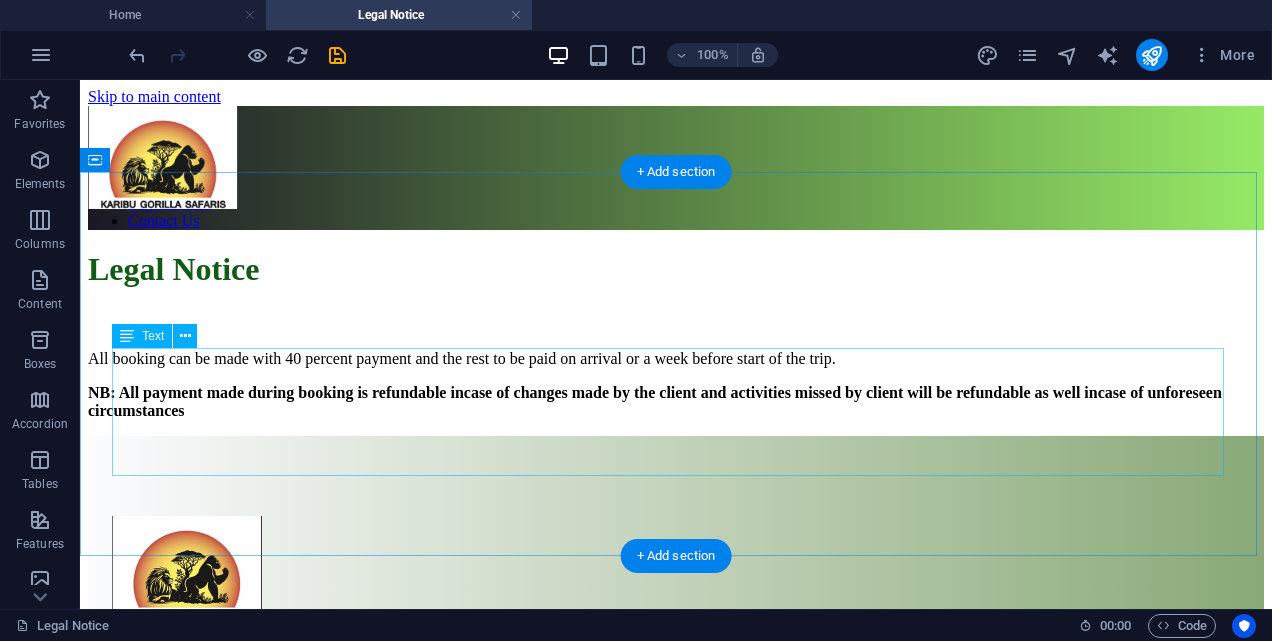 scroll, scrollTop: 0, scrollLeft: 0, axis: both 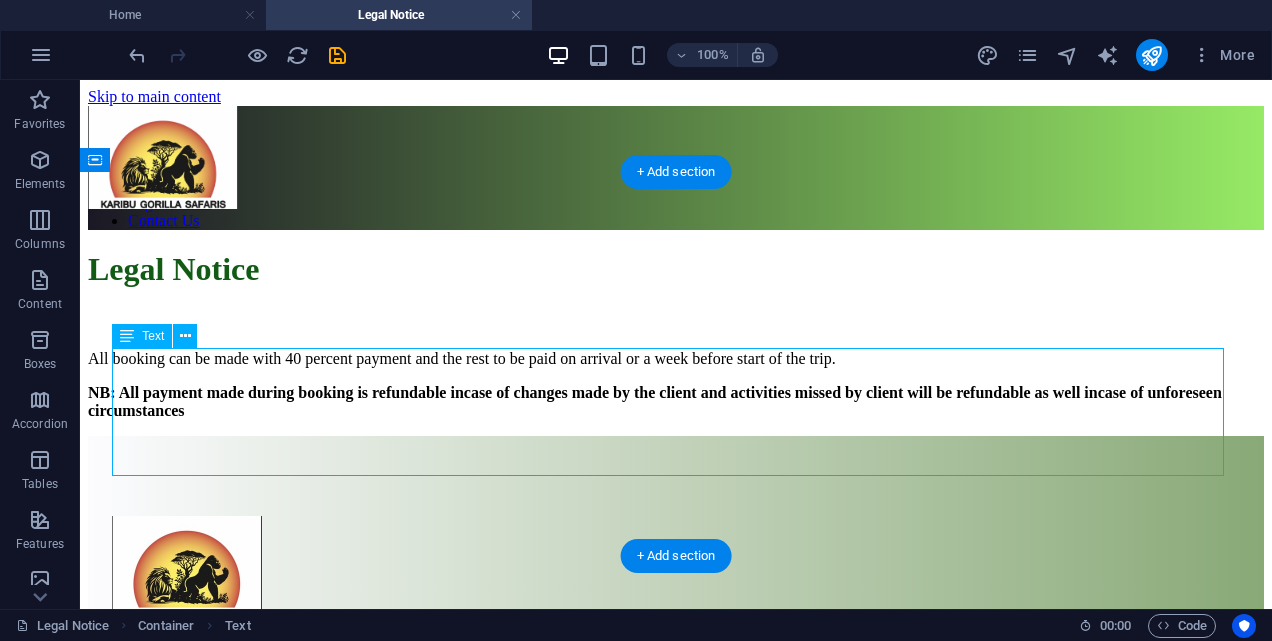 click on "All booking can be made with 40 percent payment and the rest to be paid on arrival or a week before start of the trip.   NB: All payment made during booking is refundable incase of changes made by the client and activities missed by client will be refundable as well incase of unforeseen circumstances" at bounding box center (676, 385) 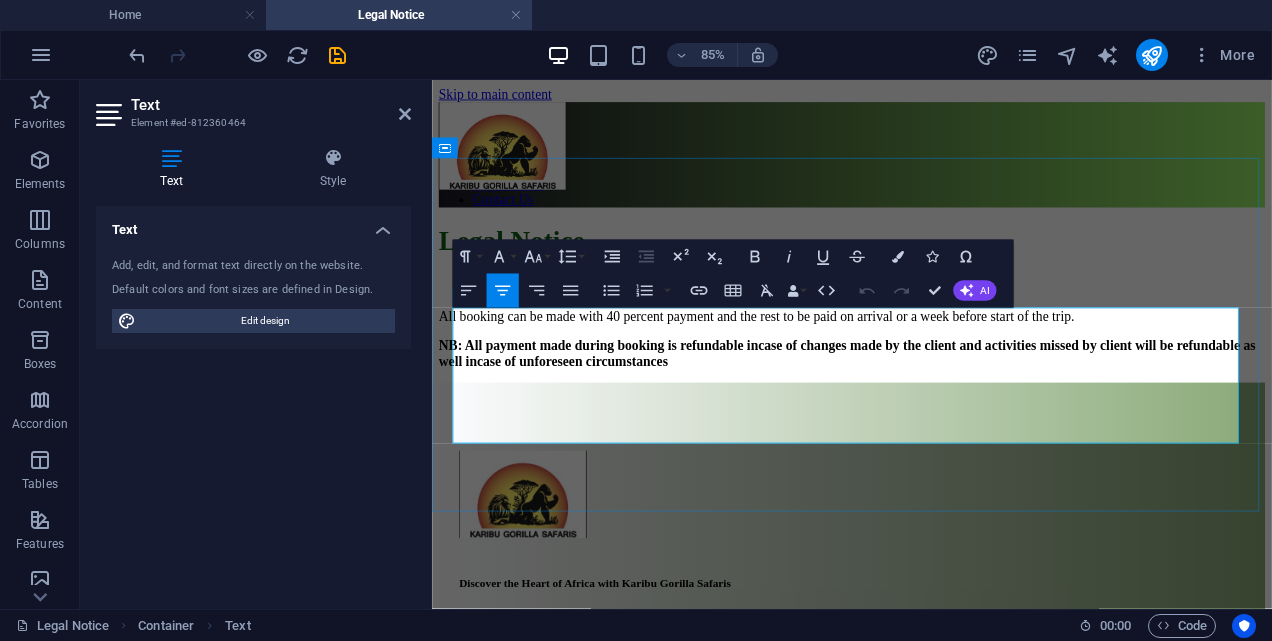 click on "All booking can be made with 40 percent payment and the rest to be paid on arrival or a week before start of the trip." at bounding box center [814, 358] 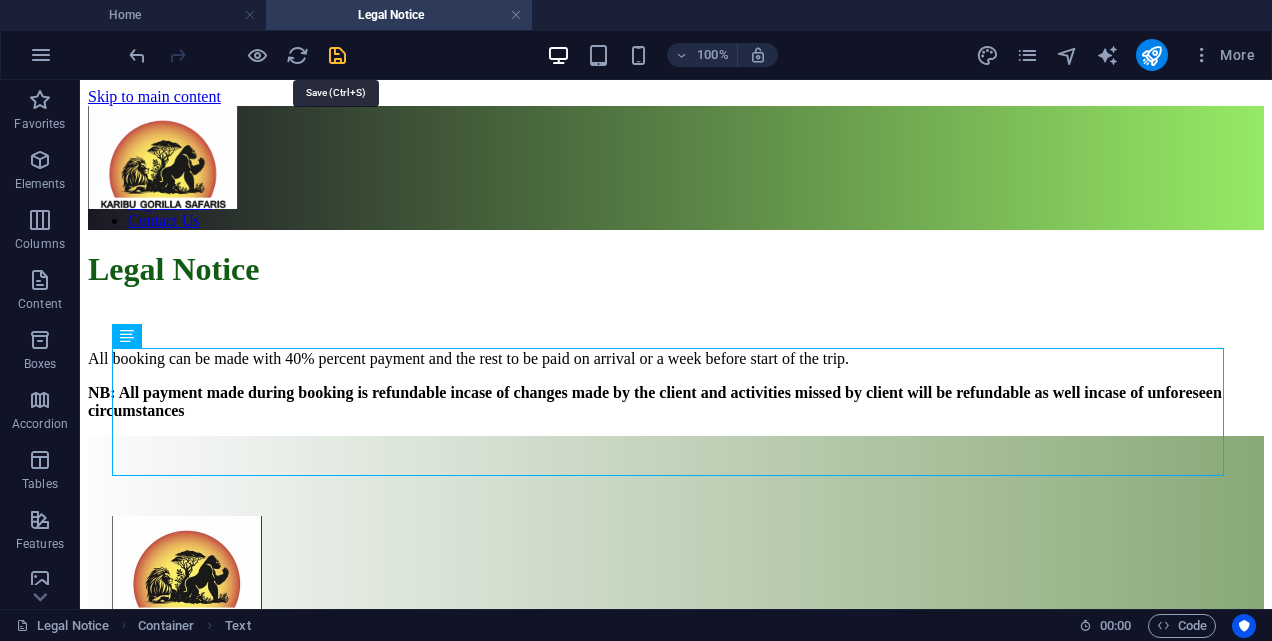 click at bounding box center [337, 55] 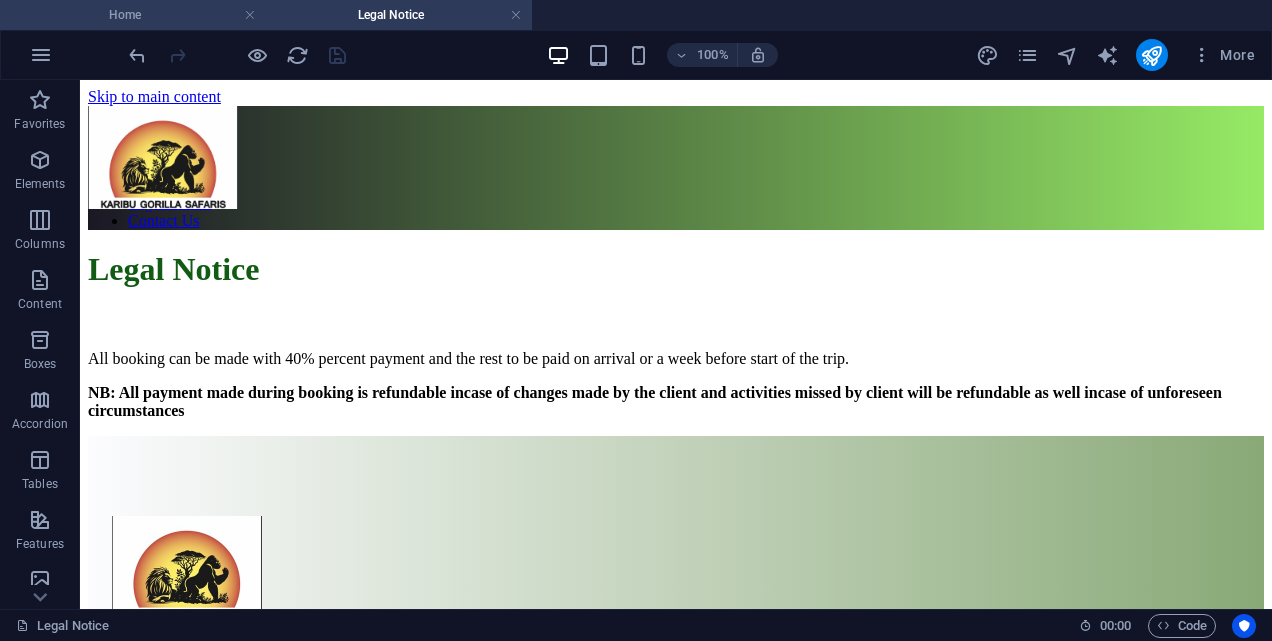 click on "Home" at bounding box center (133, 15) 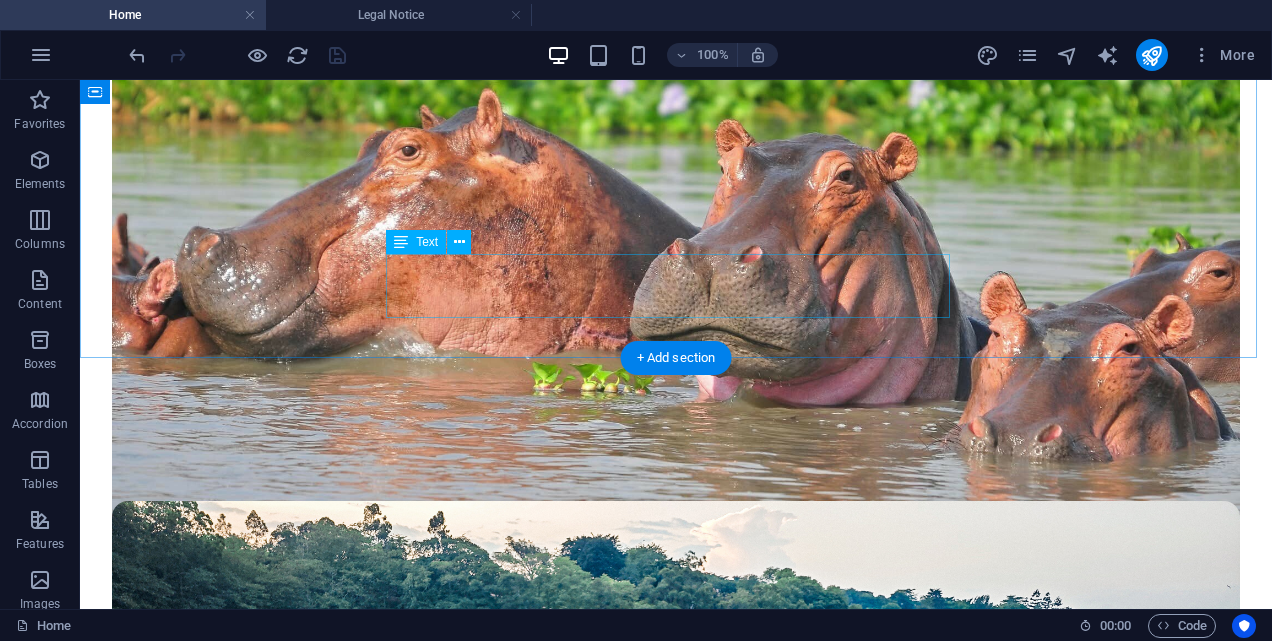 click on "Don't just take our word for it—explore the testimonials of our client below" at bounding box center (676, 9990) 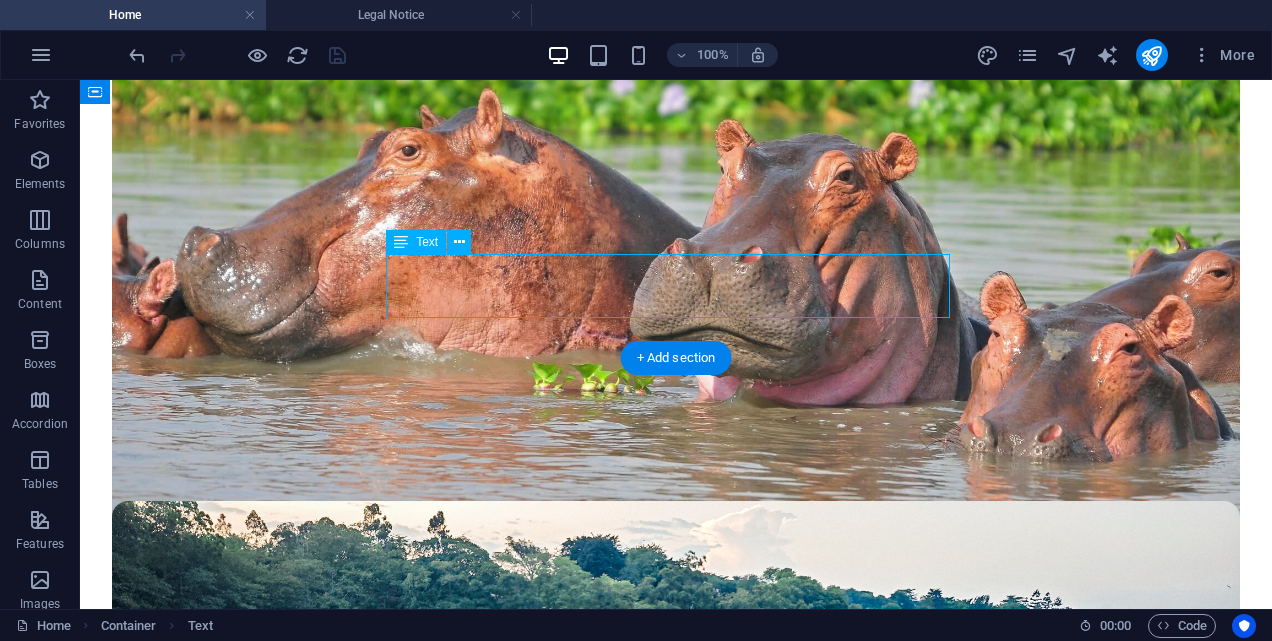click on "Don't just take our word for it—explore the testimonials of our client below" at bounding box center [676, 9990] 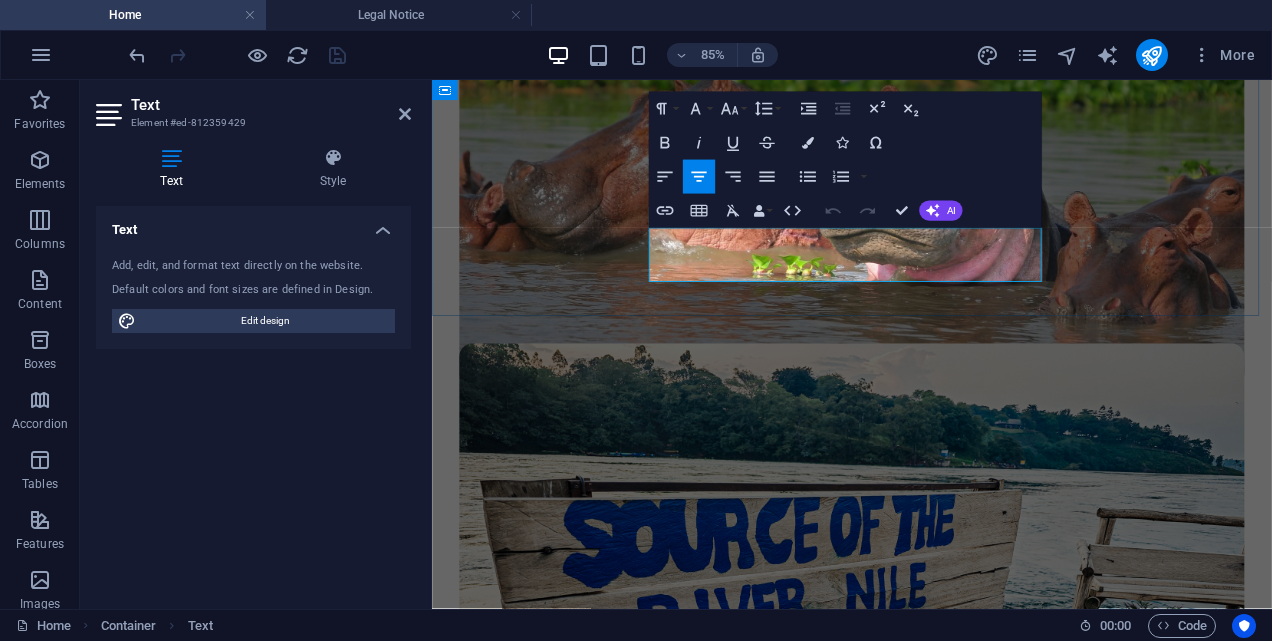click on "Don't just take our word for it—explore the testimonials of our client below" at bounding box center (926, 8842) 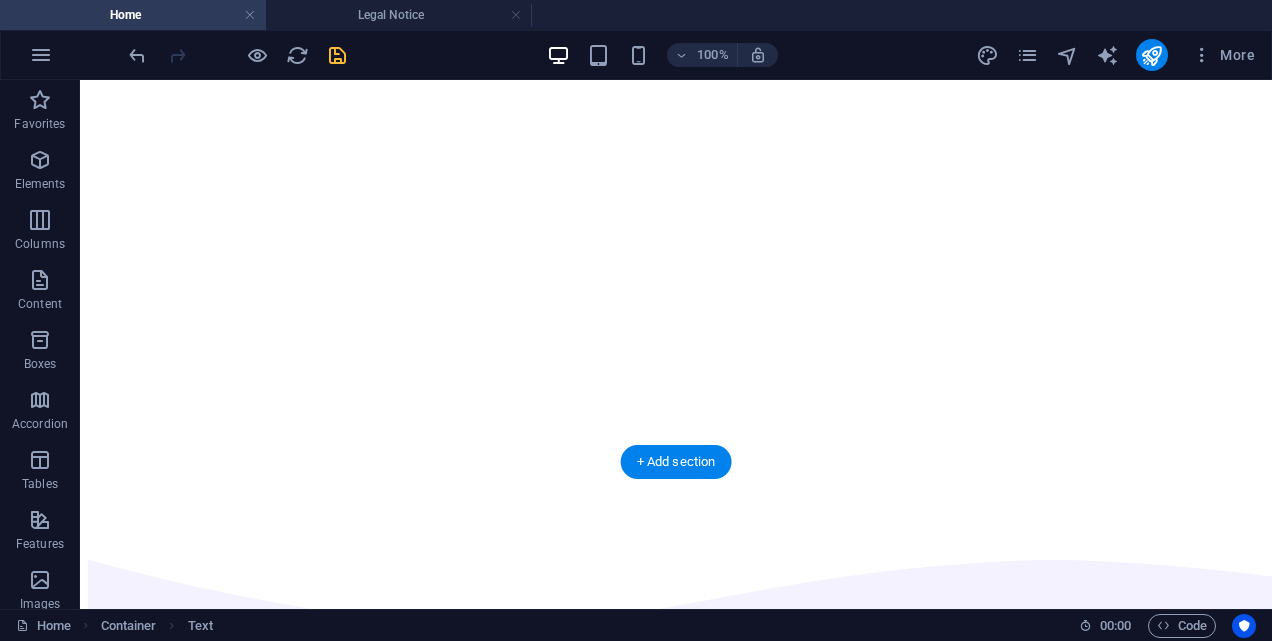 scroll, scrollTop: 0, scrollLeft: 0, axis: both 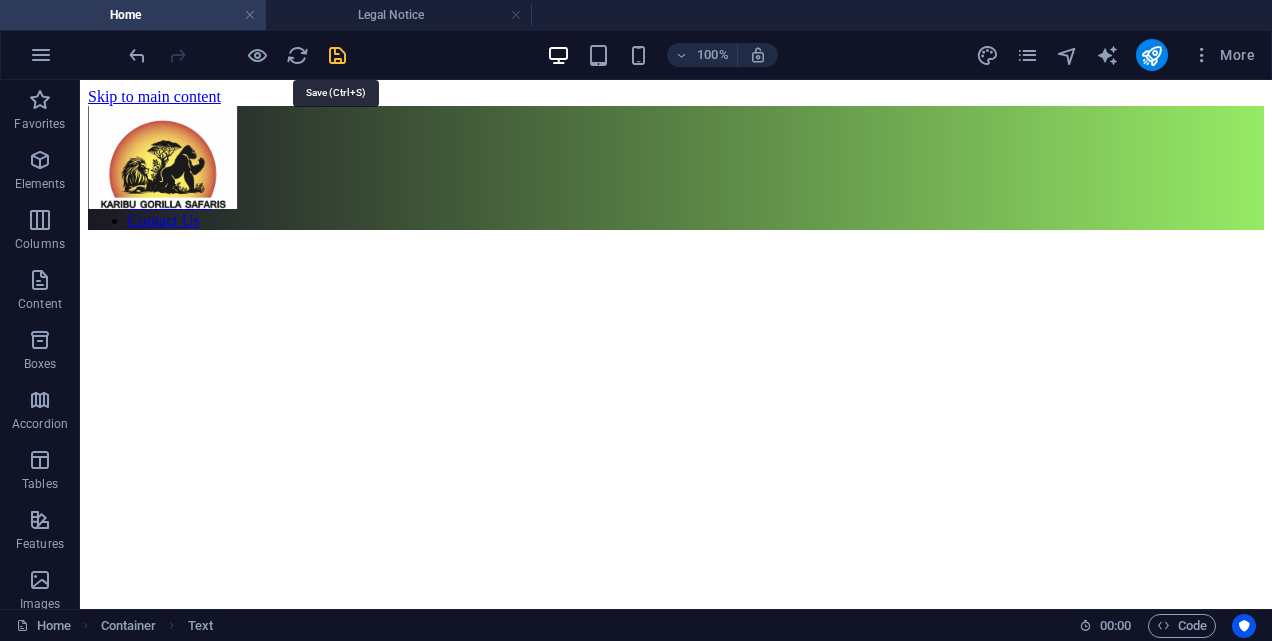 click at bounding box center [337, 55] 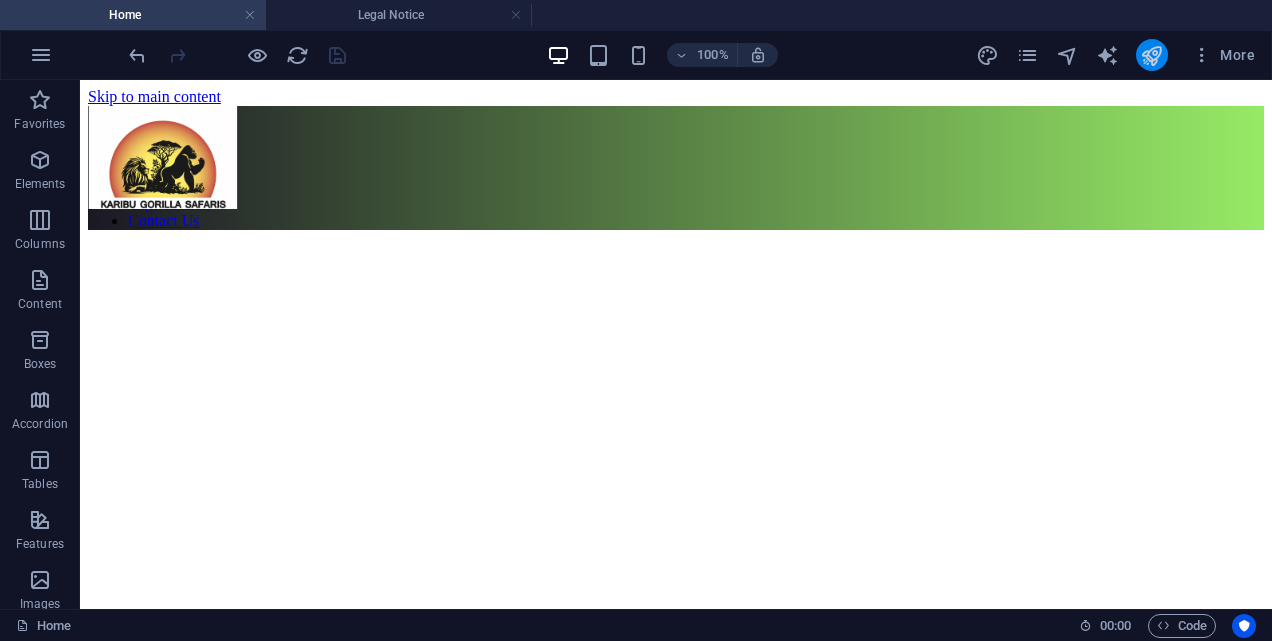 click at bounding box center [1151, 55] 